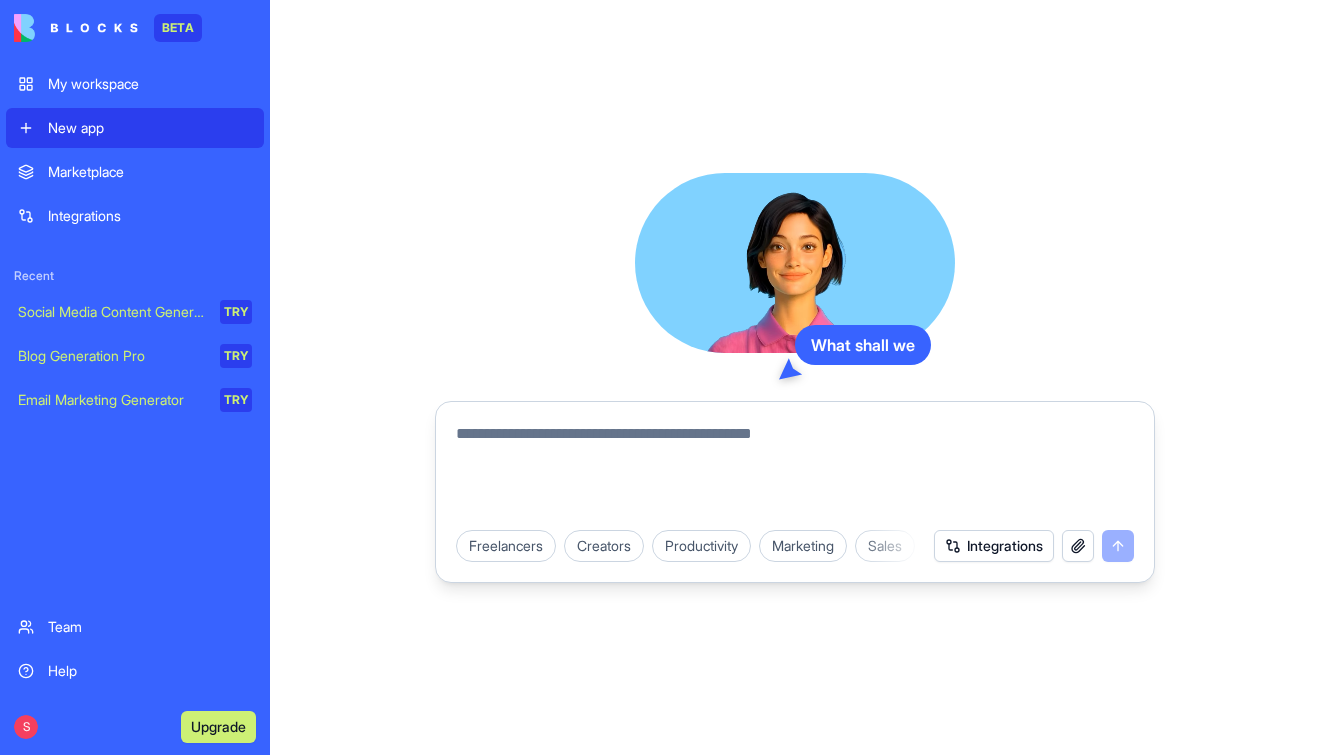 scroll, scrollTop: 0, scrollLeft: 0, axis: both 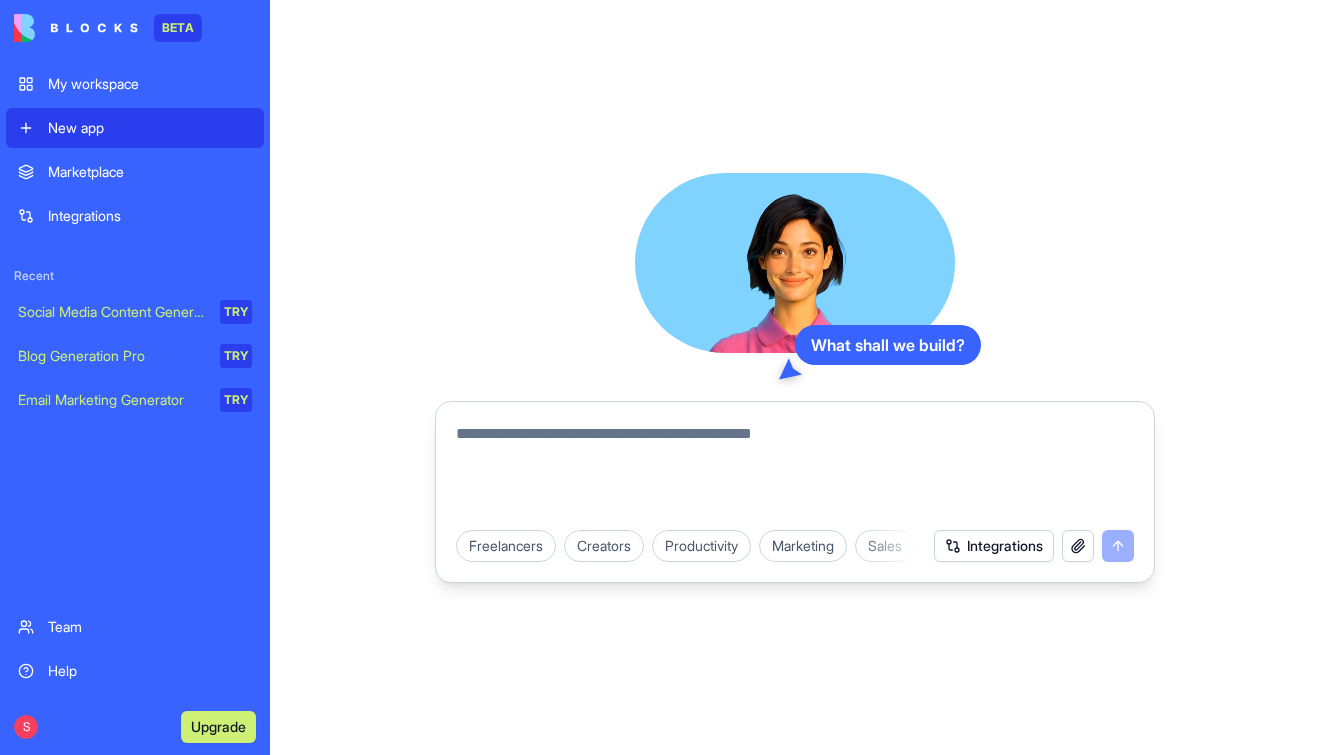 click at bounding box center (795, 470) 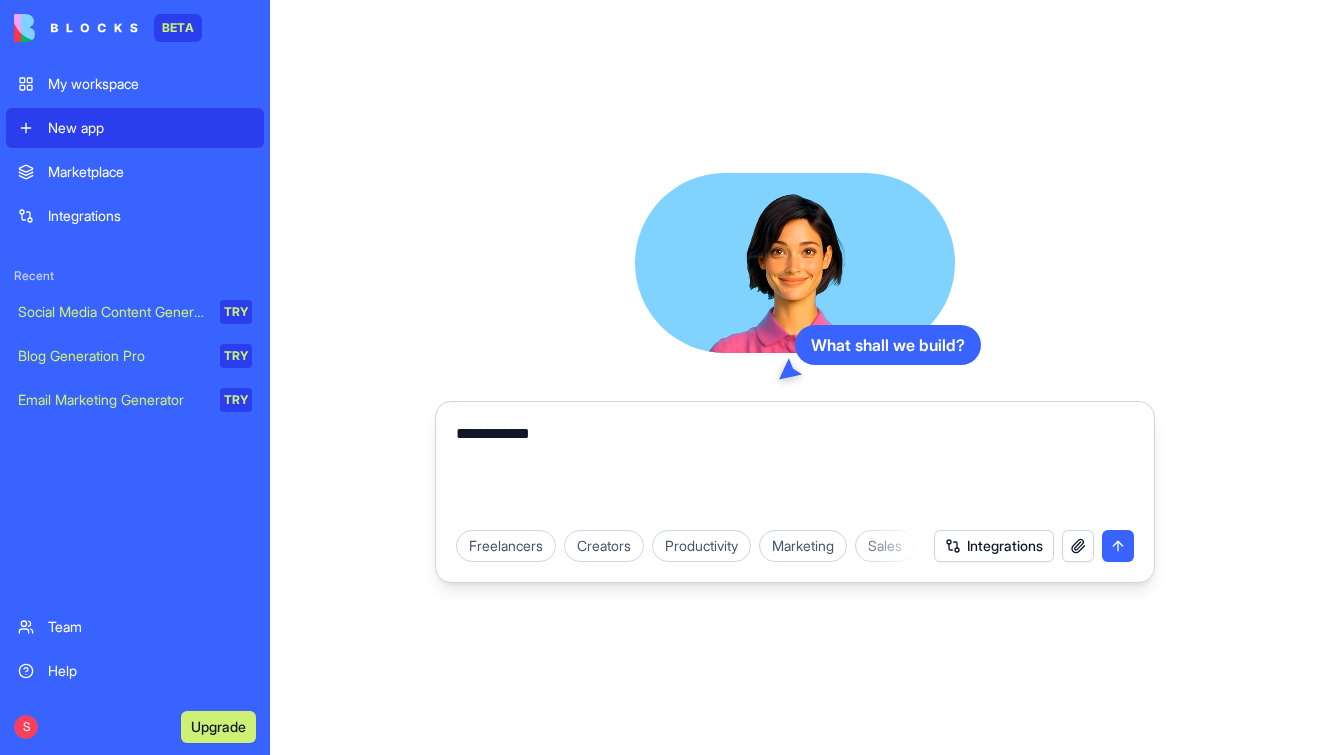 type on "**********" 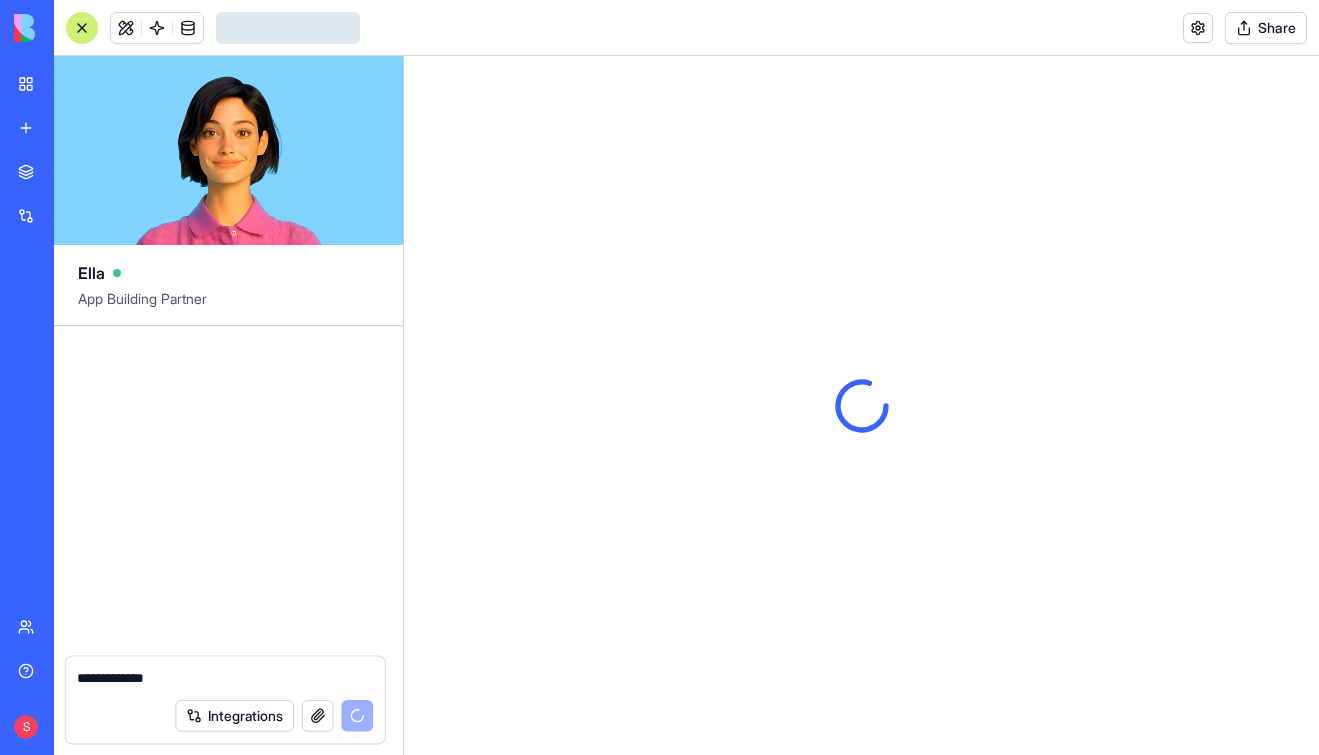 type 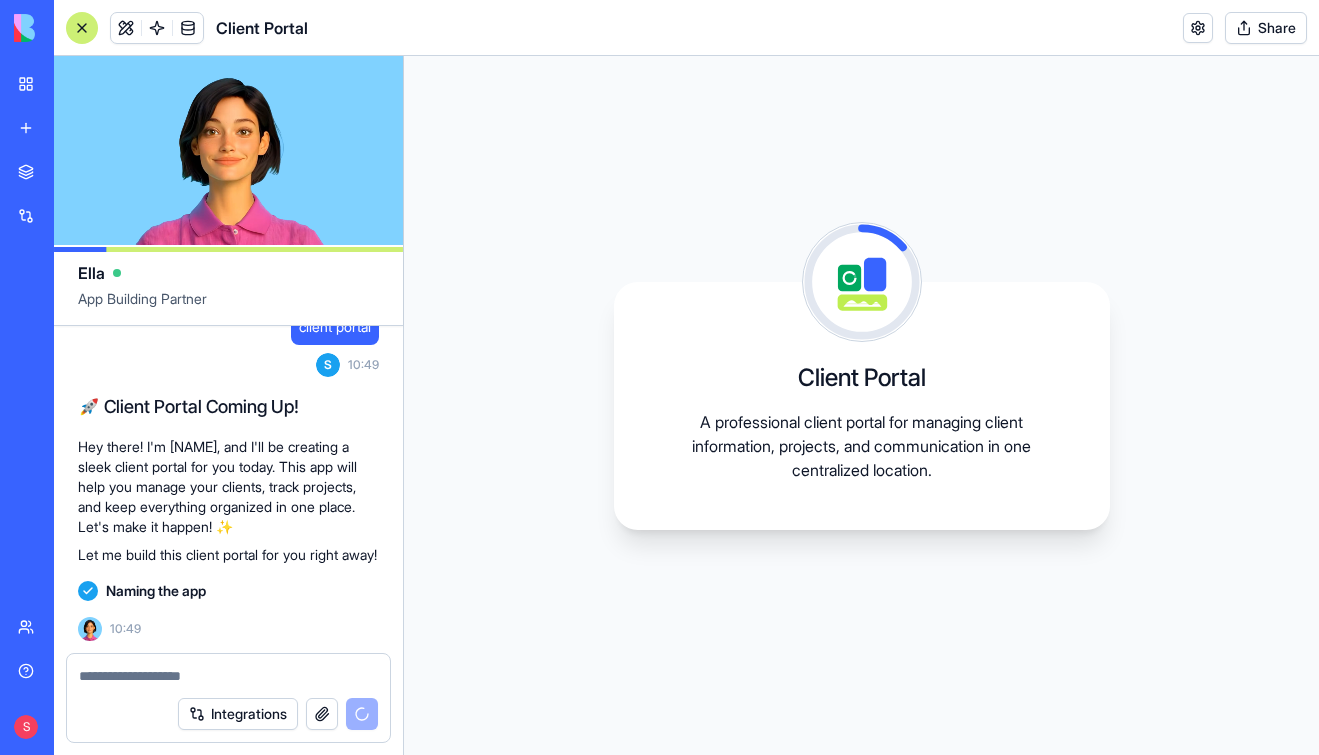 scroll, scrollTop: 192, scrollLeft: 0, axis: vertical 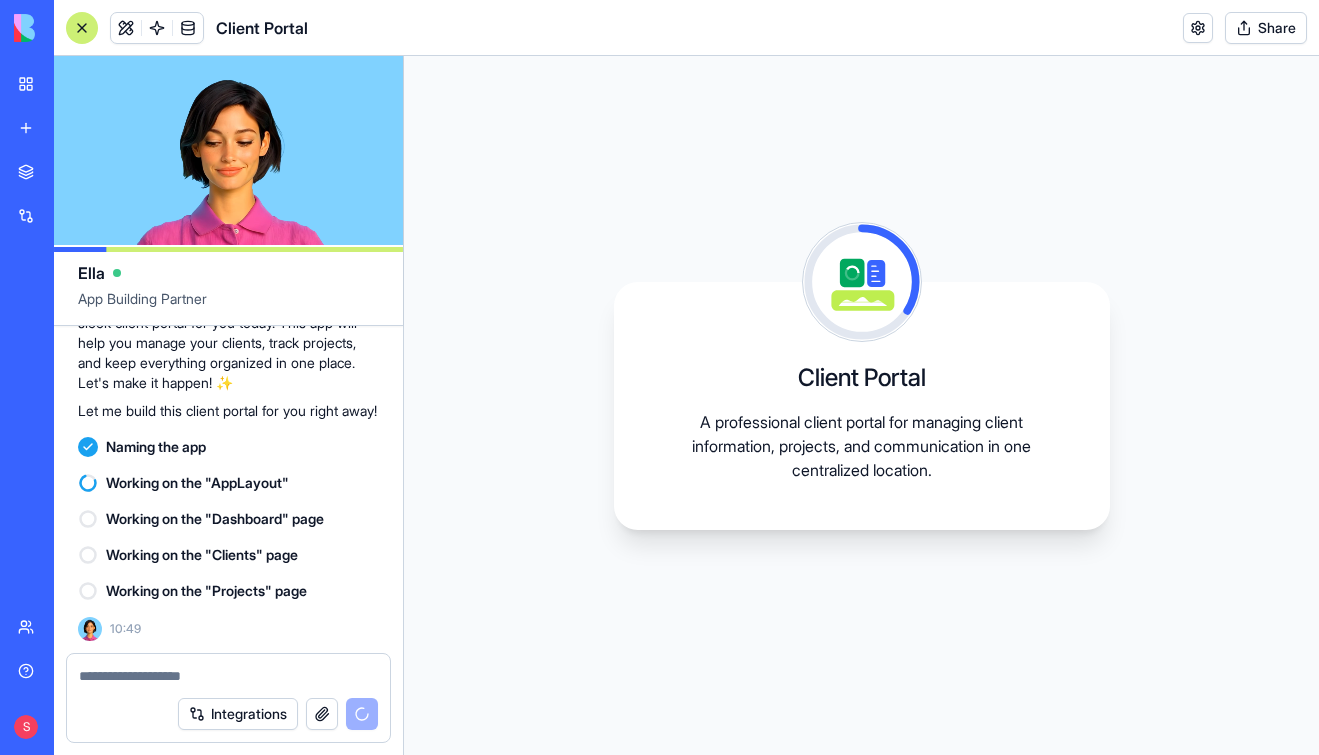 click at bounding box center (228, 676) 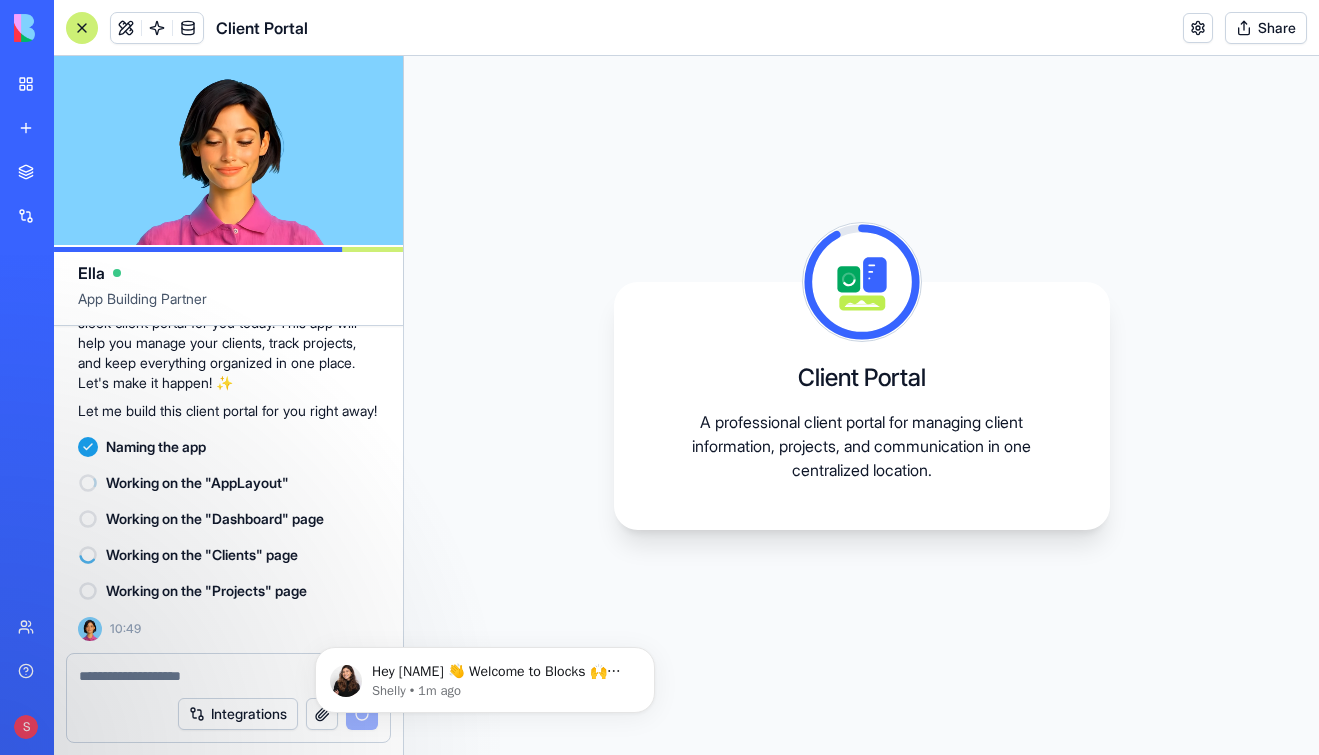 scroll, scrollTop: 0, scrollLeft: 0, axis: both 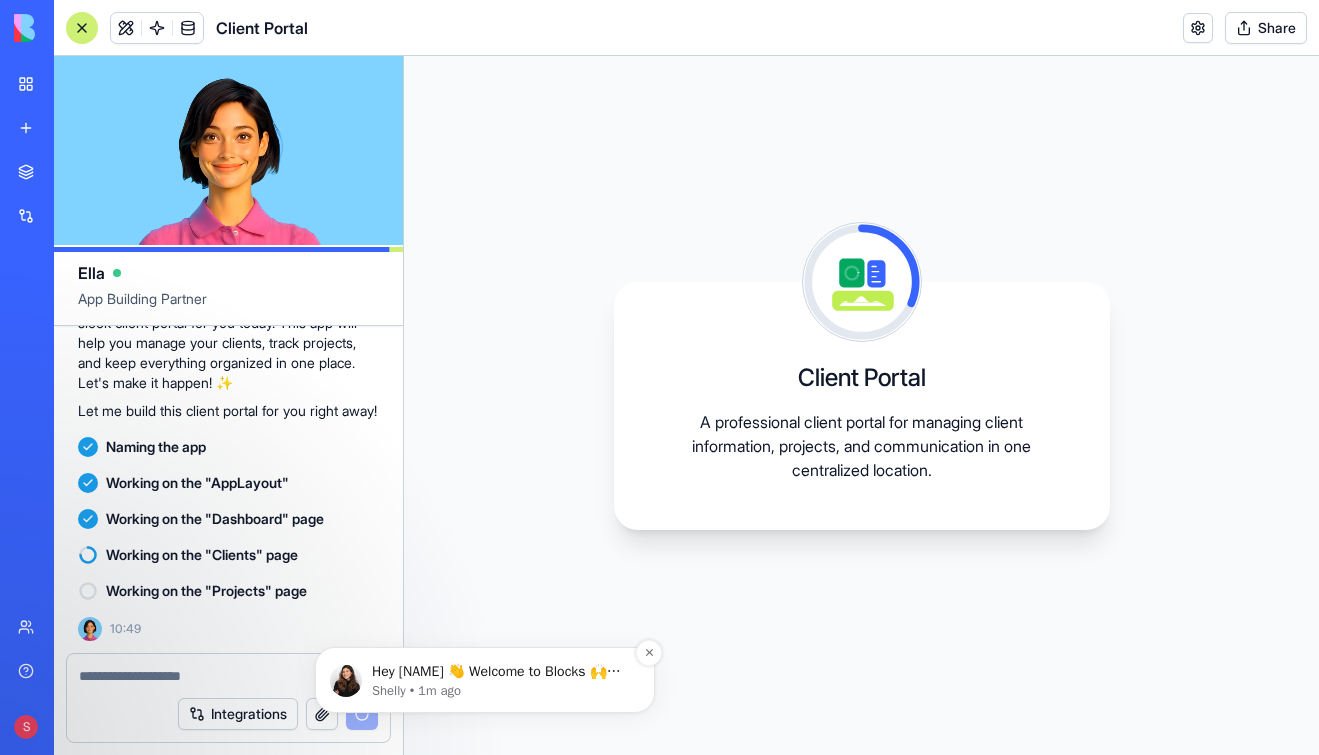 click at bounding box center [346, 681] 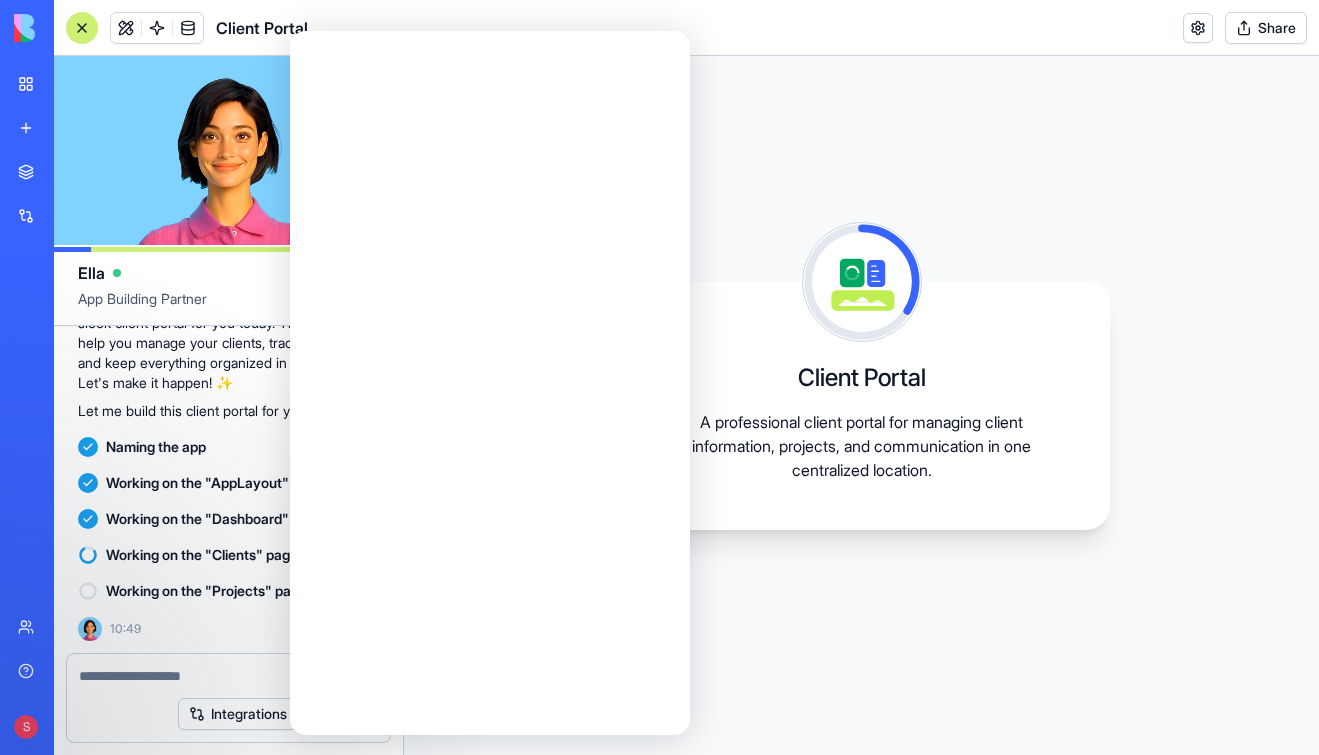 scroll, scrollTop: 0, scrollLeft: 0, axis: both 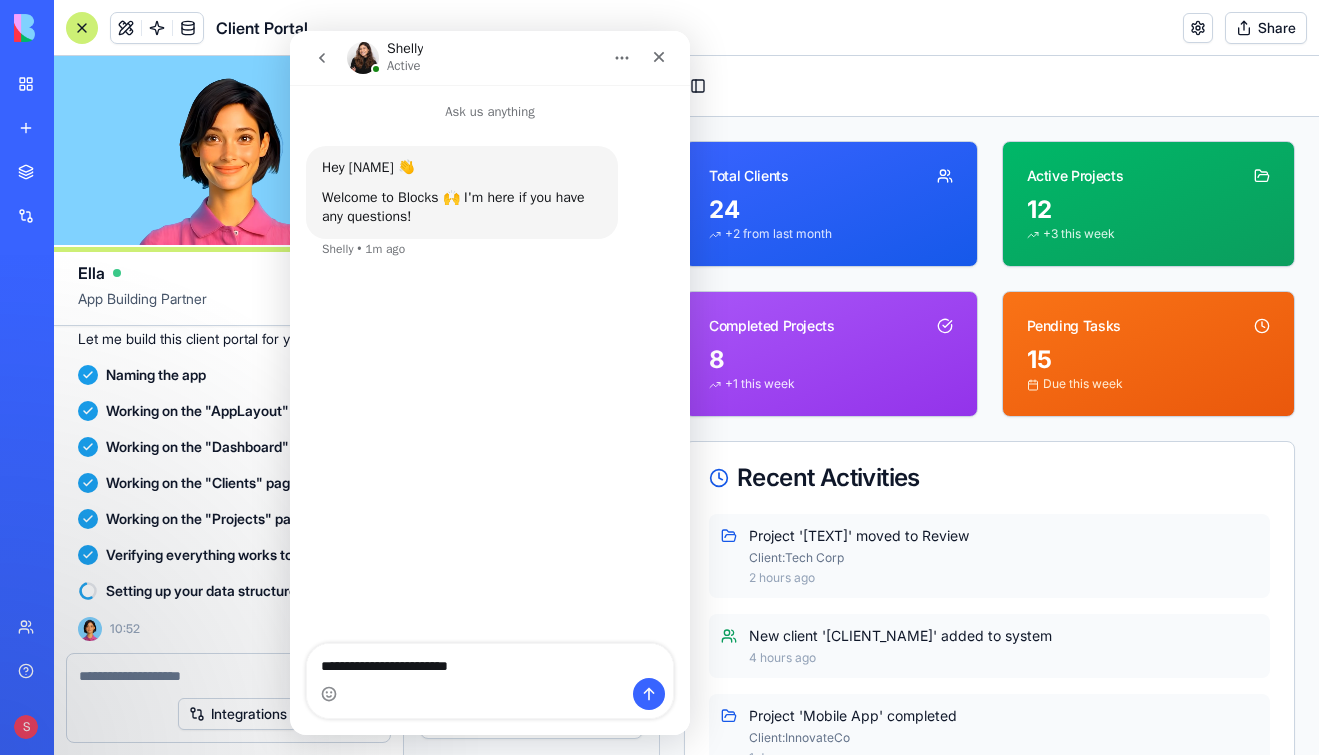 type on "**********" 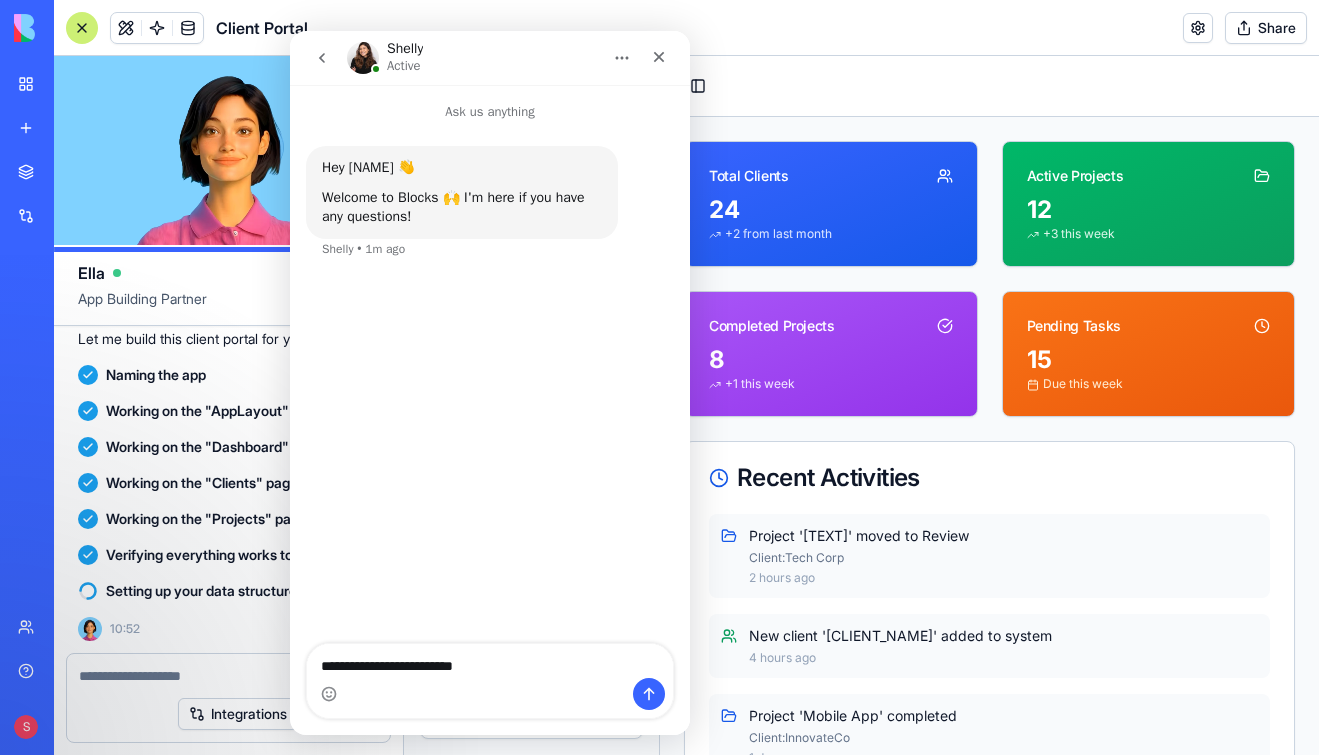 type 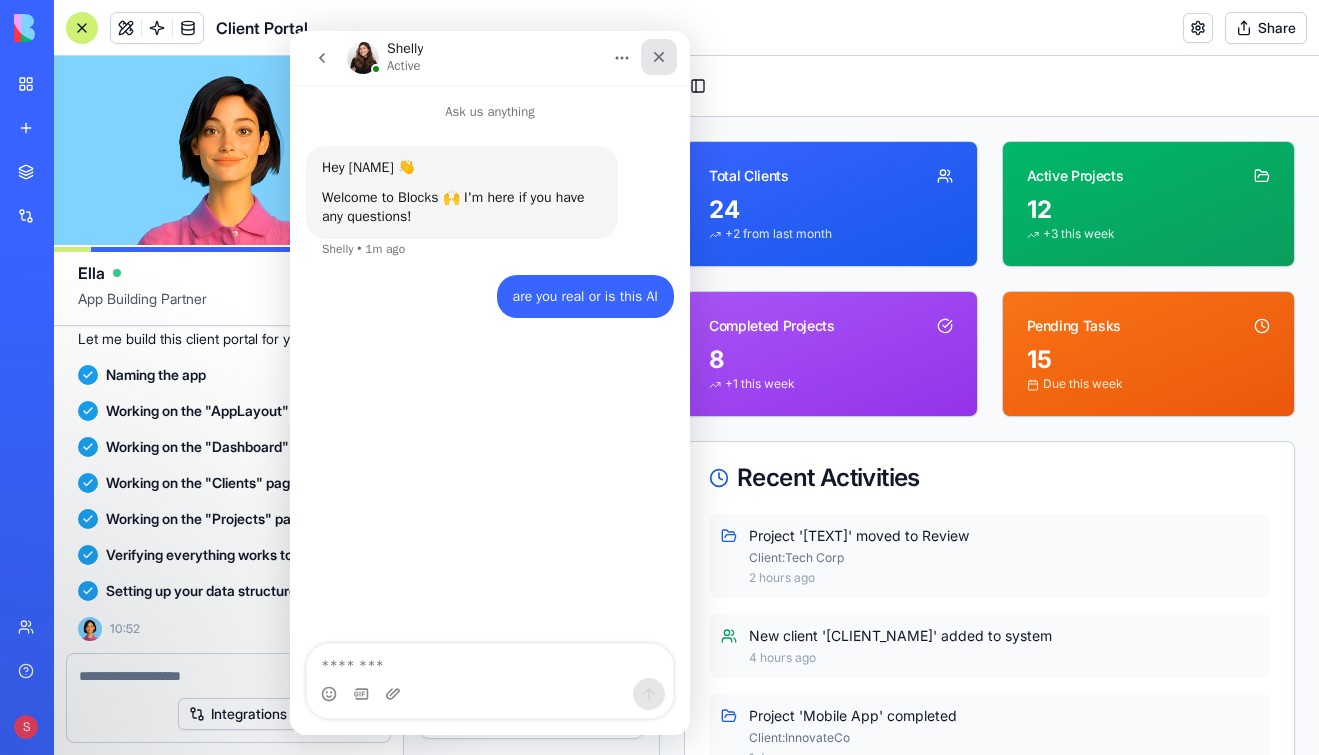 click 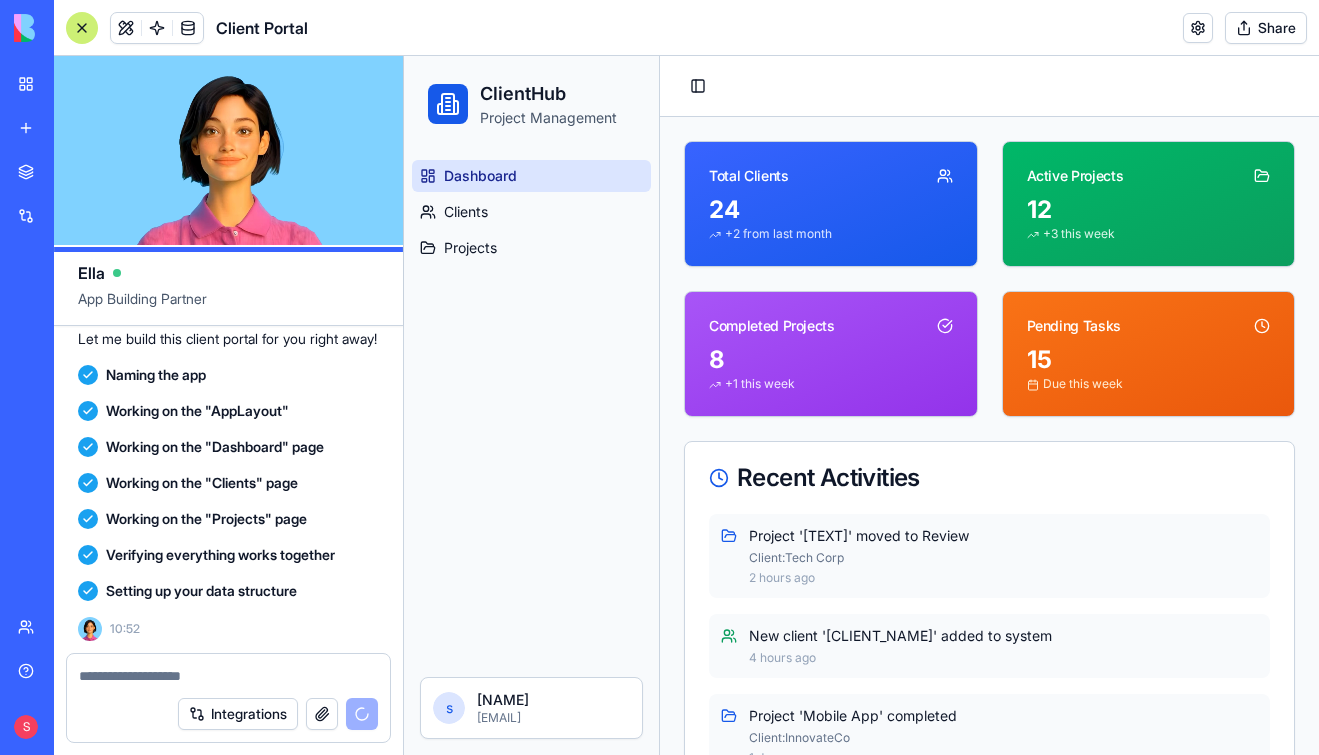 scroll, scrollTop: 0, scrollLeft: 0, axis: both 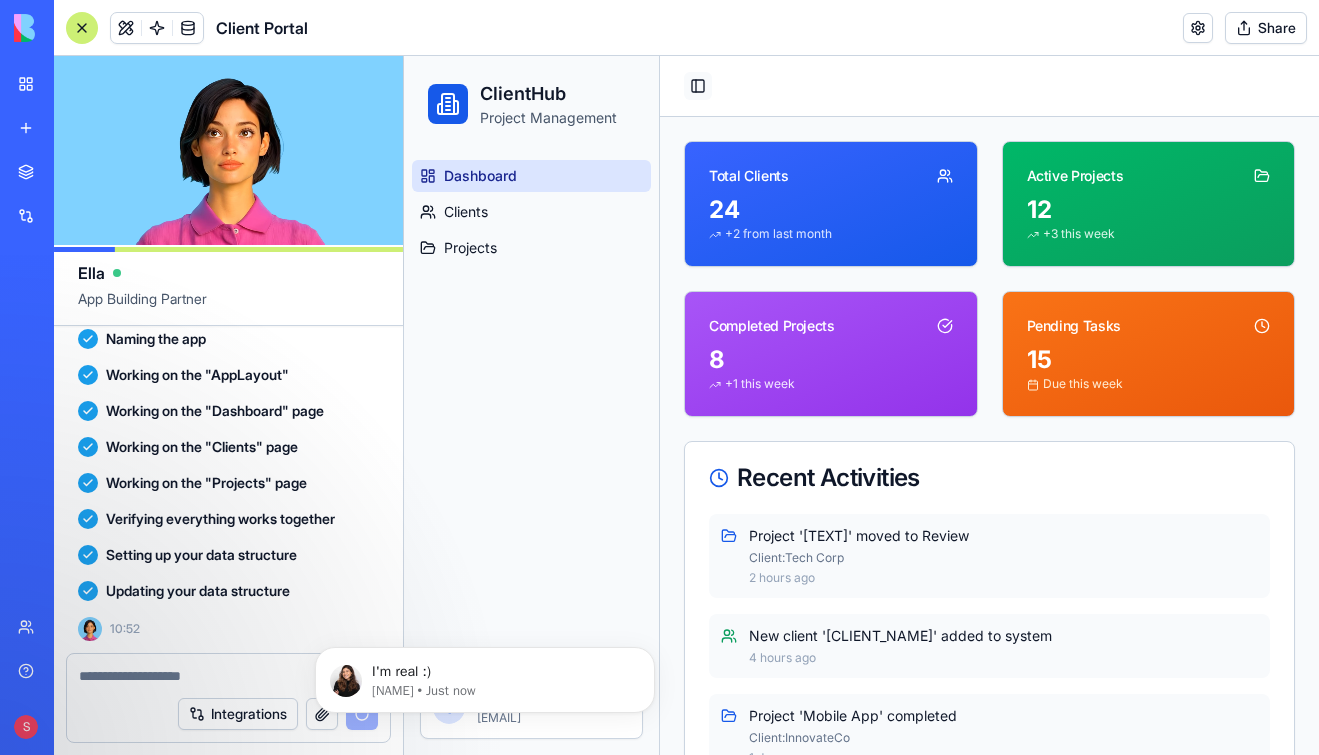 click on "Toggle Sidebar" at bounding box center [698, 86] 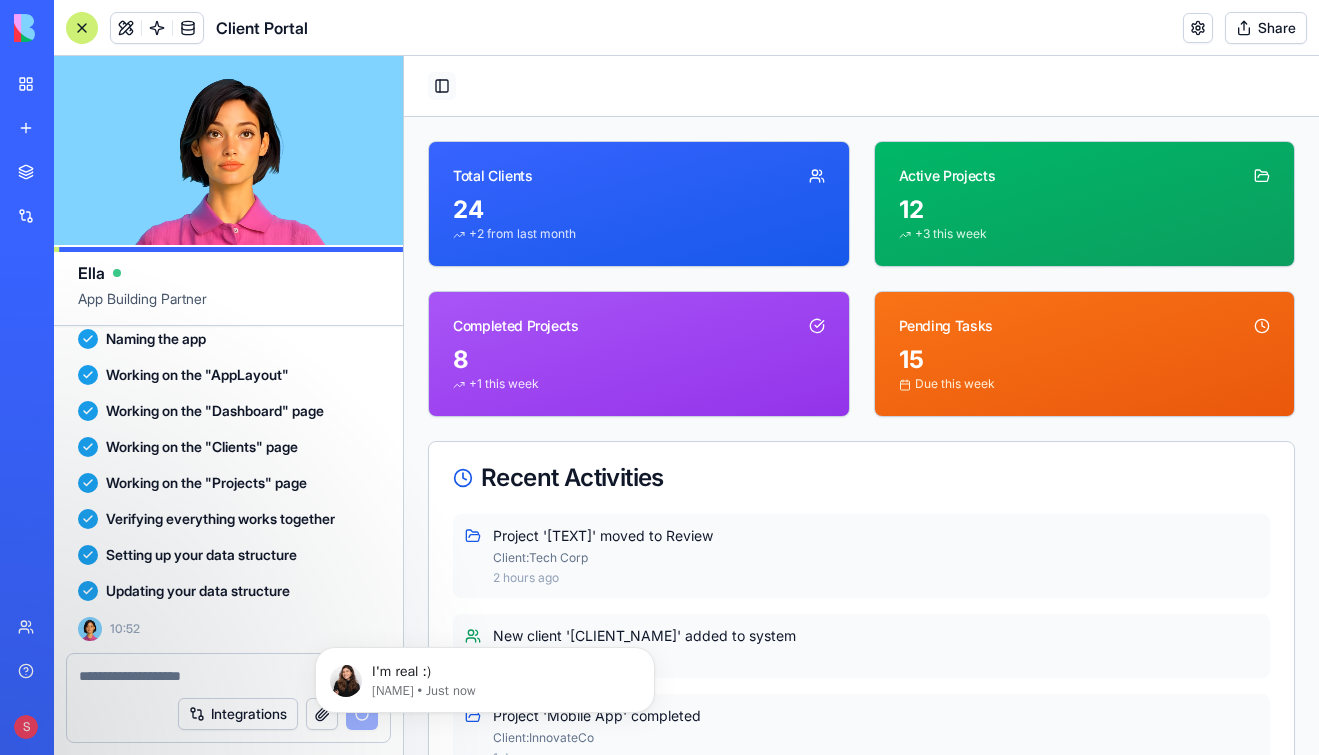 click on "Toggle Sidebar" at bounding box center (442, 86) 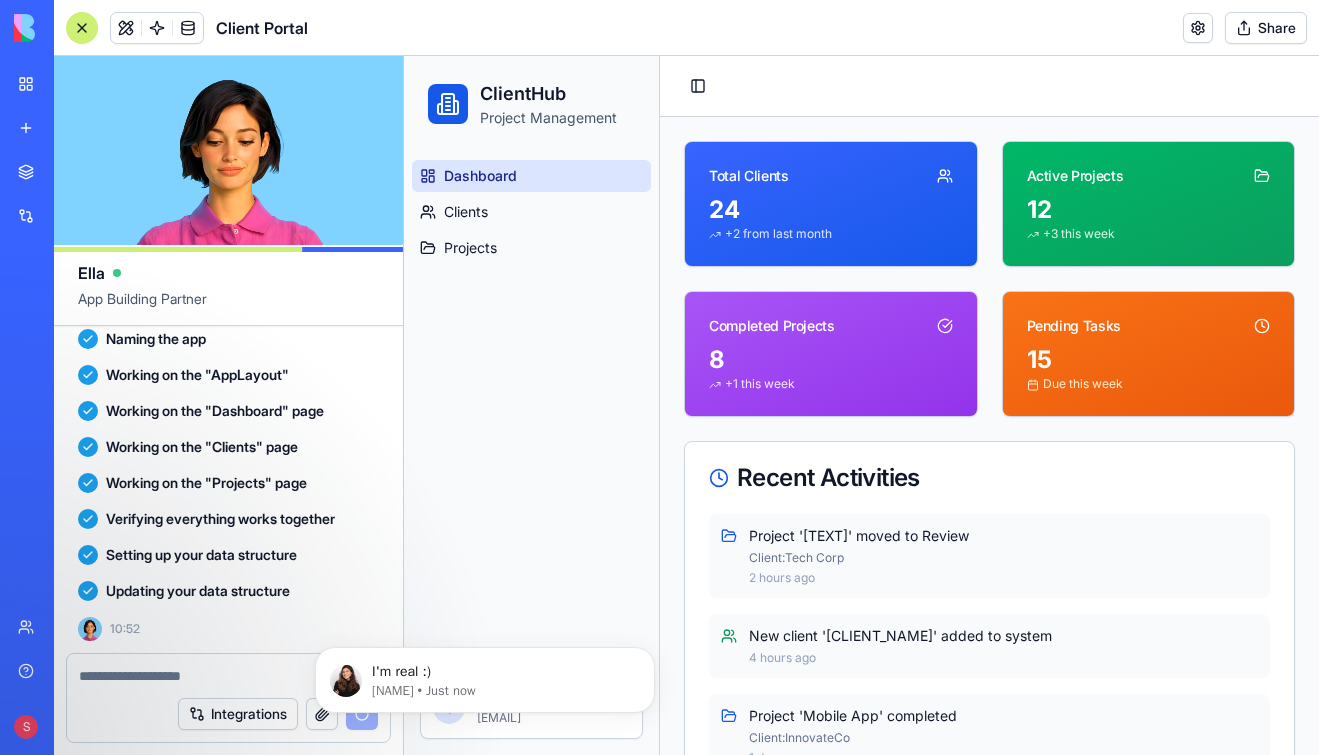 click on "I'm real :) [NAME] • Just now" at bounding box center [485, 680] 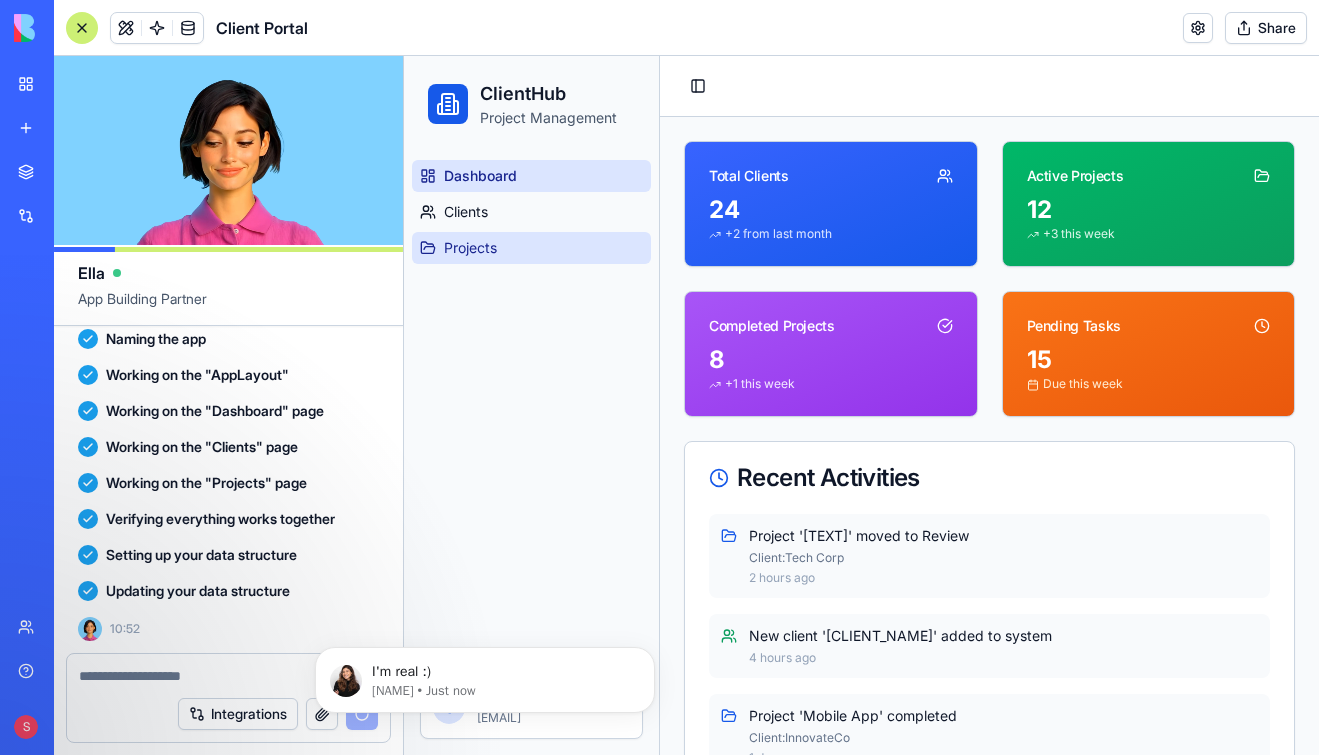 click on "Projects" at bounding box center [531, 248] 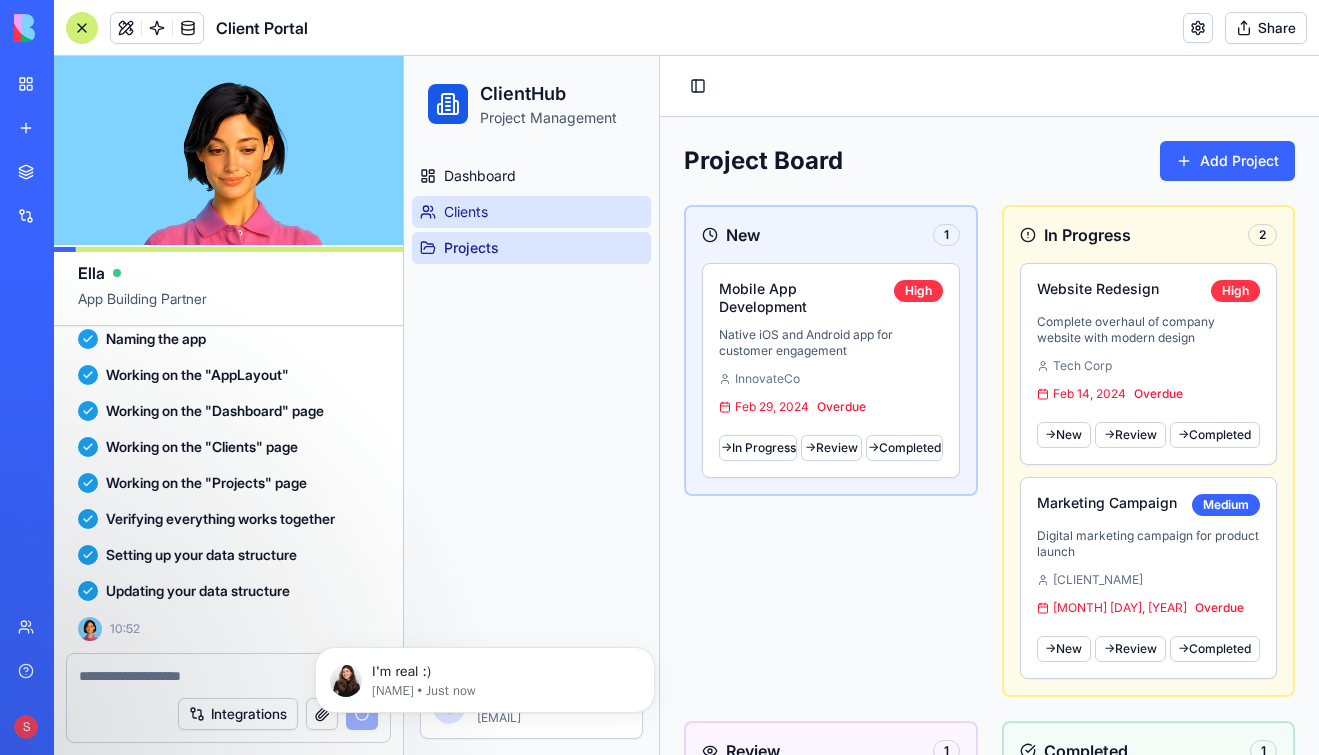 click on "Clients" at bounding box center (466, 212) 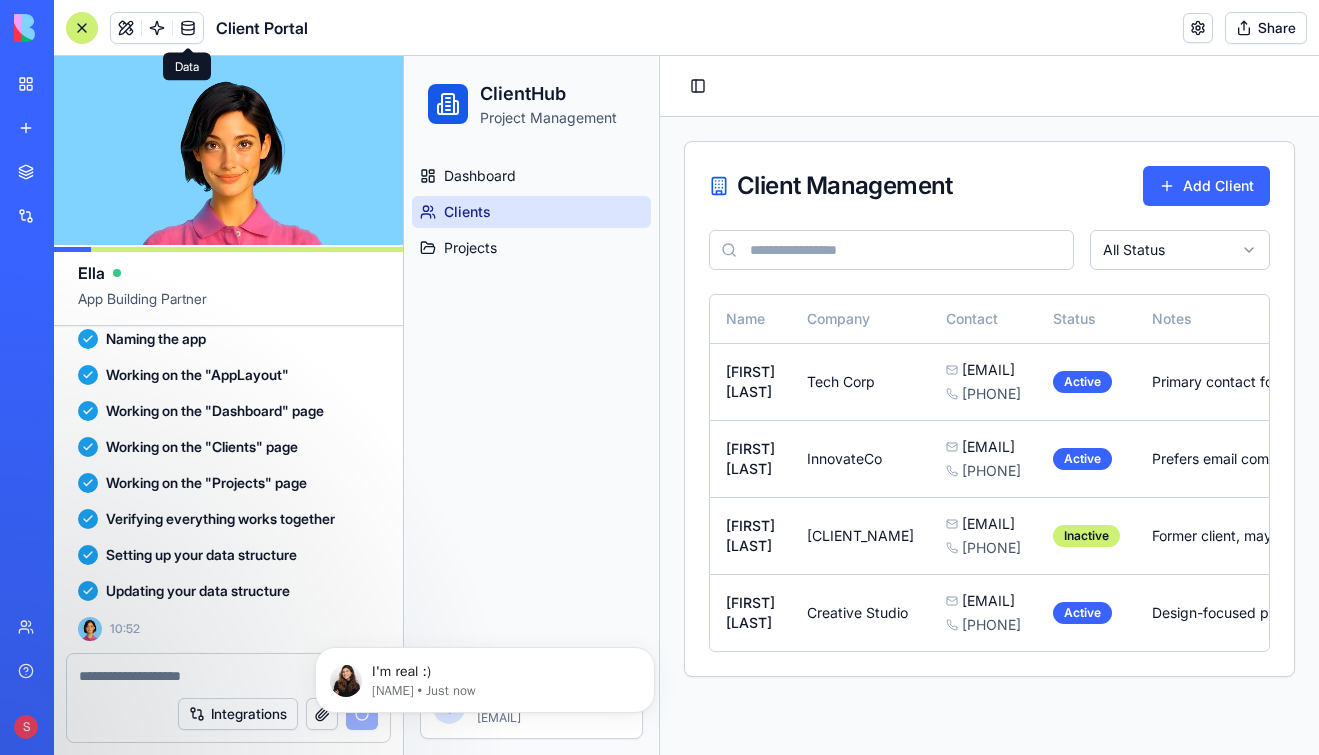 click at bounding box center [188, 28] 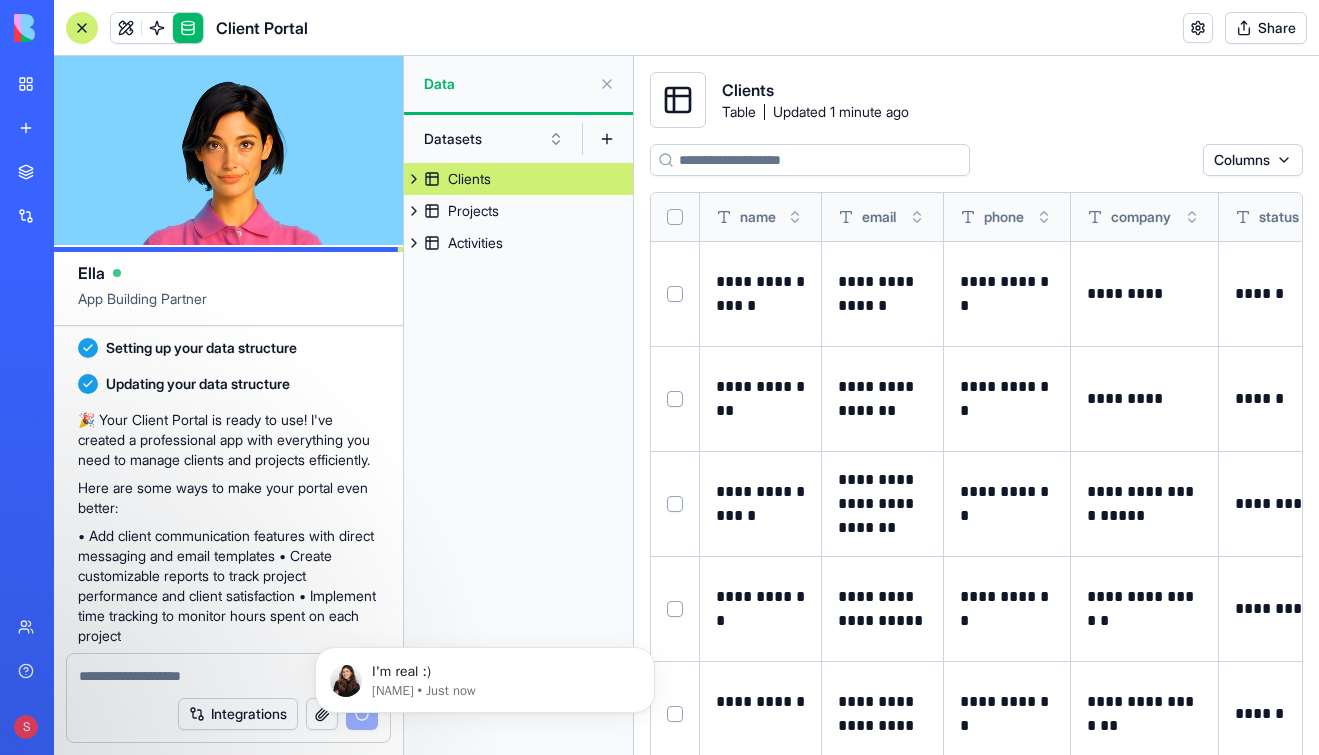 scroll, scrollTop: 92, scrollLeft: 0, axis: vertical 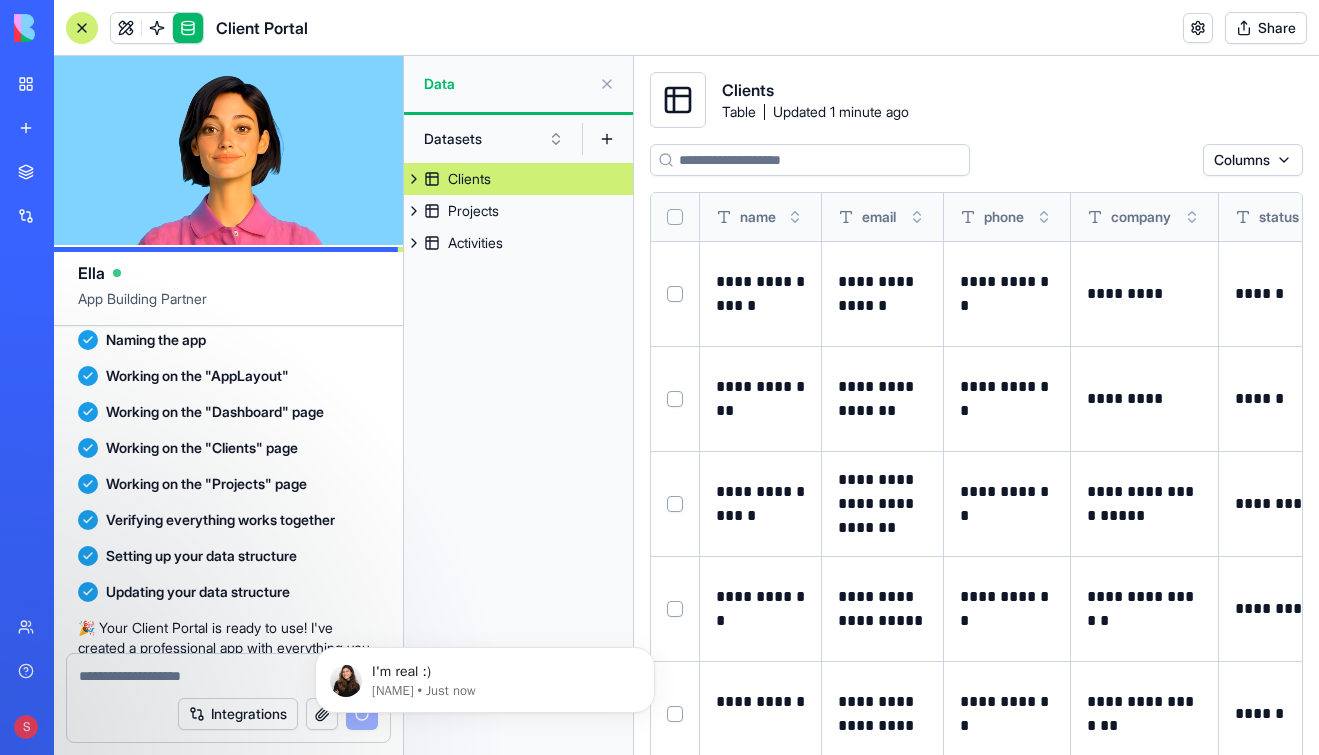 click at bounding box center [188, 28] 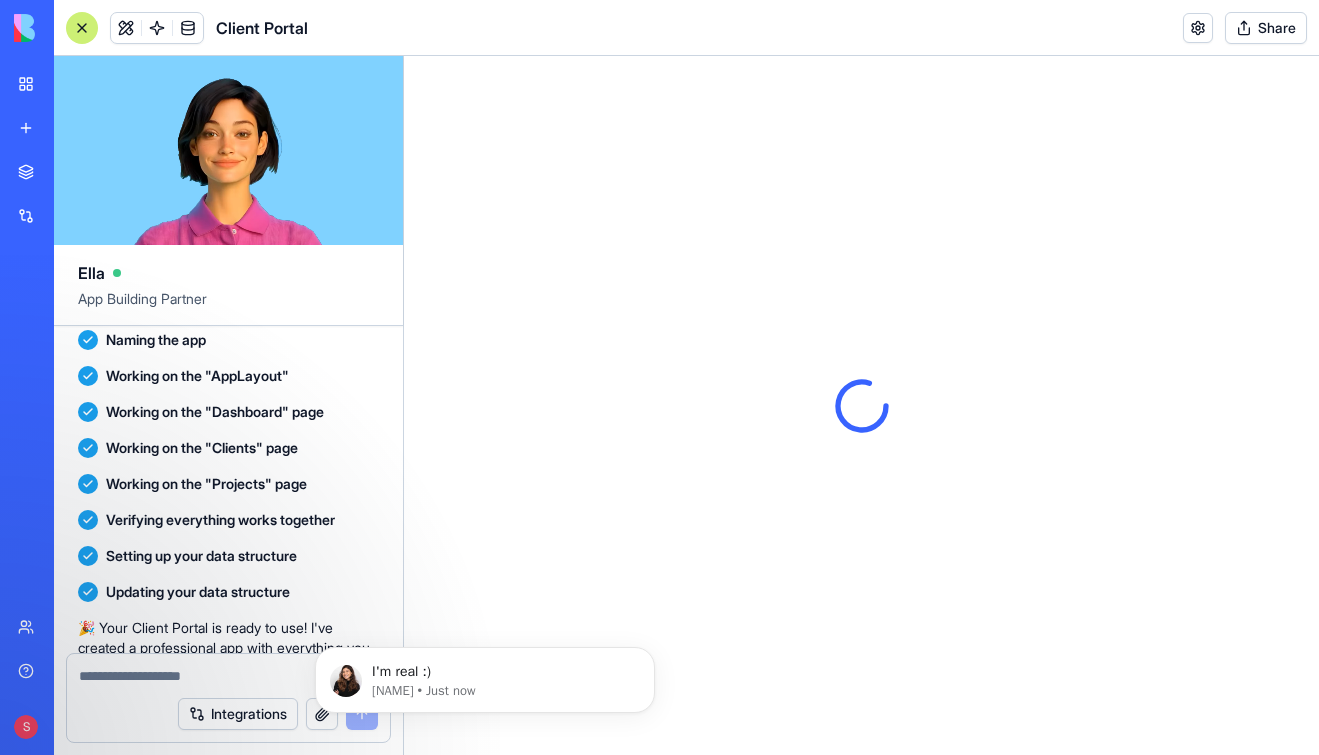 scroll, scrollTop: 0, scrollLeft: 0, axis: both 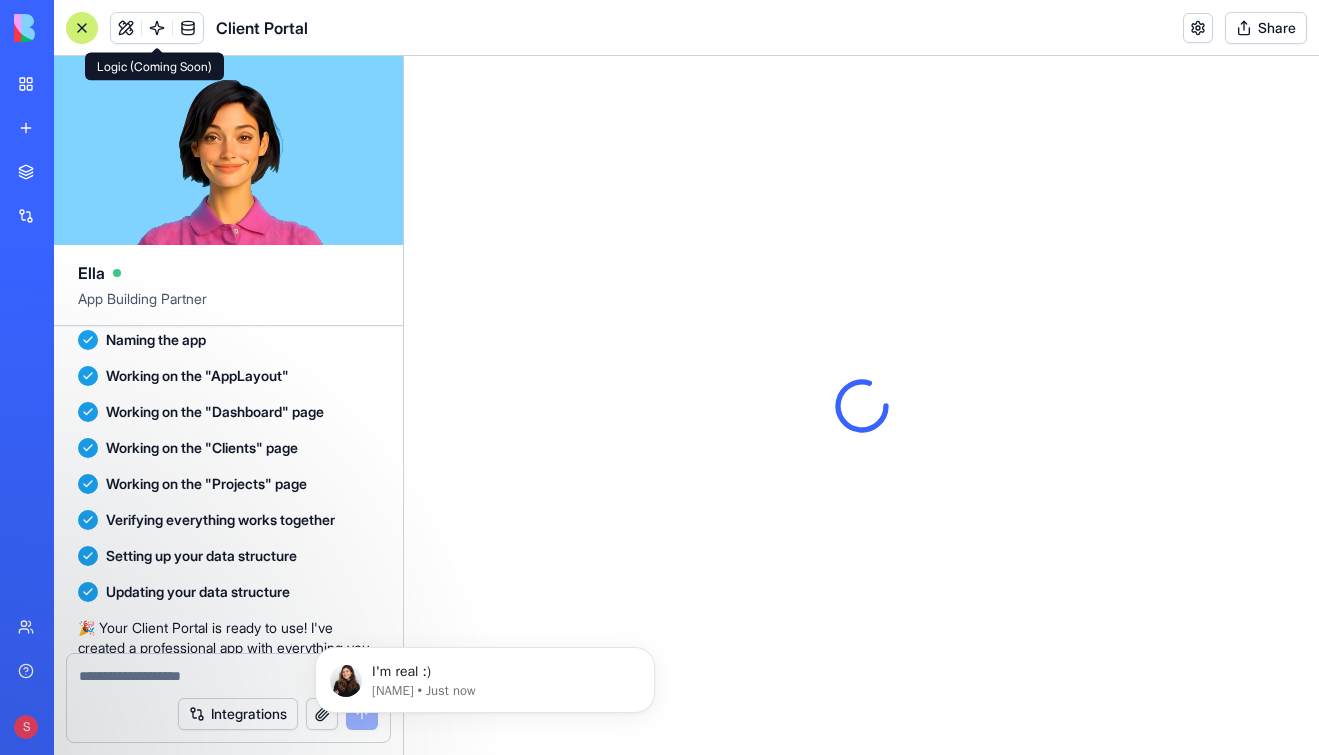 click at bounding box center [157, 28] 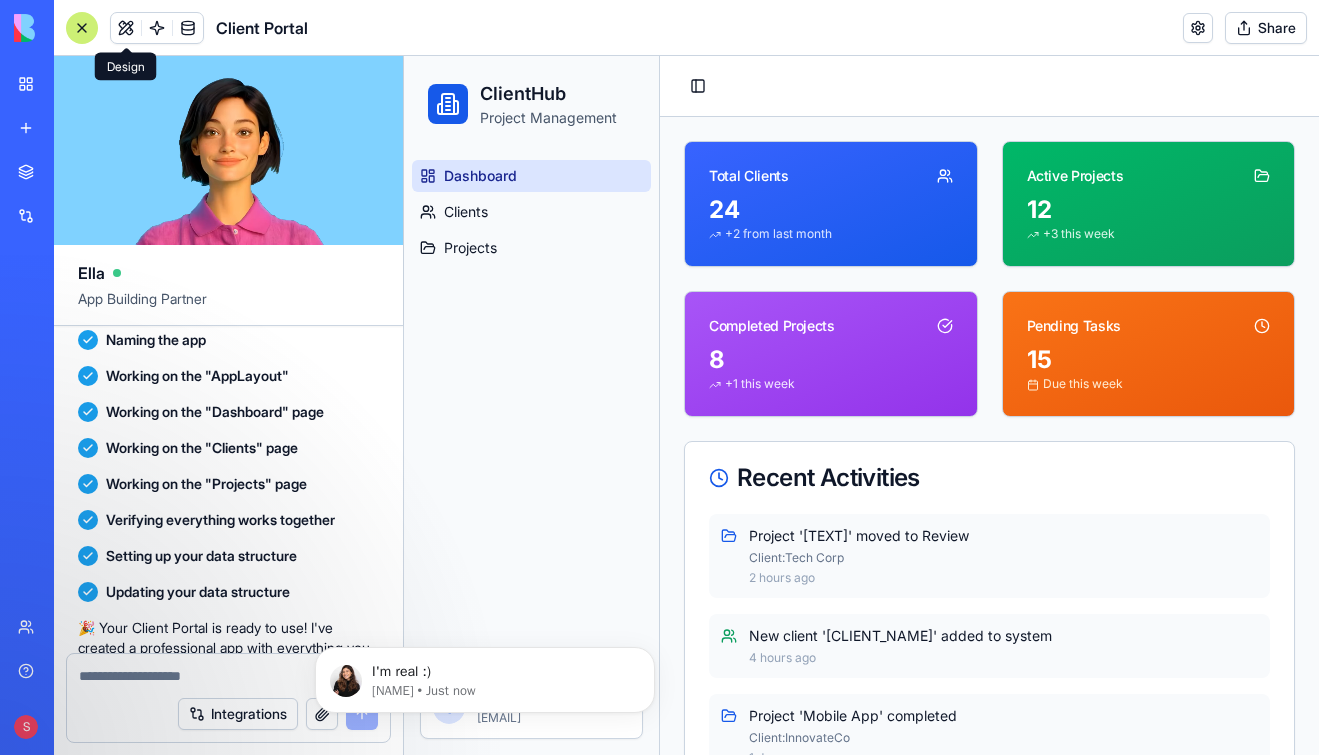click at bounding box center (126, 28) 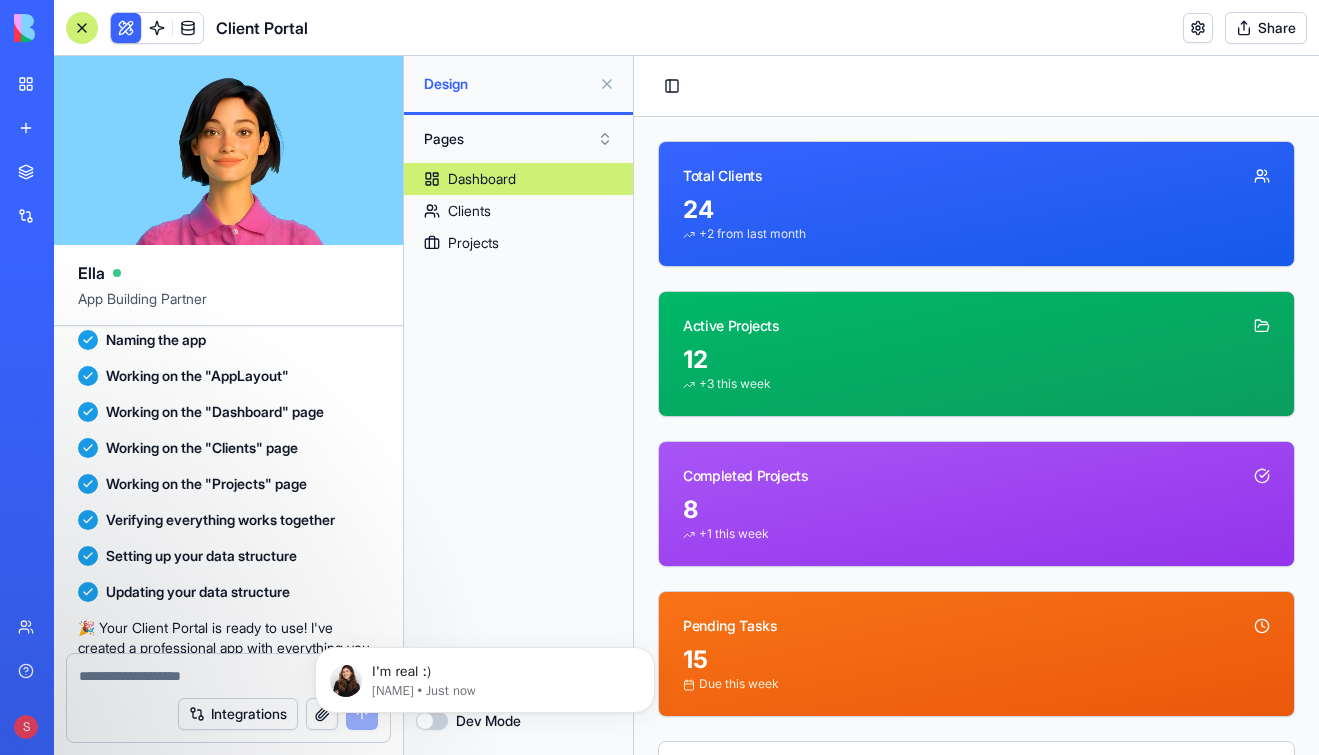 click at bounding box center [126, 28] 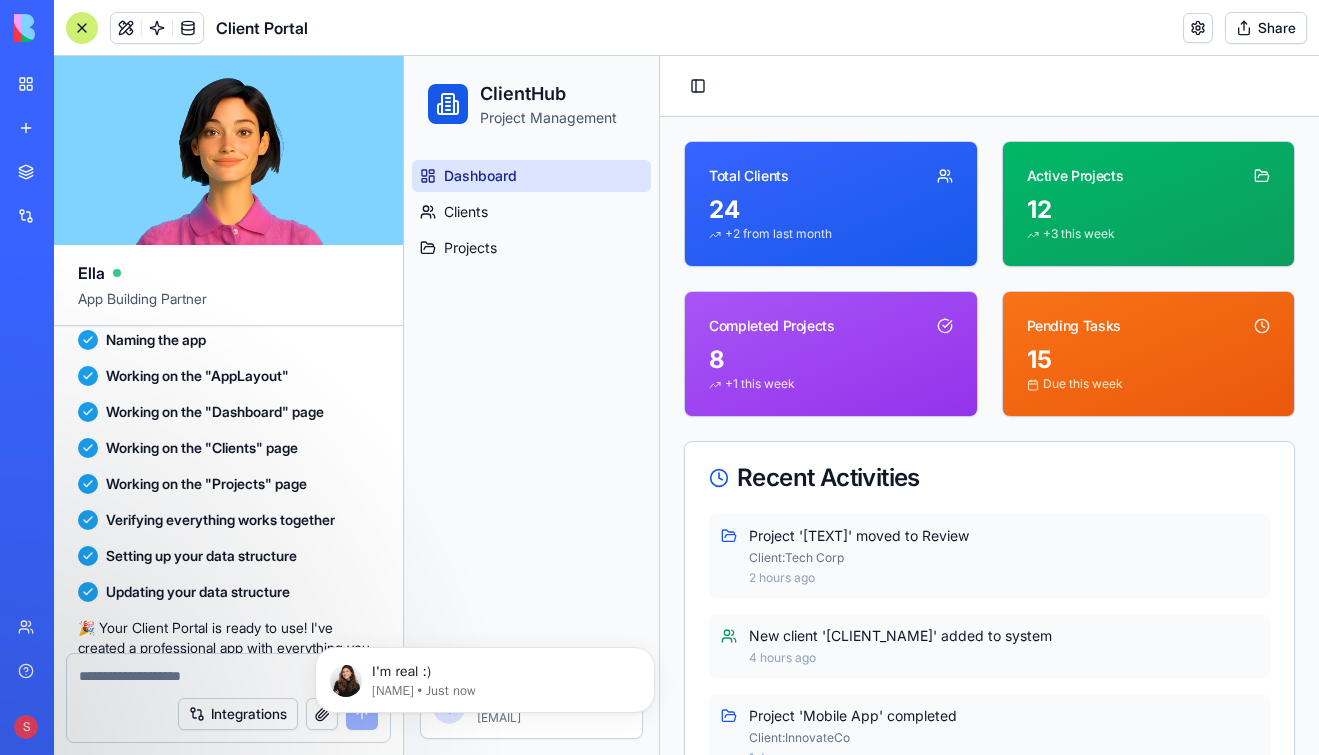 click at bounding box center [82, 28] 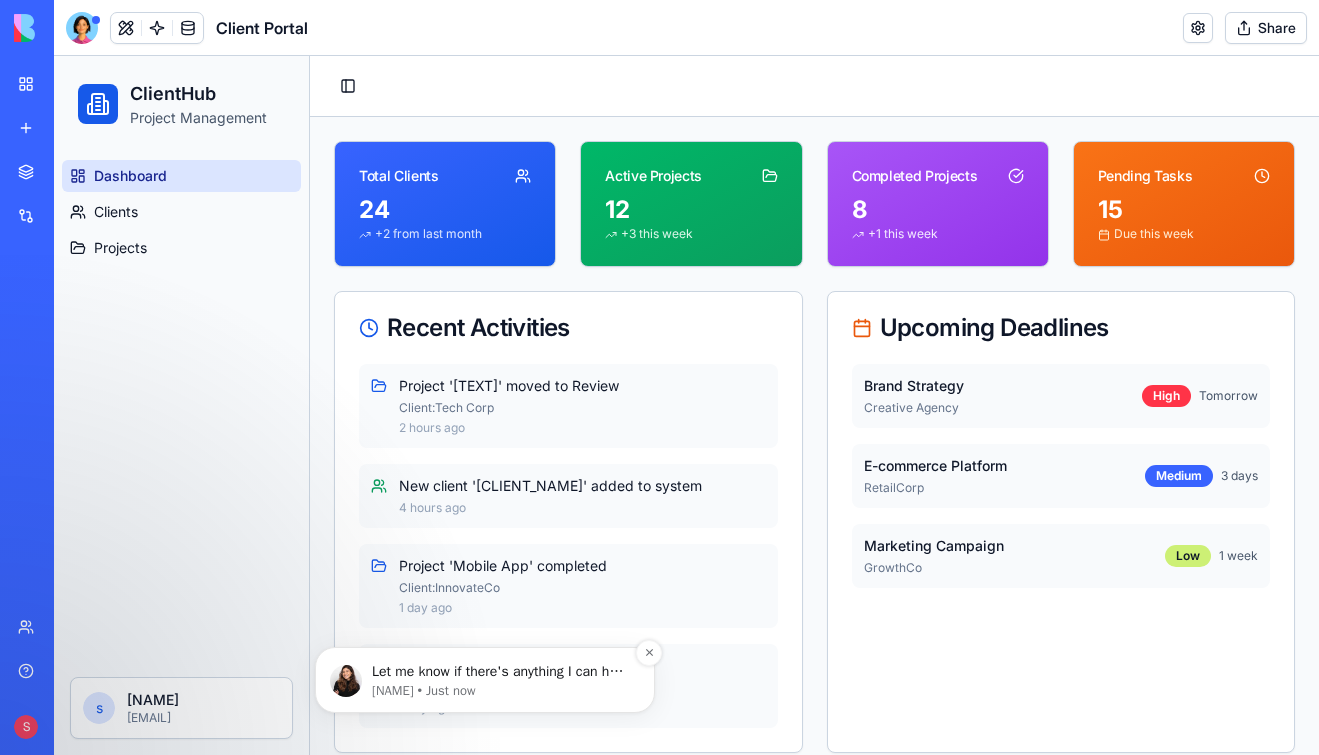 click on "[NAME] • Just now" at bounding box center [501, 691] 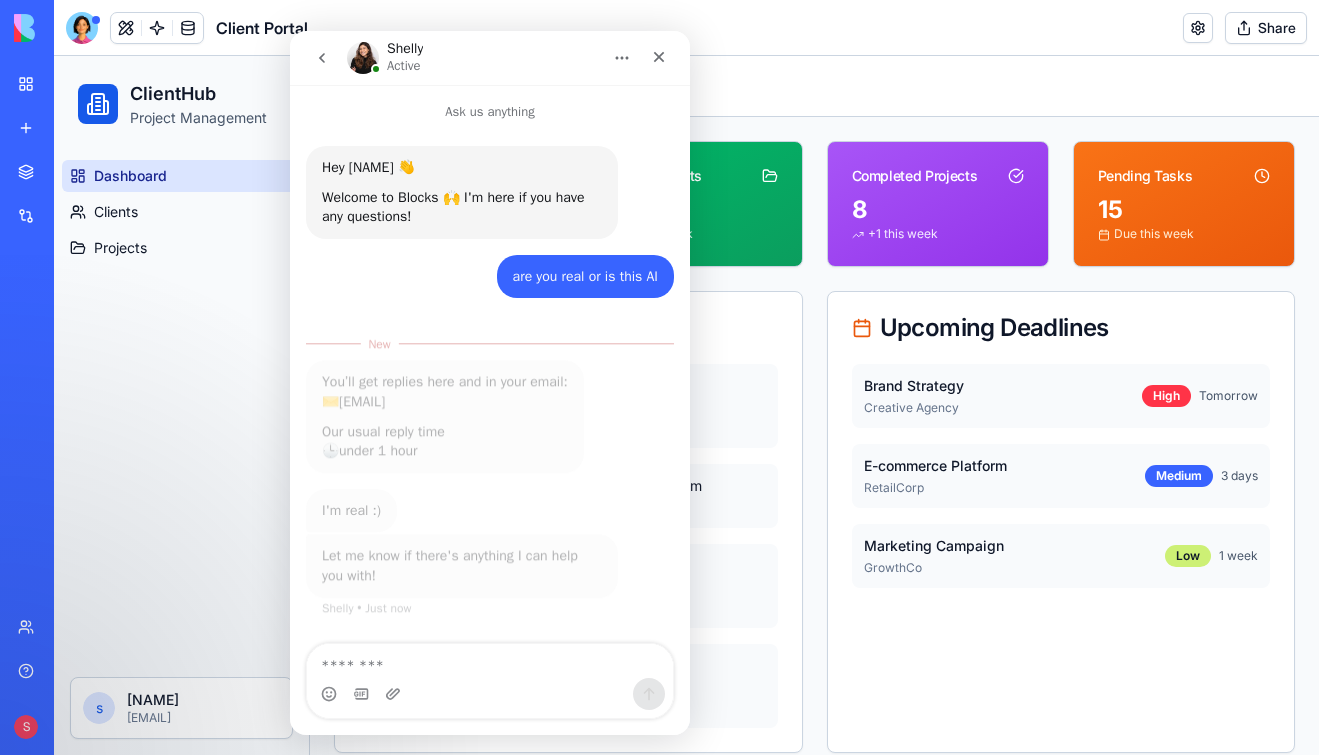 scroll, scrollTop: 3, scrollLeft: 0, axis: vertical 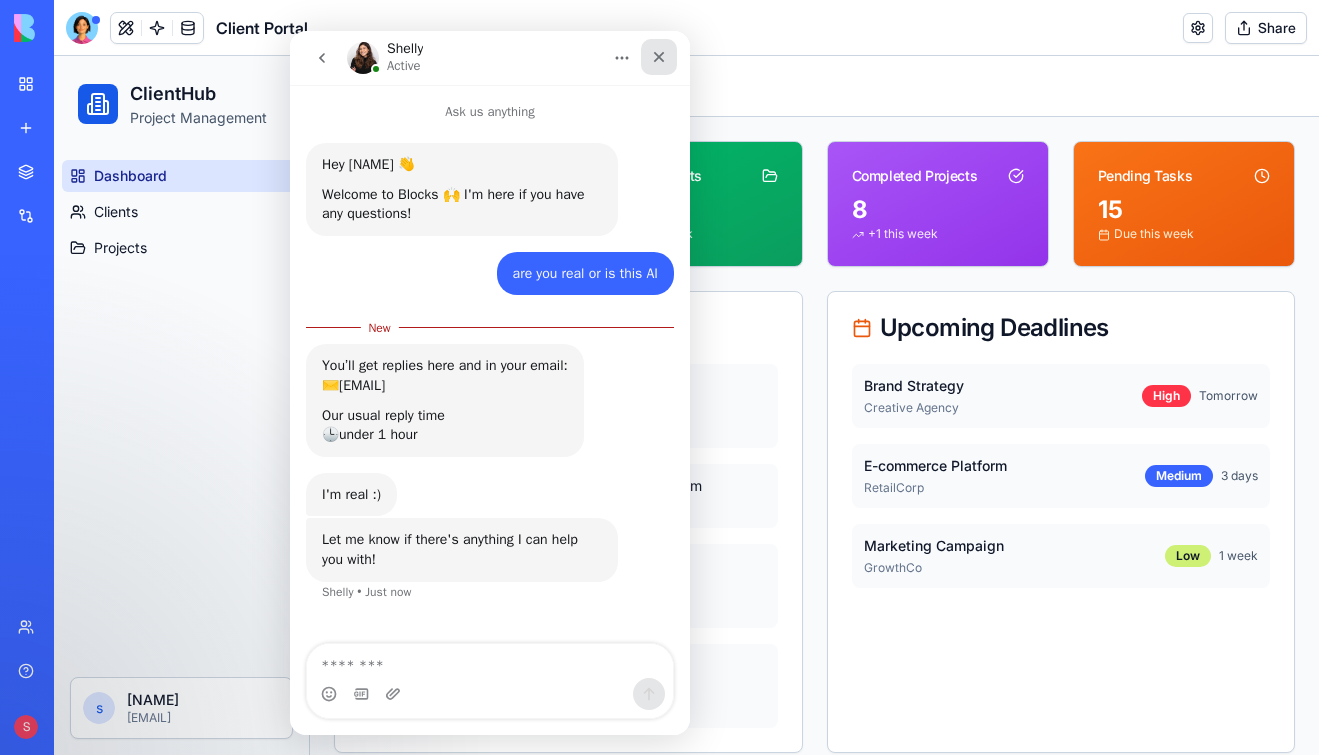 click at bounding box center [659, 57] 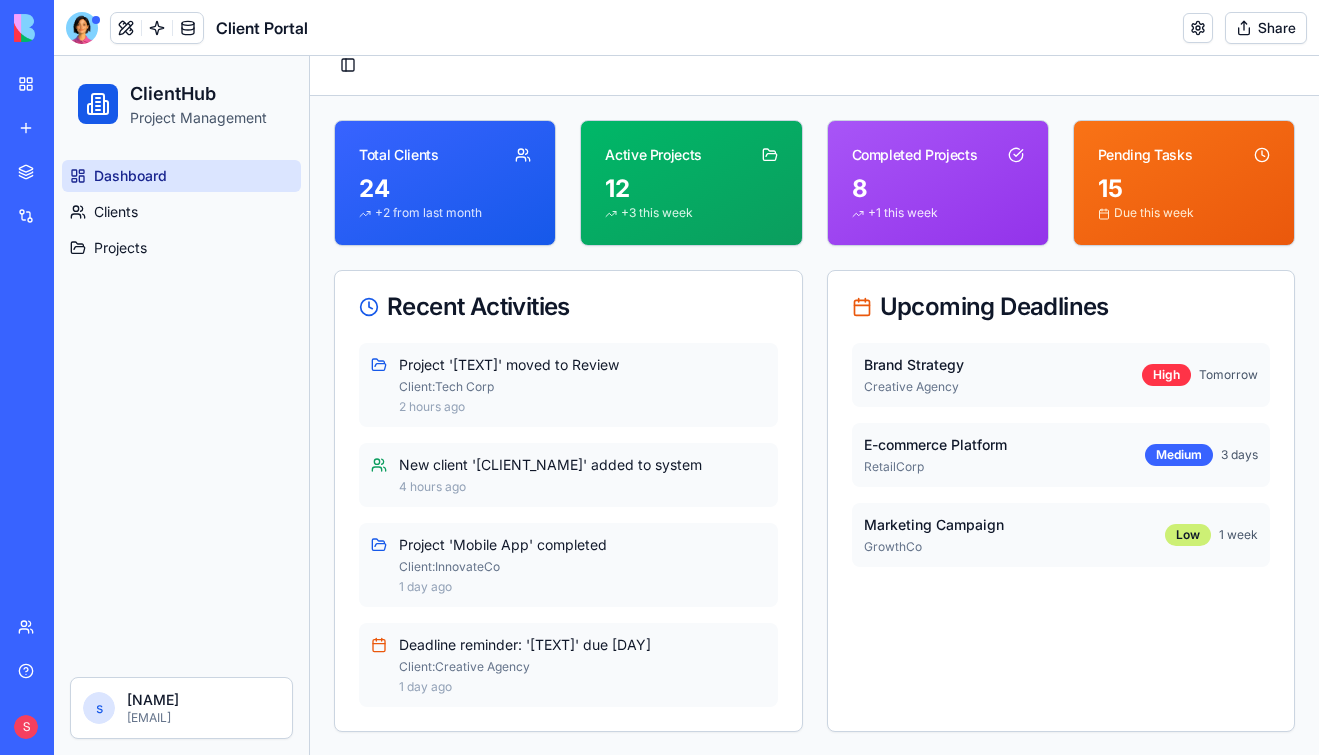 scroll, scrollTop: 22, scrollLeft: 0, axis: vertical 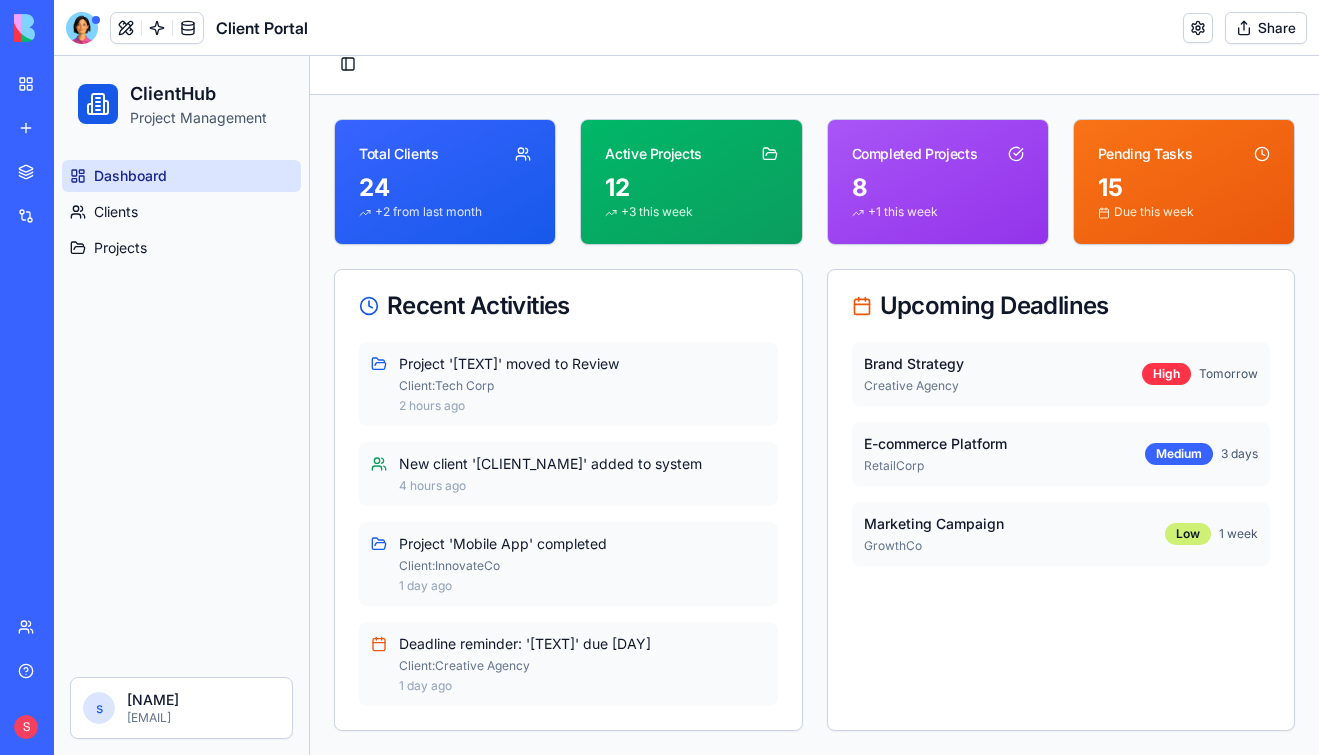 click on "Team" at bounding box center (61, 627) 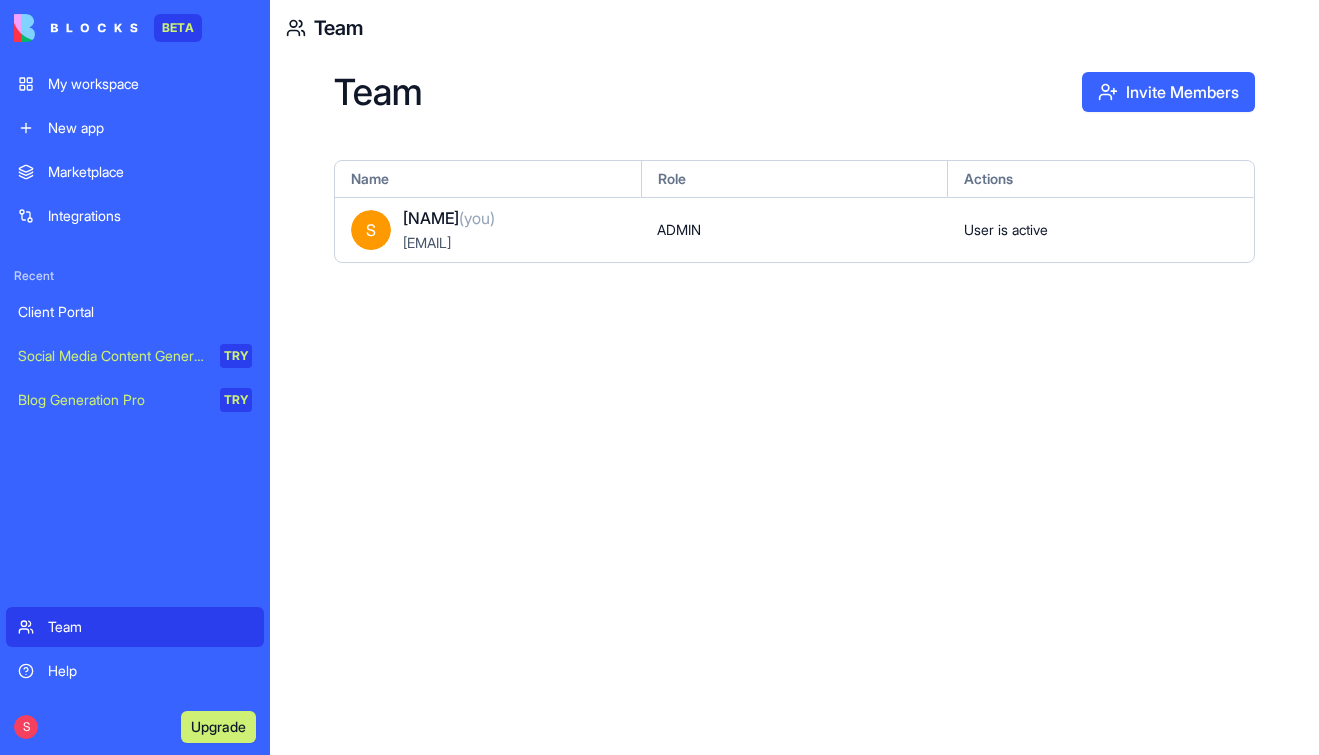 click on "My workspace" at bounding box center [150, 84] 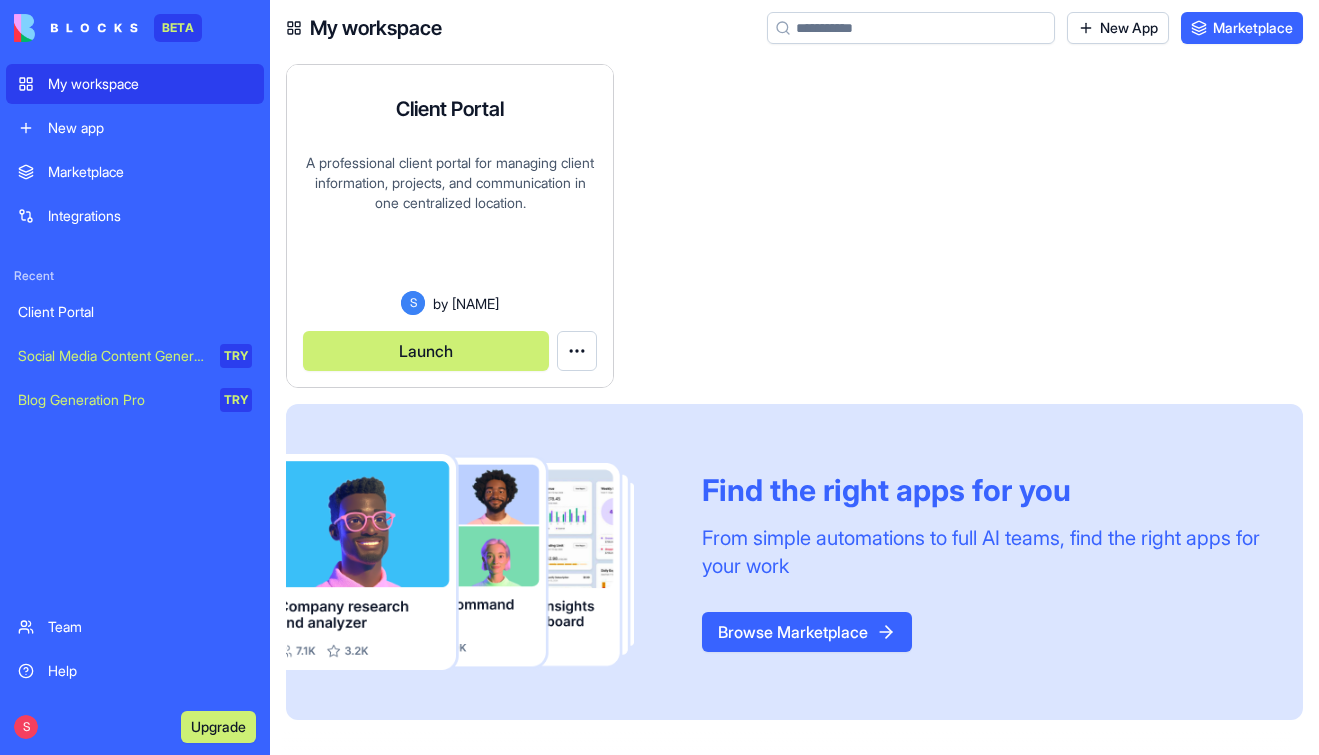click on "A professional client portal for managing client information, projects, and communication in one centralized location." at bounding box center (450, 222) 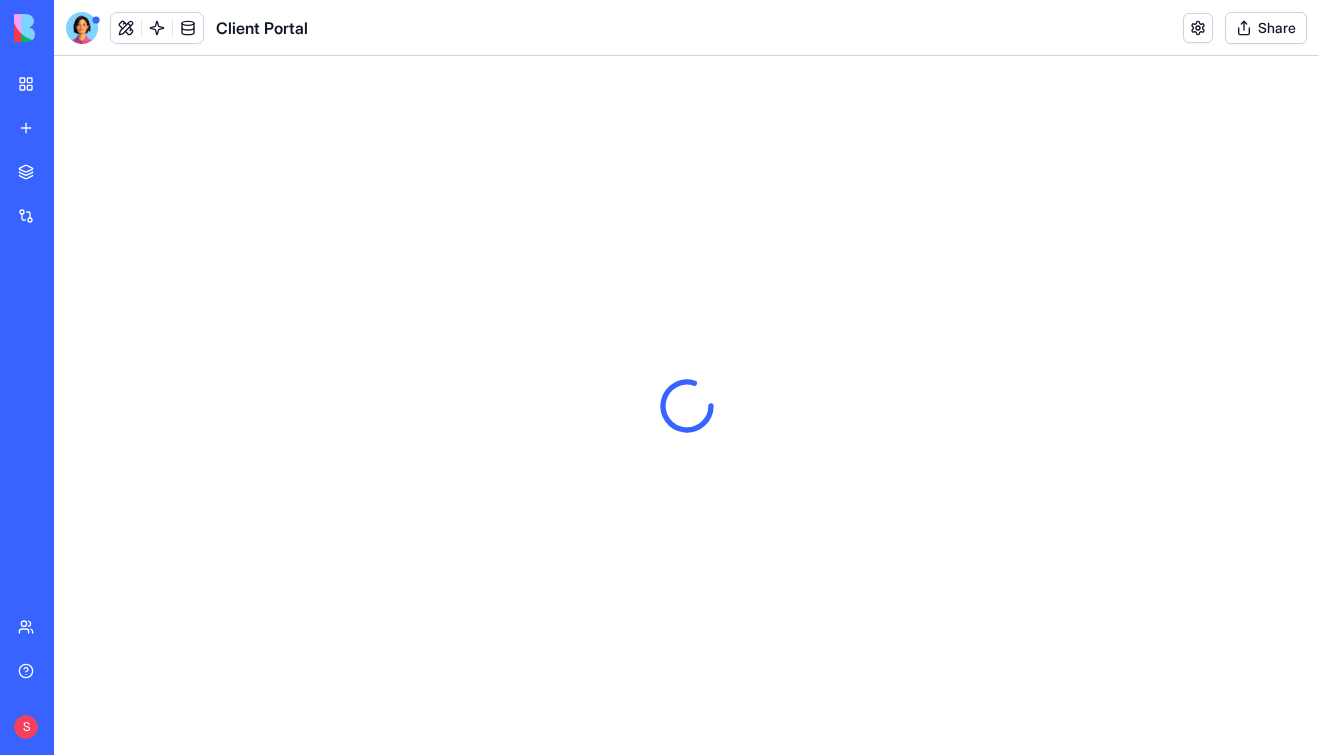 scroll, scrollTop: 0, scrollLeft: 0, axis: both 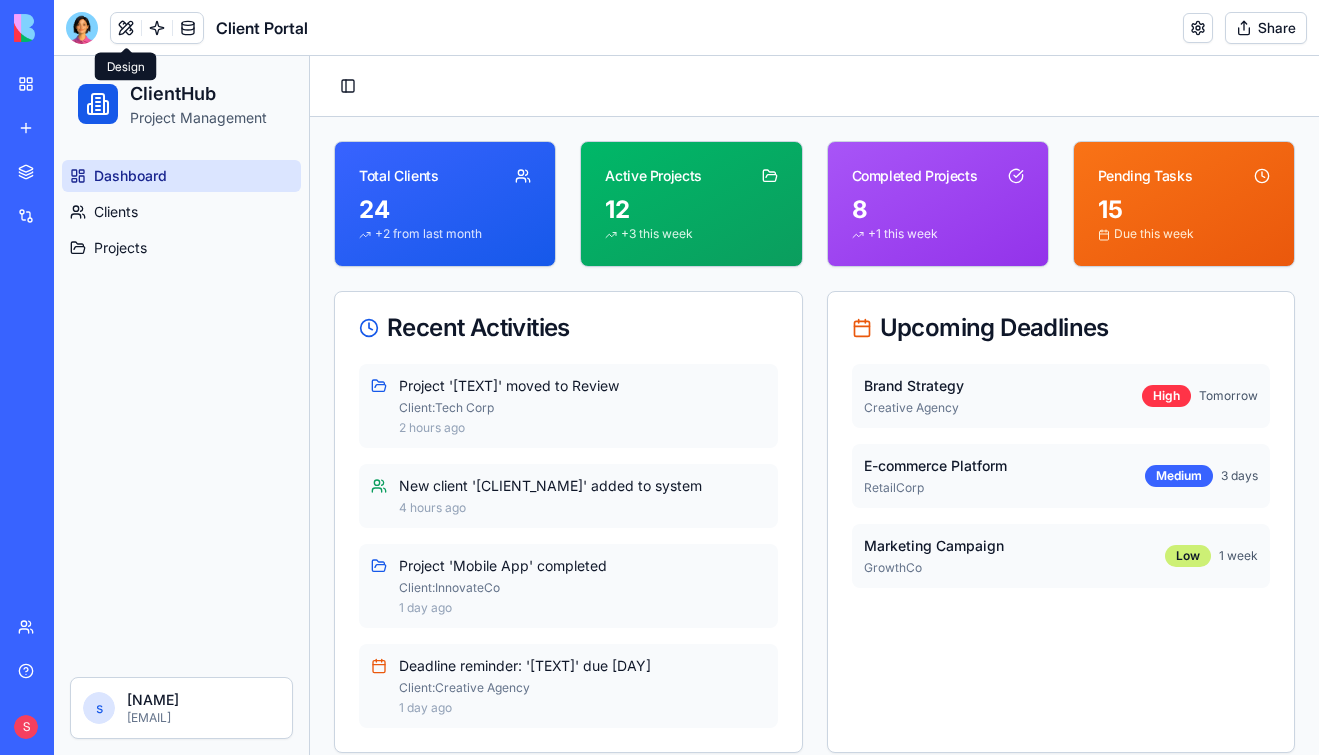 click at bounding box center [126, 28] 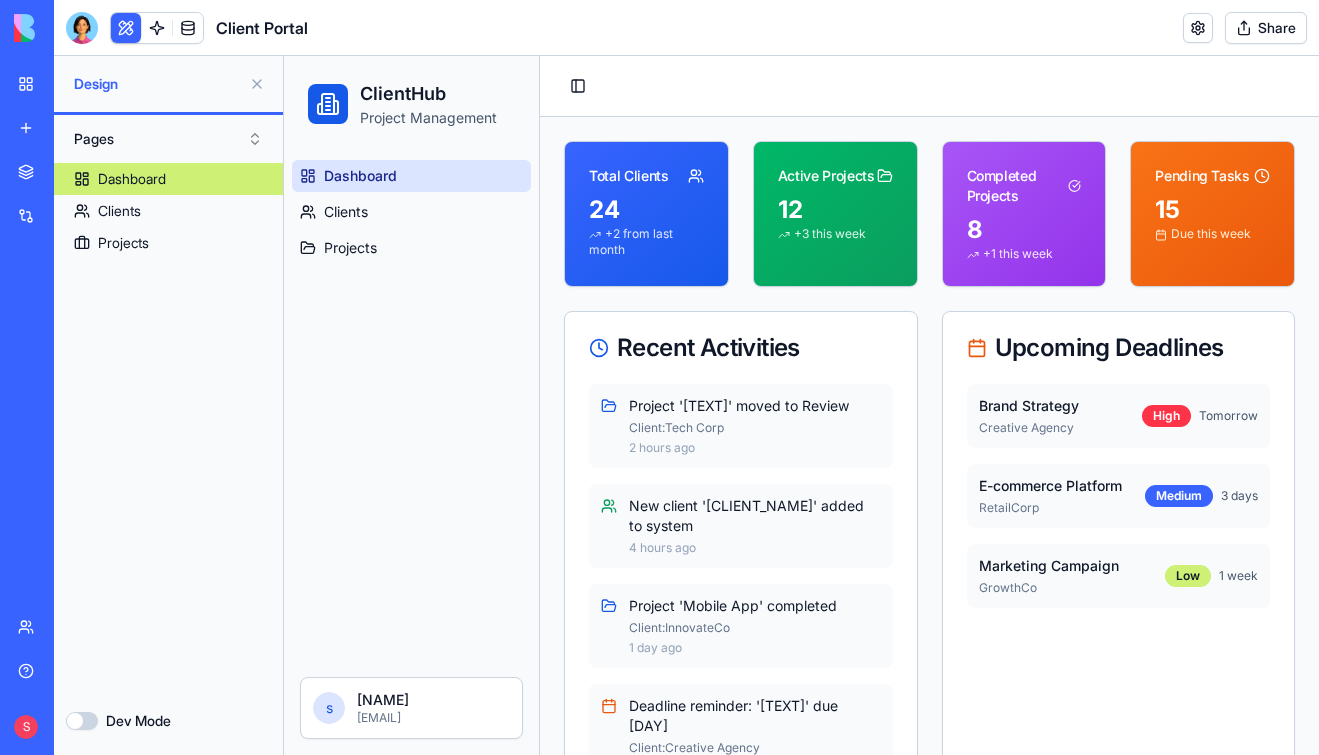 click on "Dev Mode" at bounding box center [82, 721] 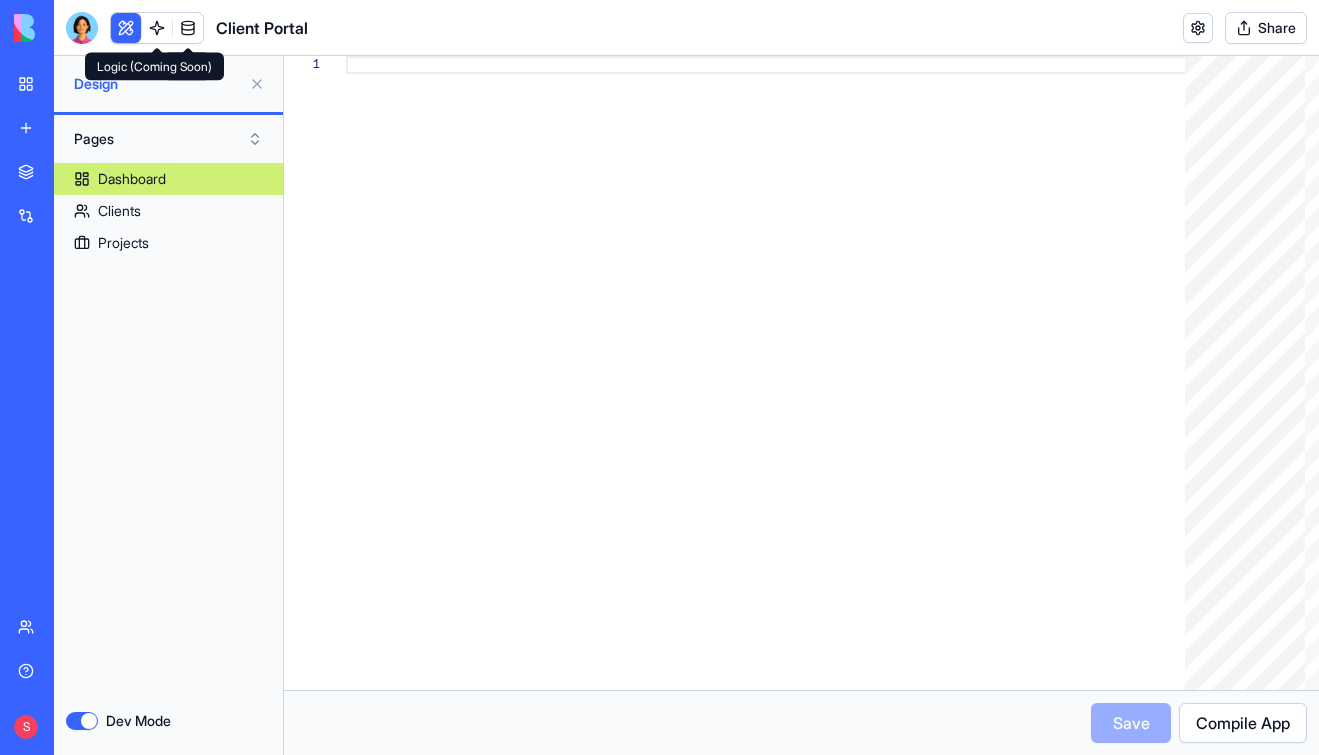click at bounding box center [157, 28] 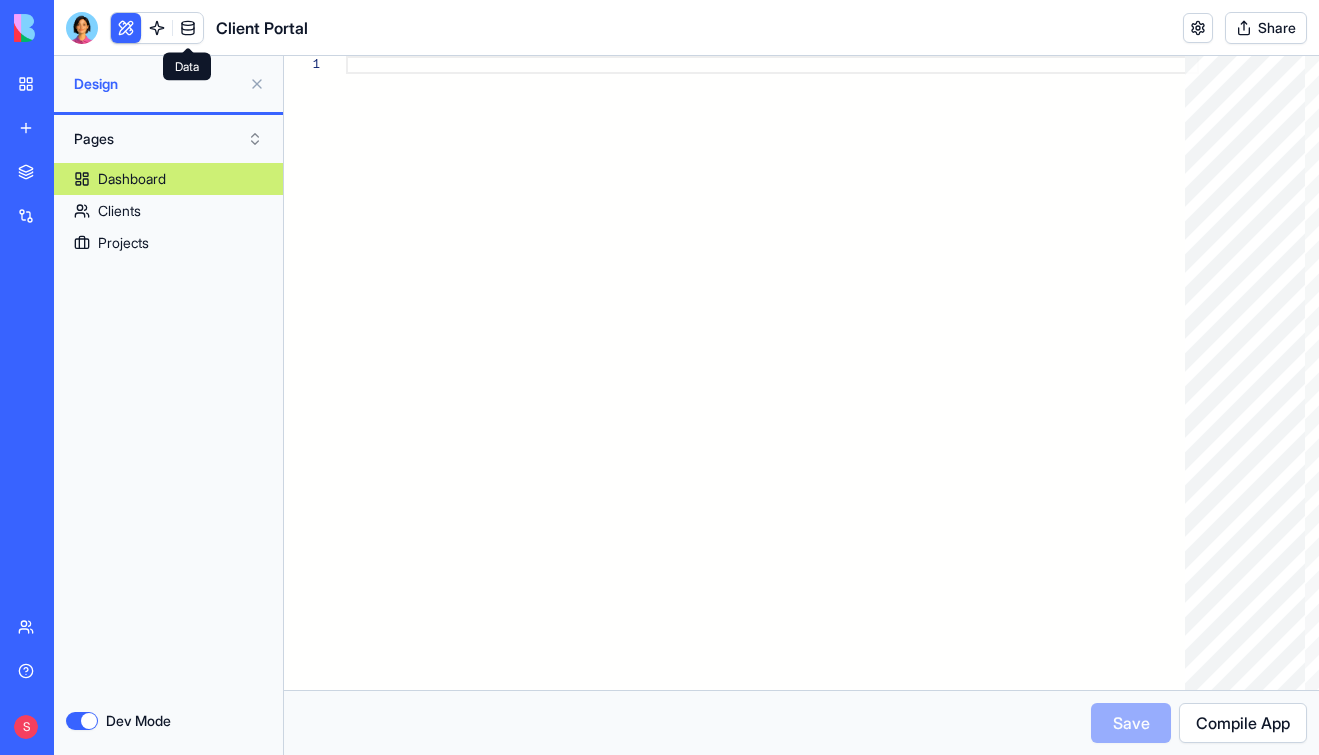 click at bounding box center (188, 28) 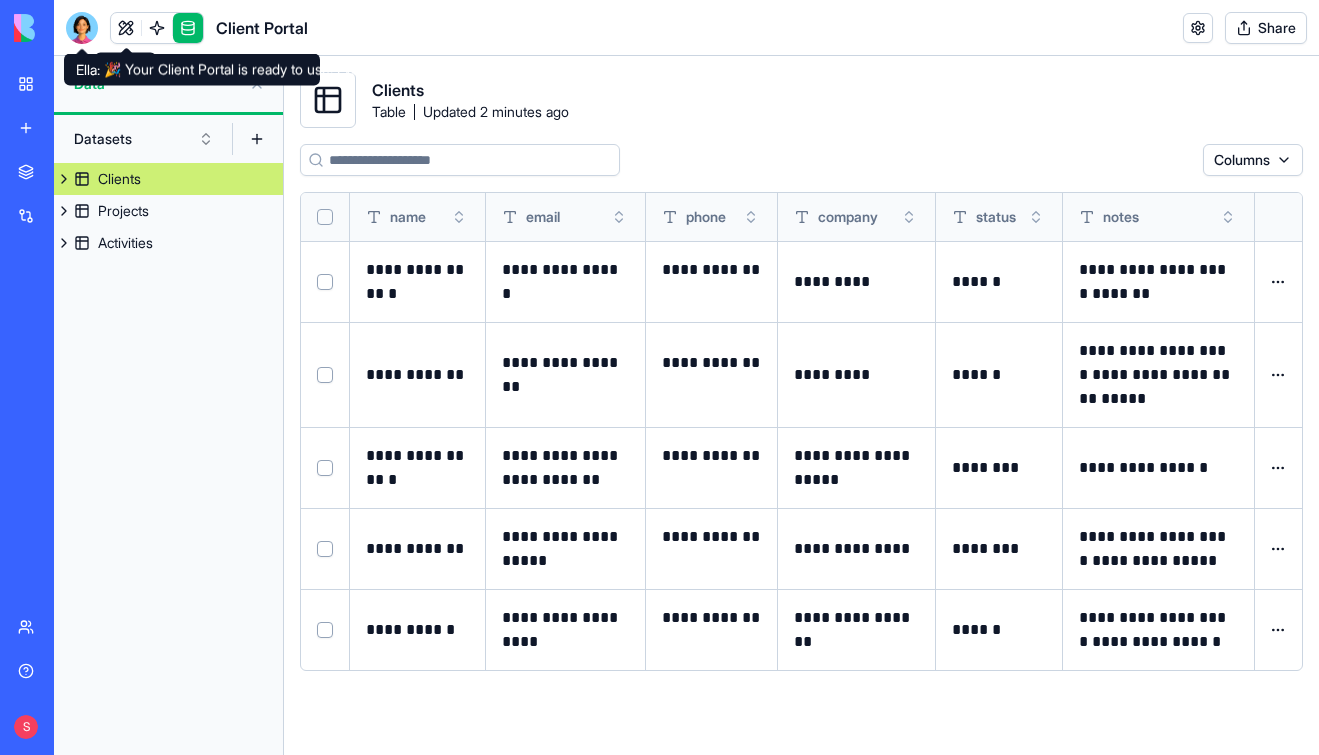 click at bounding box center (82, 28) 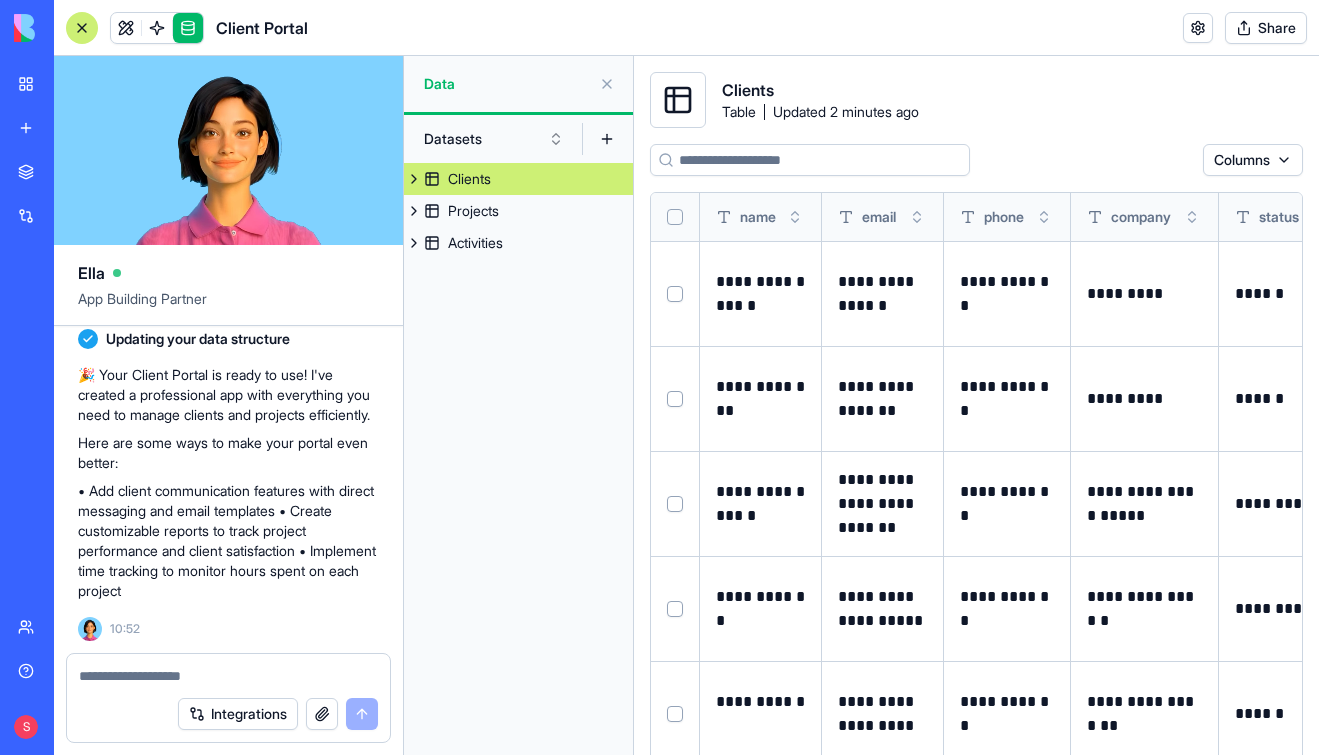 scroll, scrollTop: 364, scrollLeft: 0, axis: vertical 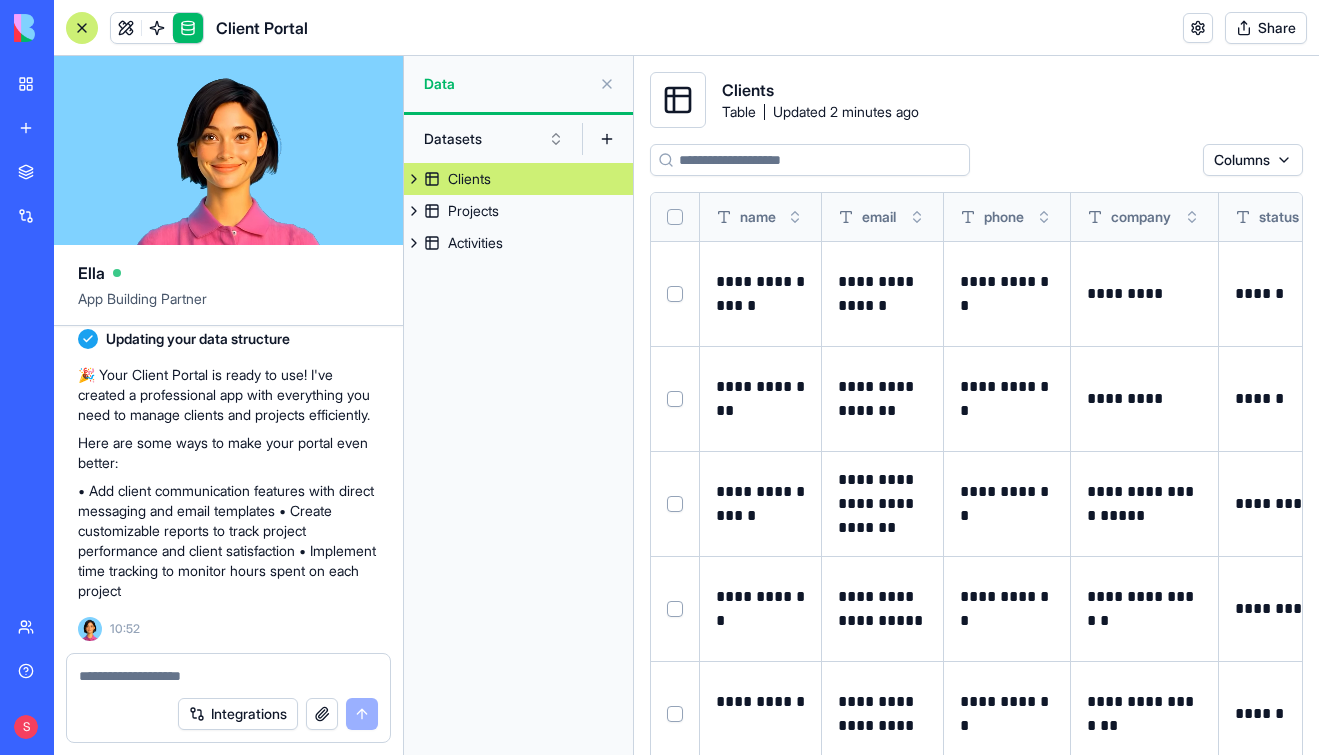 click at bounding box center [322, 714] 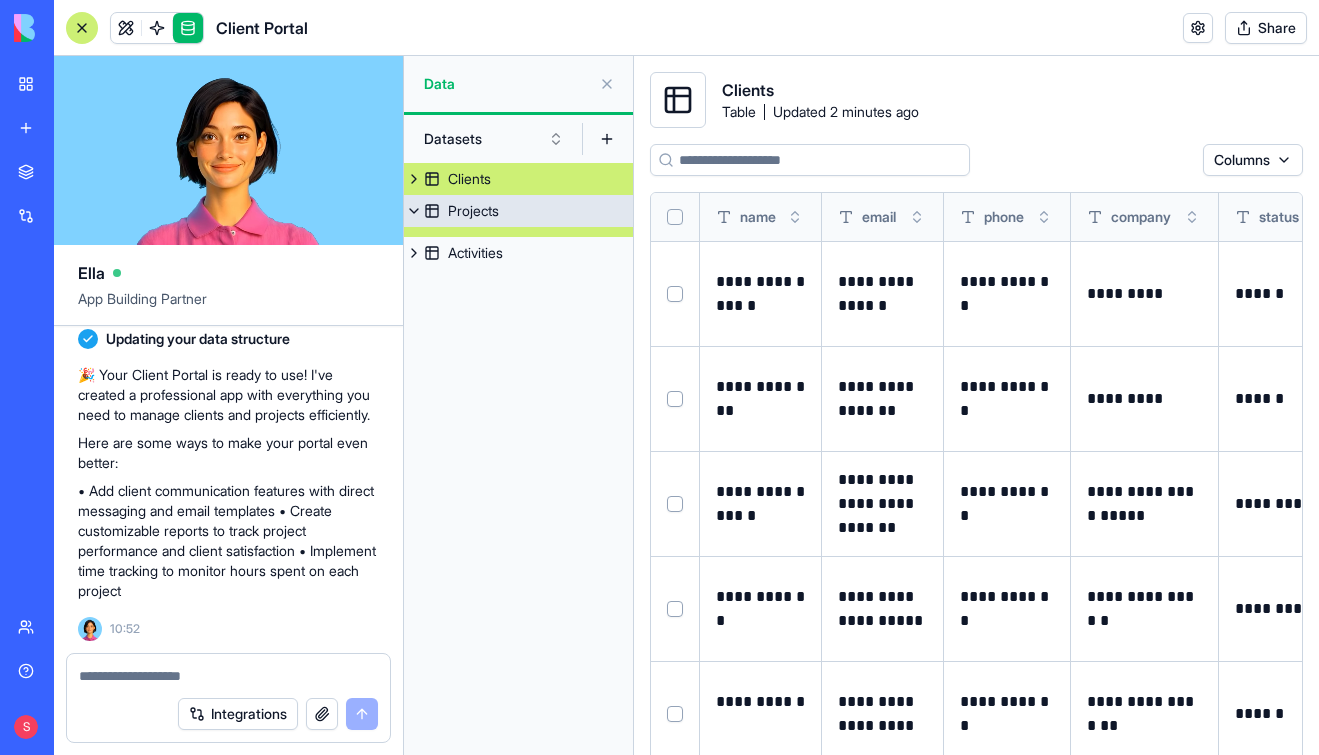 click on "Projects" at bounding box center (518, 211) 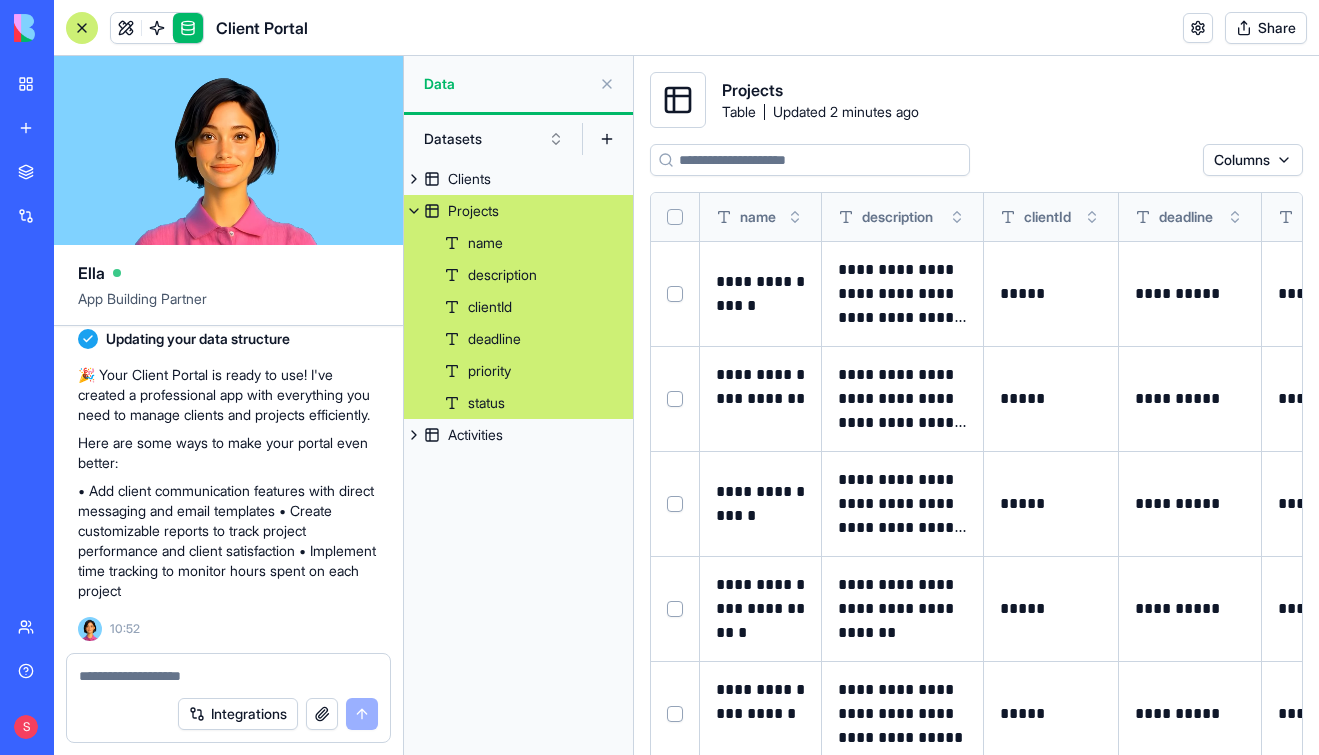 click at bounding box center (607, 84) 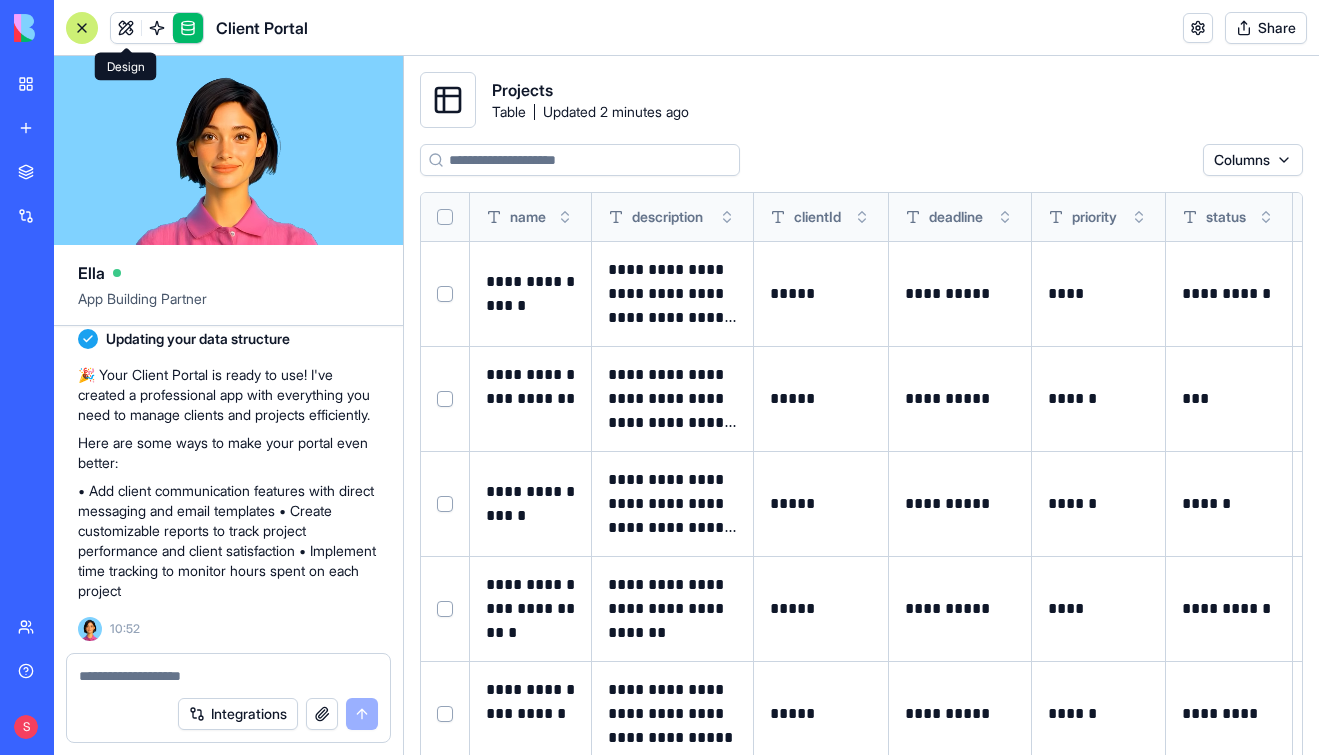 click at bounding box center [126, 28] 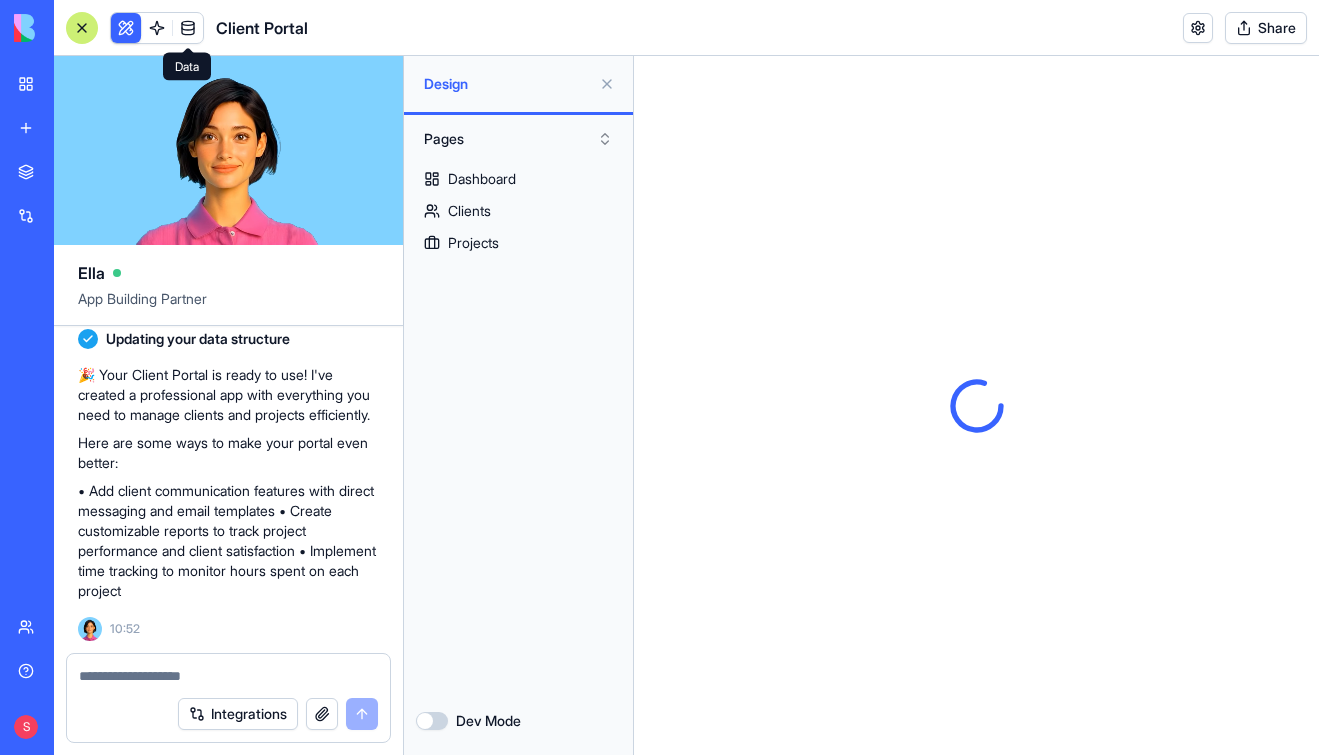 scroll, scrollTop: 0, scrollLeft: 0, axis: both 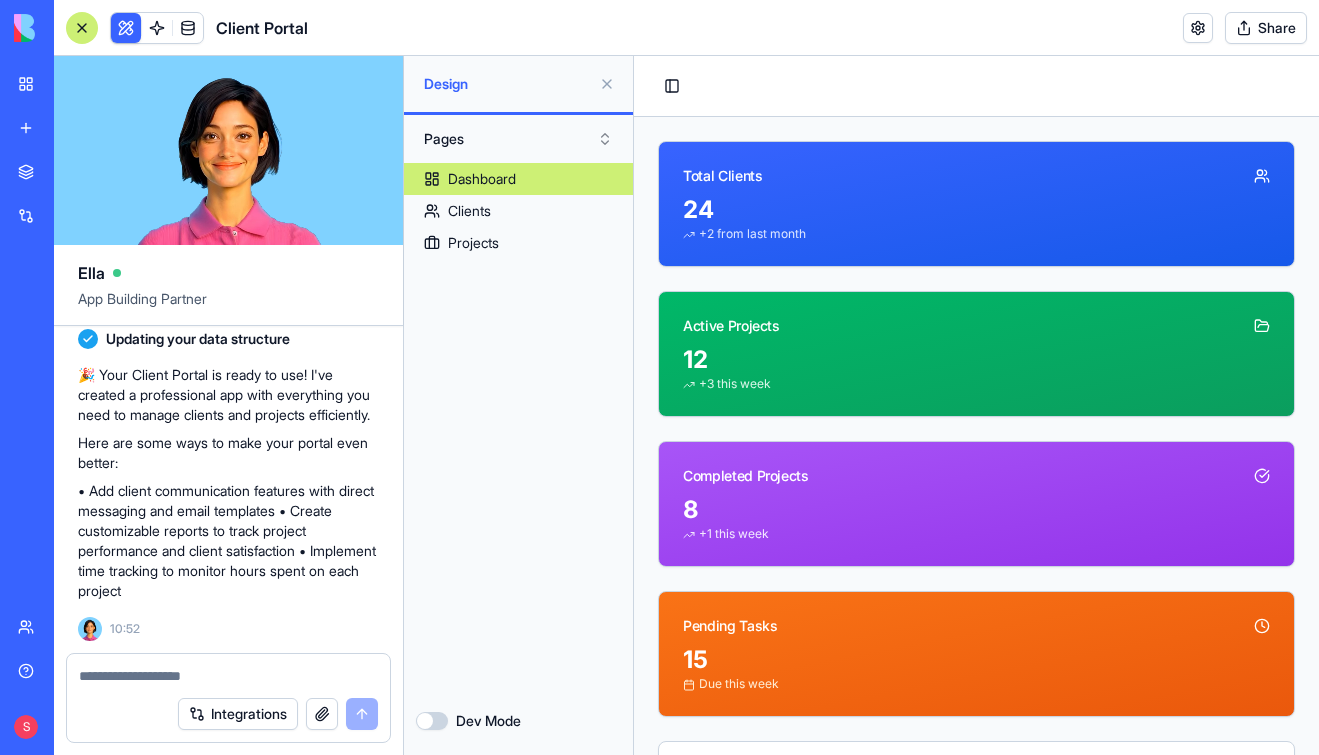 click on "24" at bounding box center (976, 210) 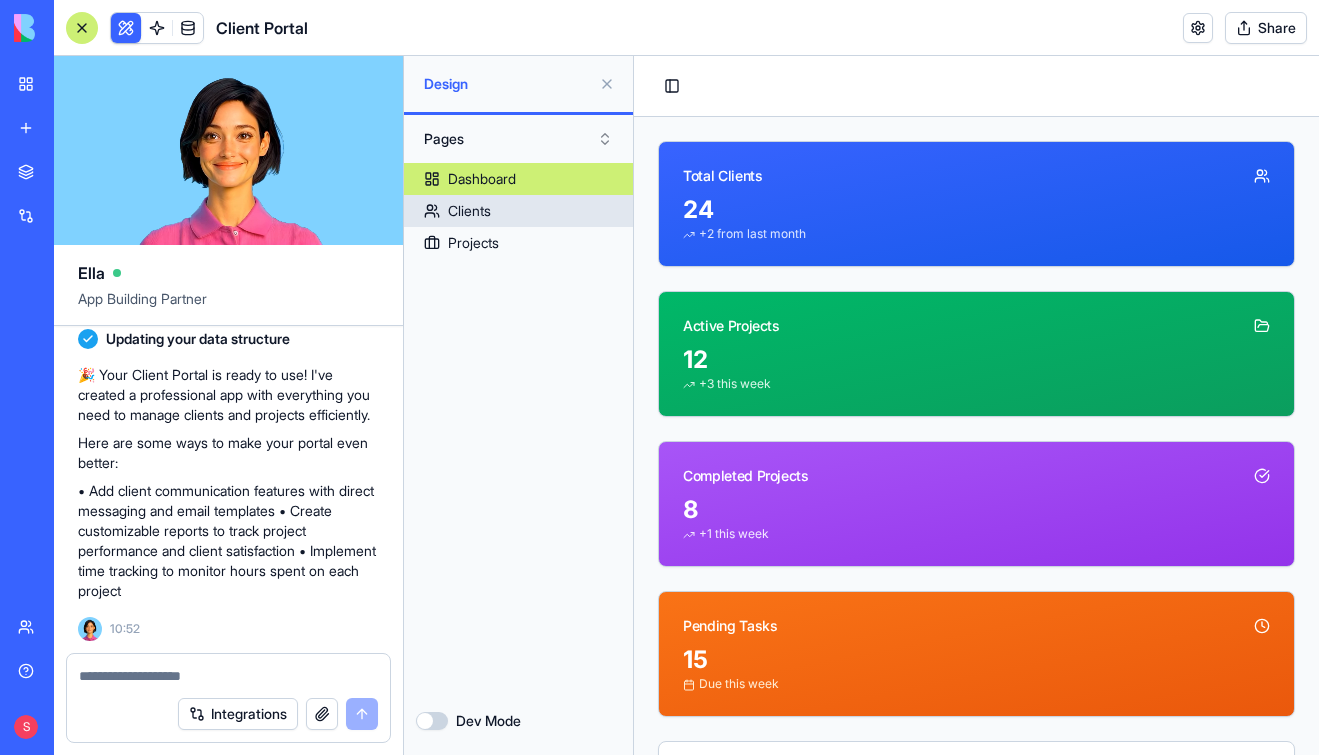 click on "Clients" at bounding box center [518, 211] 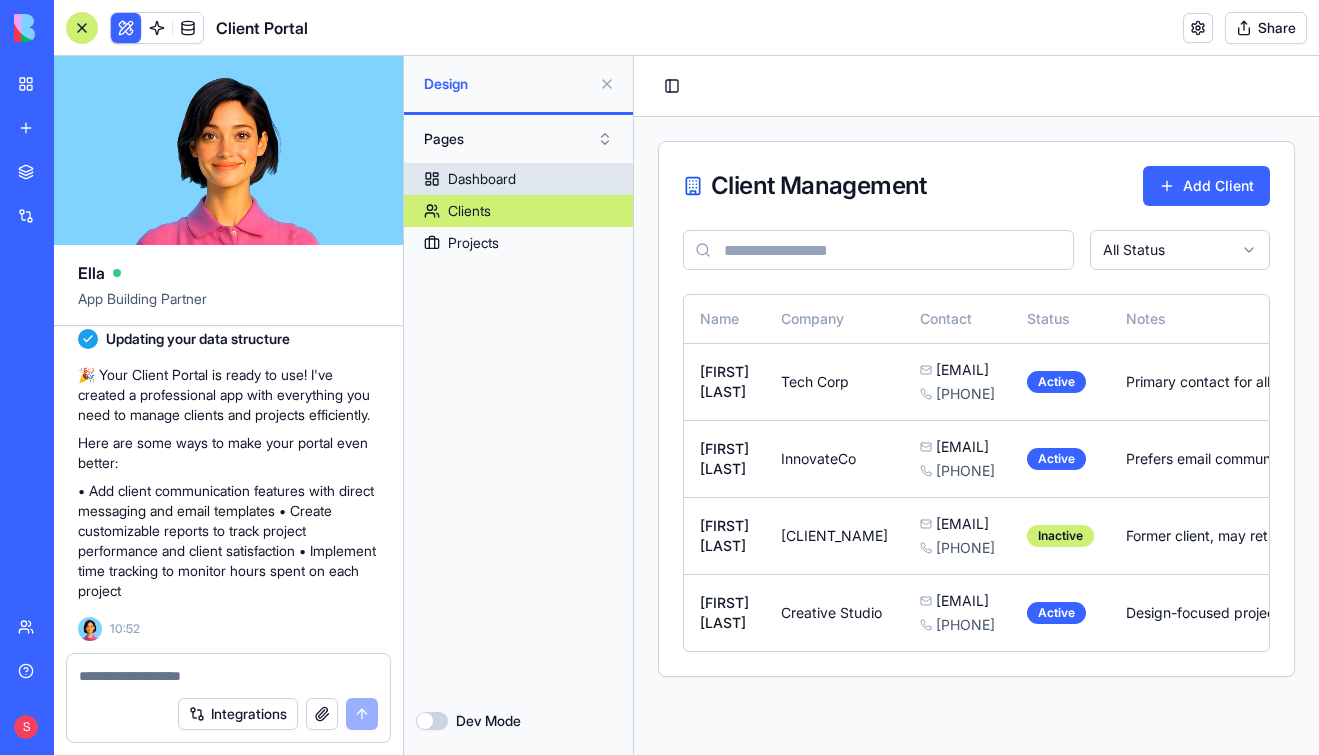 click on "Dashboard" at bounding box center [518, 179] 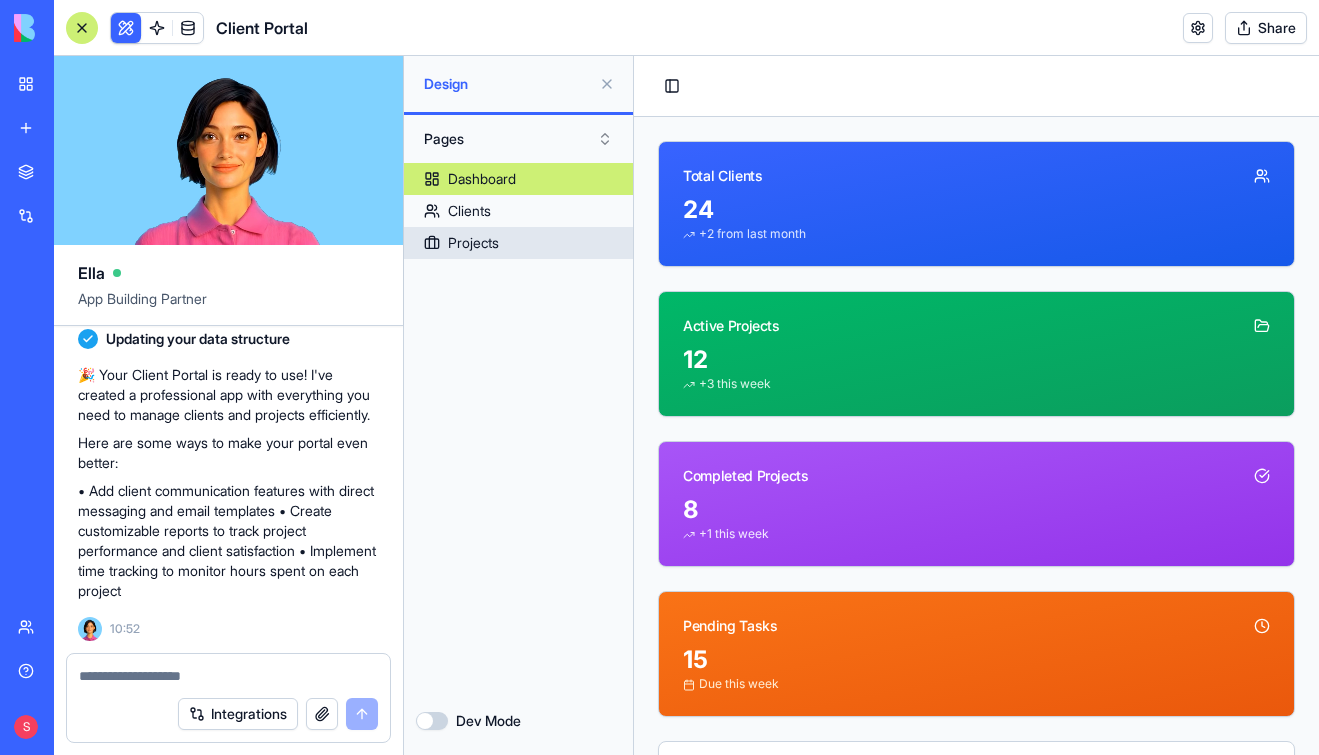 click on "Projects" at bounding box center [518, 243] 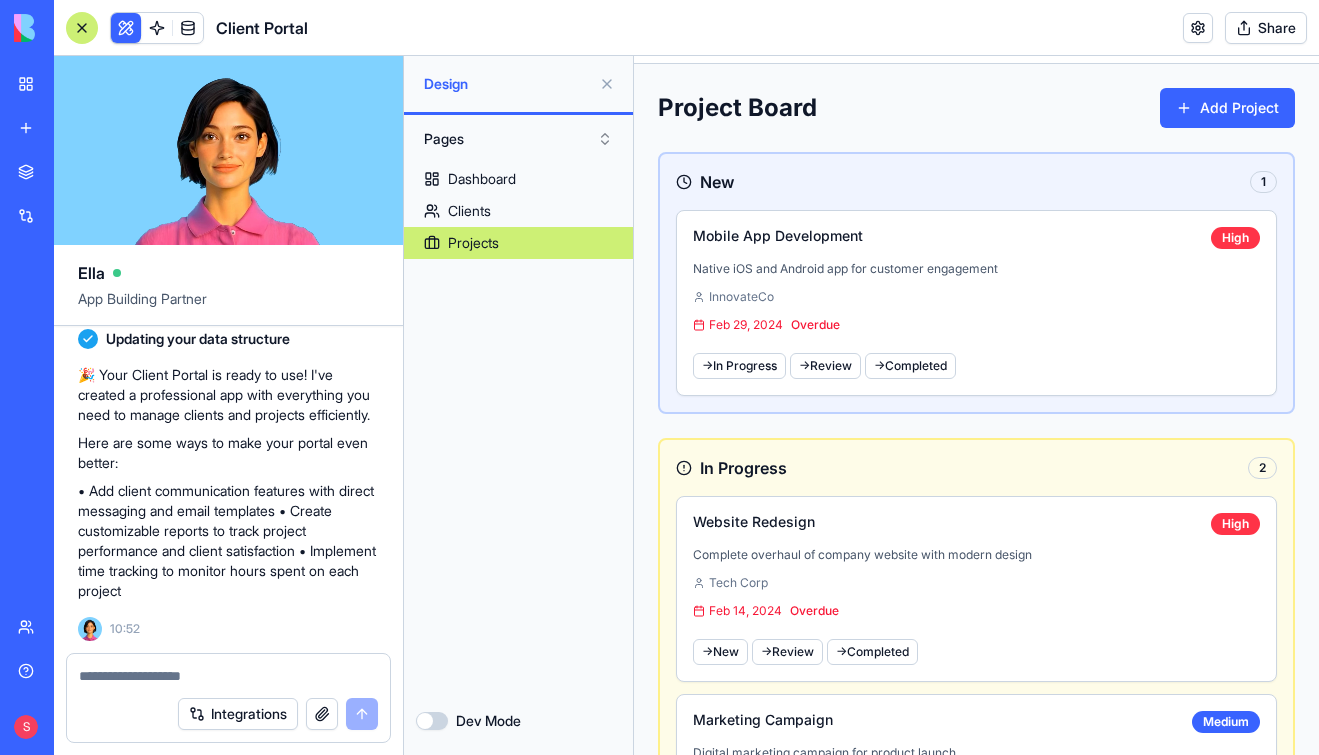 scroll, scrollTop: 0, scrollLeft: 0, axis: both 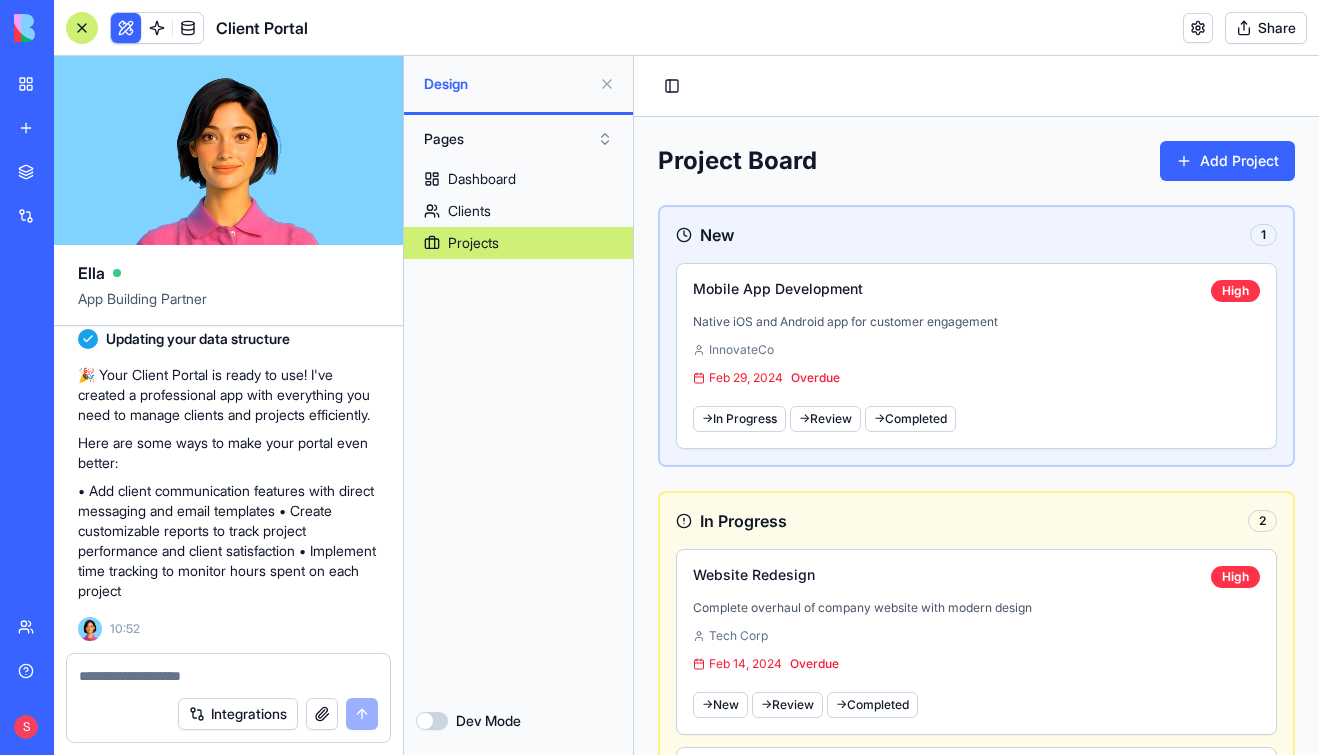 click at bounding box center (607, 84) 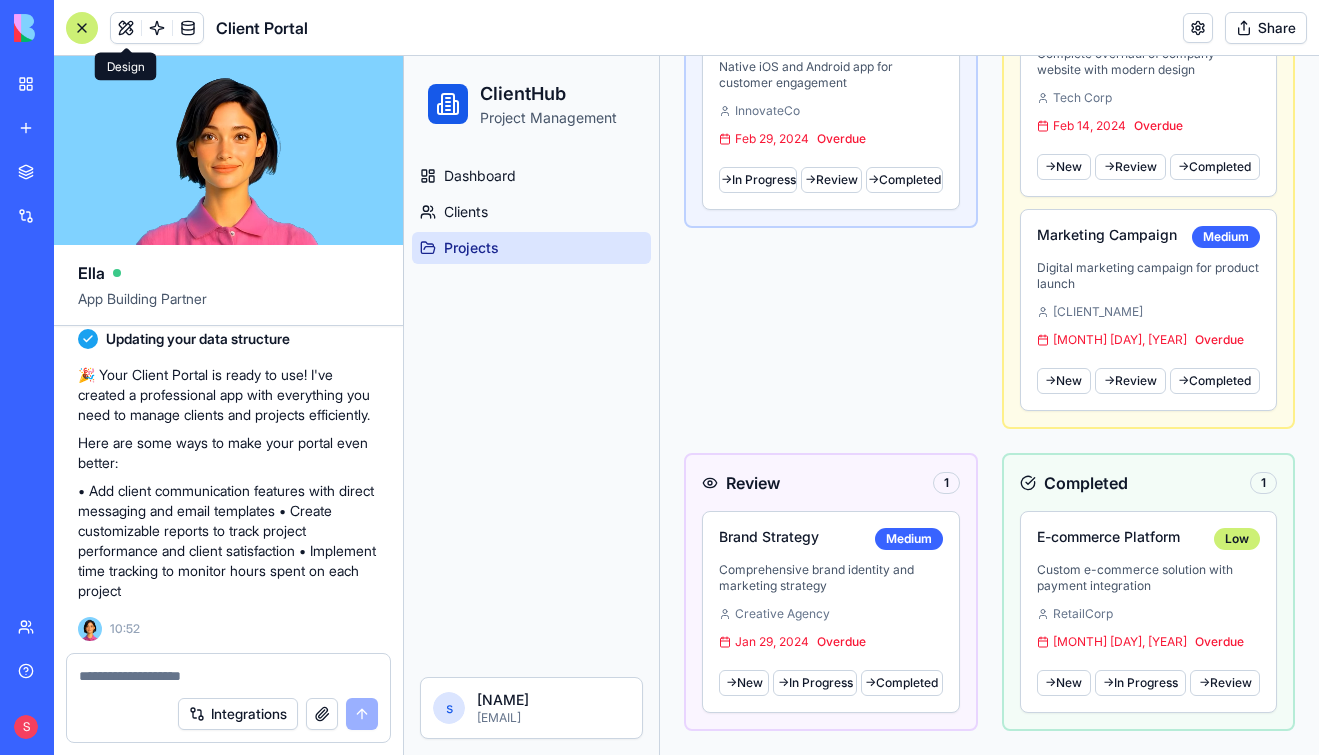 scroll, scrollTop: 0, scrollLeft: 0, axis: both 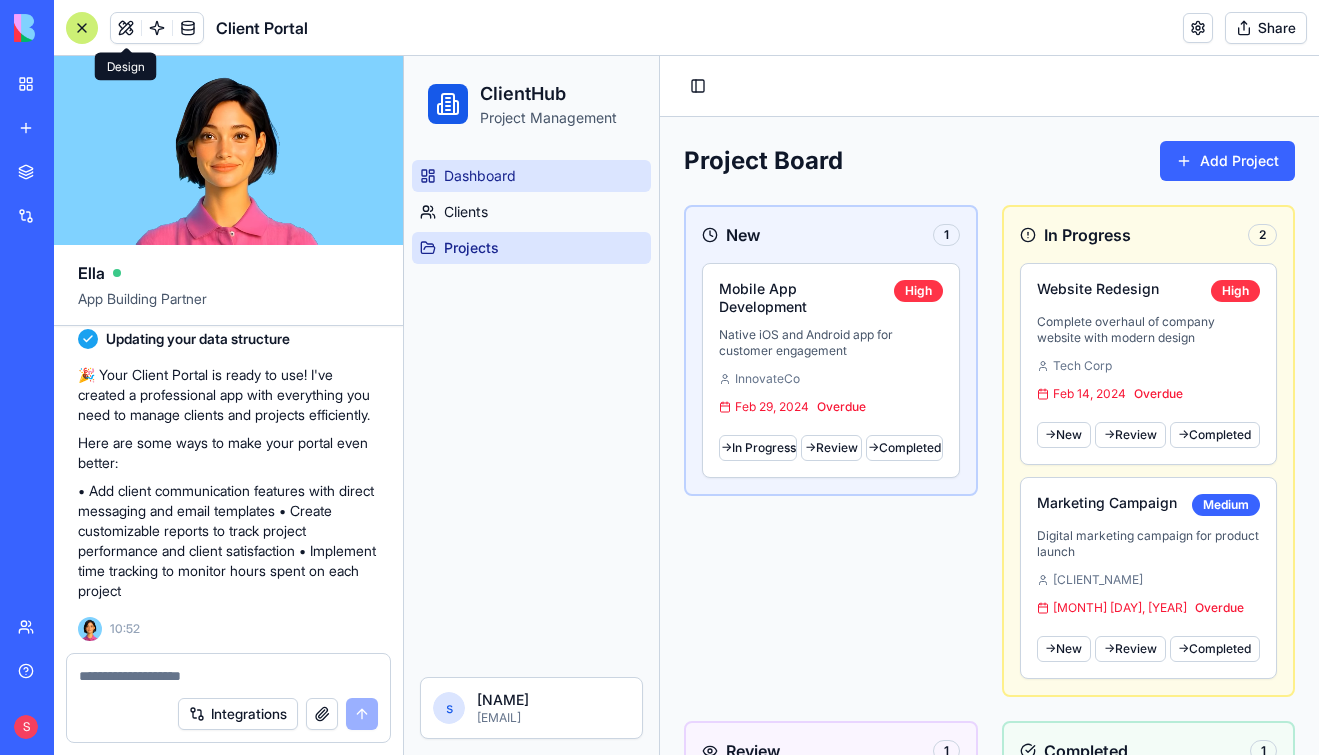 click on "Dashboard" at bounding box center [480, 176] 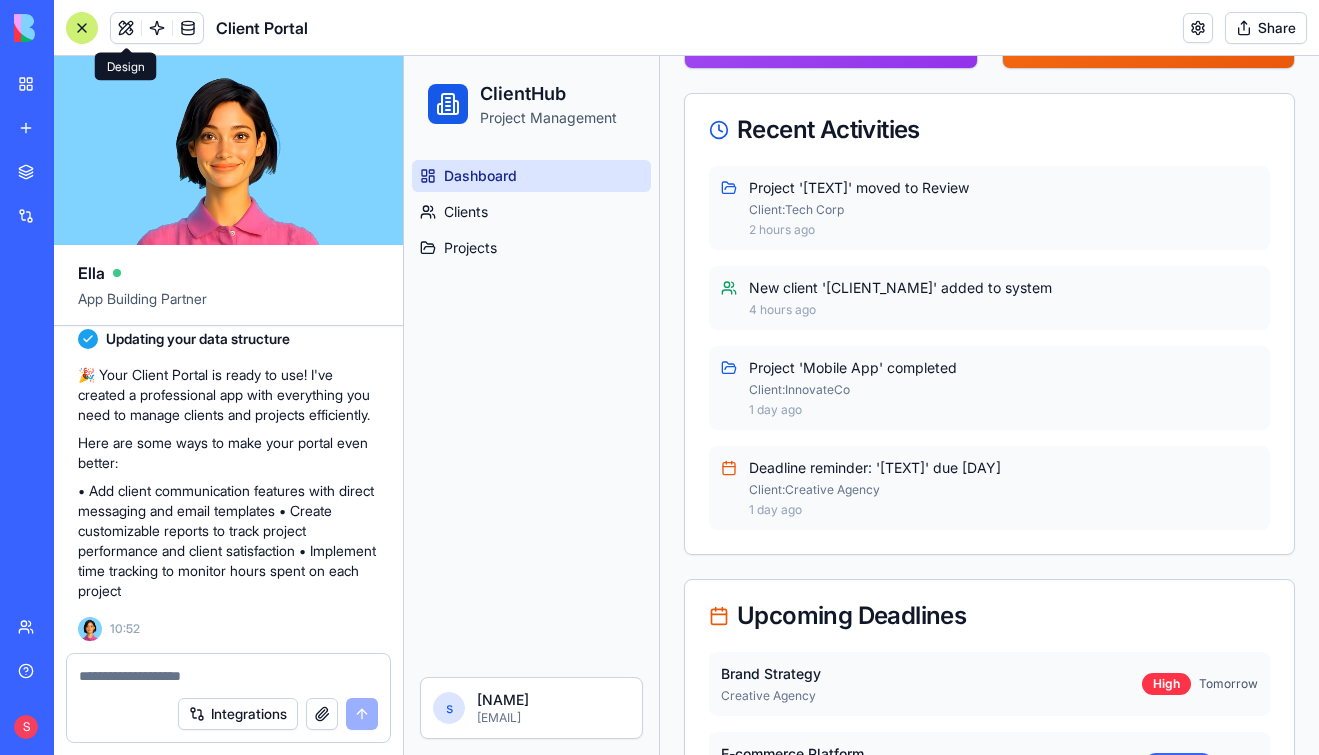 scroll, scrollTop: 518, scrollLeft: 0, axis: vertical 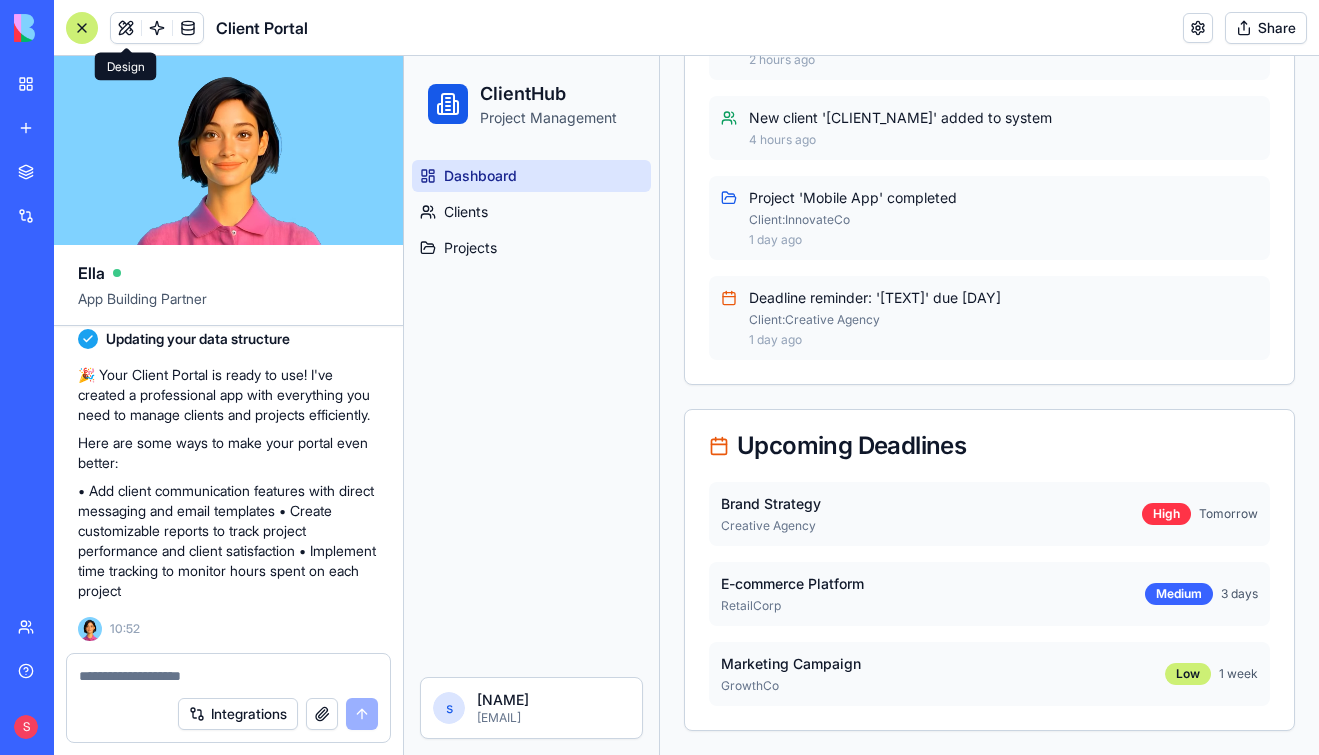 click at bounding box center (228, 676) 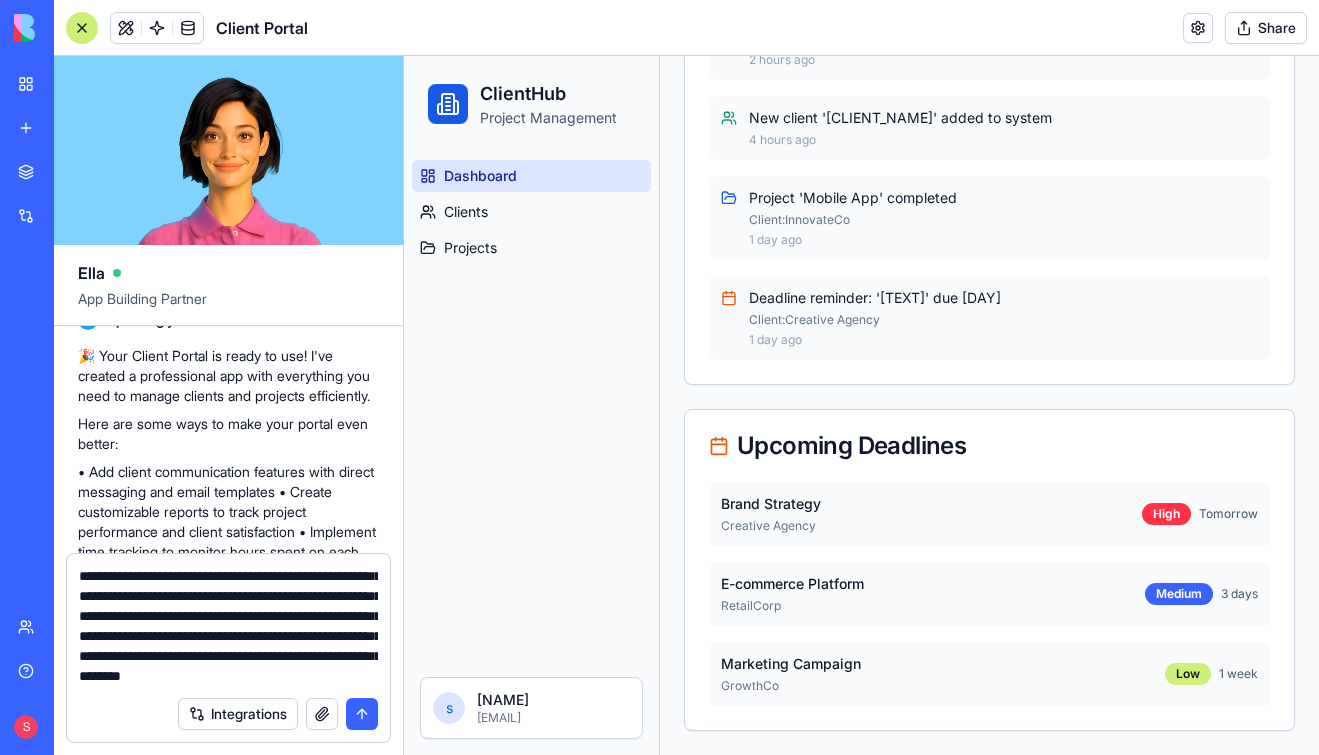 scroll, scrollTop: 98, scrollLeft: 0, axis: vertical 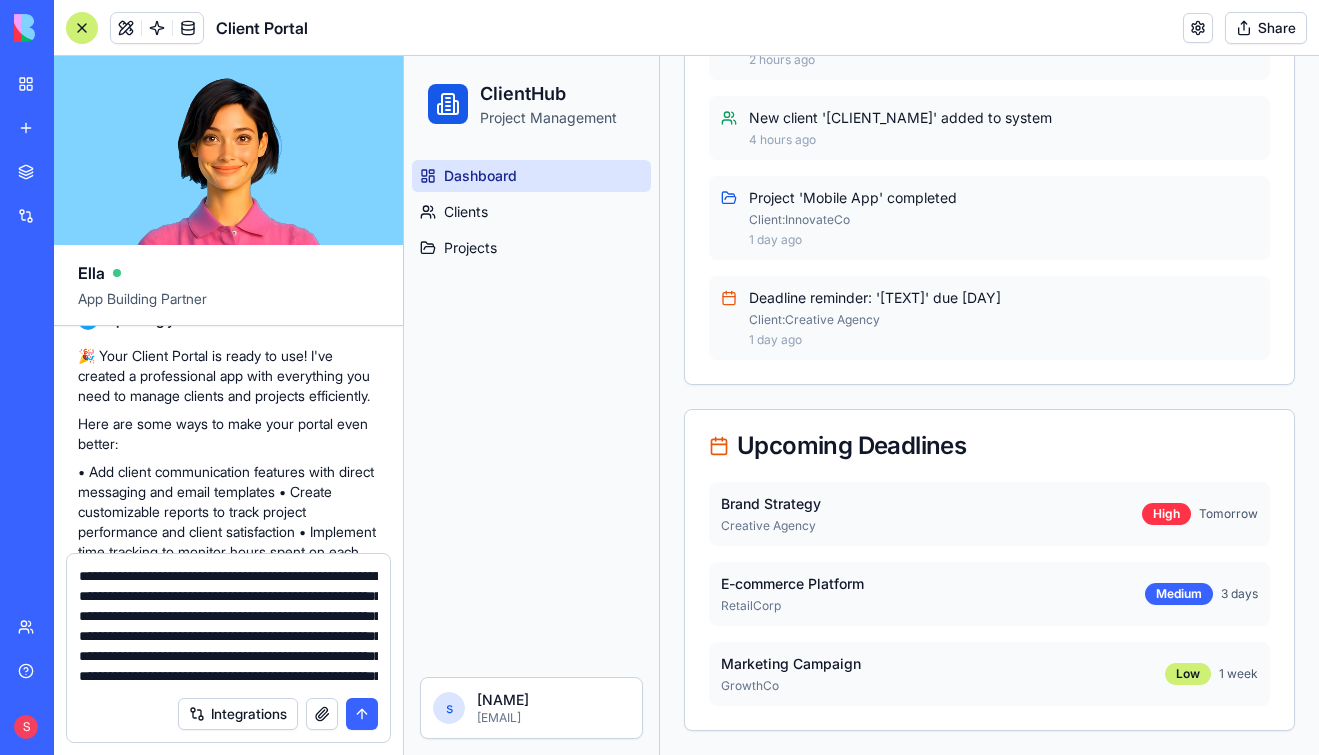 drag, startPoint x: 356, startPoint y: 677, endPoint x: 57, endPoint y: 510, distance: 342.4763 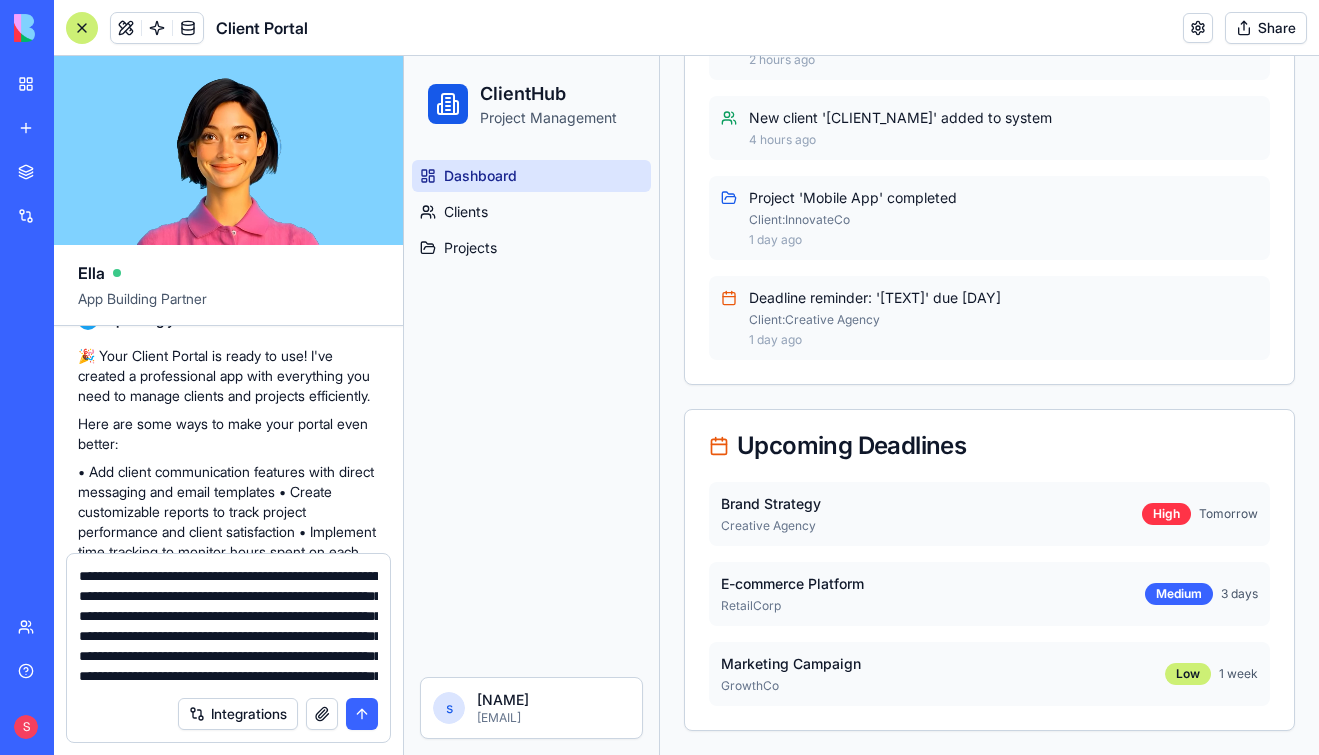 click on "[NAME] App Building Partner client portal
Undo S [TIME] Naming the app Working on the "AppLayout"  Working on the "Dashboard" page Working on the "Clients" page Working on the "Projects" page Verifying everything works together Setting up your data structure Updating your data structure 🎉 Your Client Portal is ready to use! I've created a professional app with everything you need to manage clients and projects efficiently.
Here are some ways to make your portal even better:
• Add client communication features with direct messaging and email templates
• Create customizable reports to track project performance and client satisfaction
• Implement time tracking to monitor hours spent on each project [TIME] Integrations" at bounding box center (229, 405) 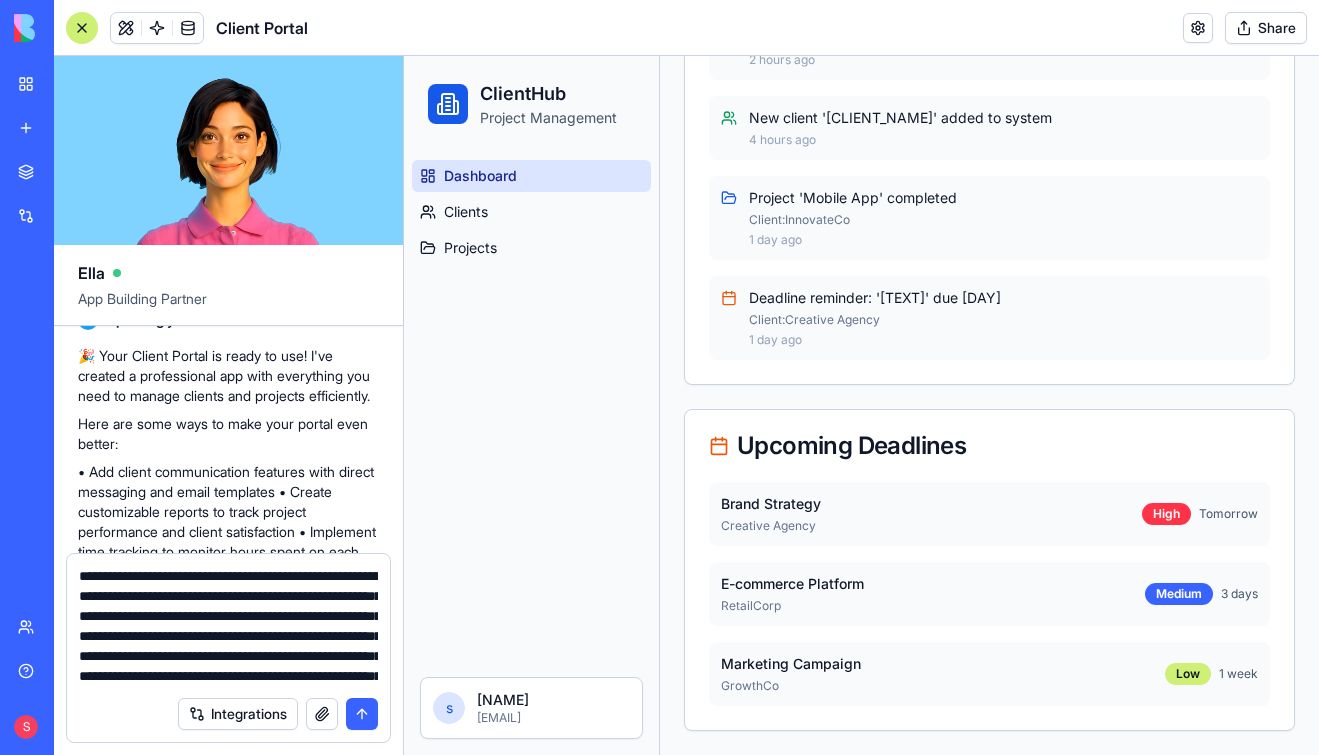paste on "**********" 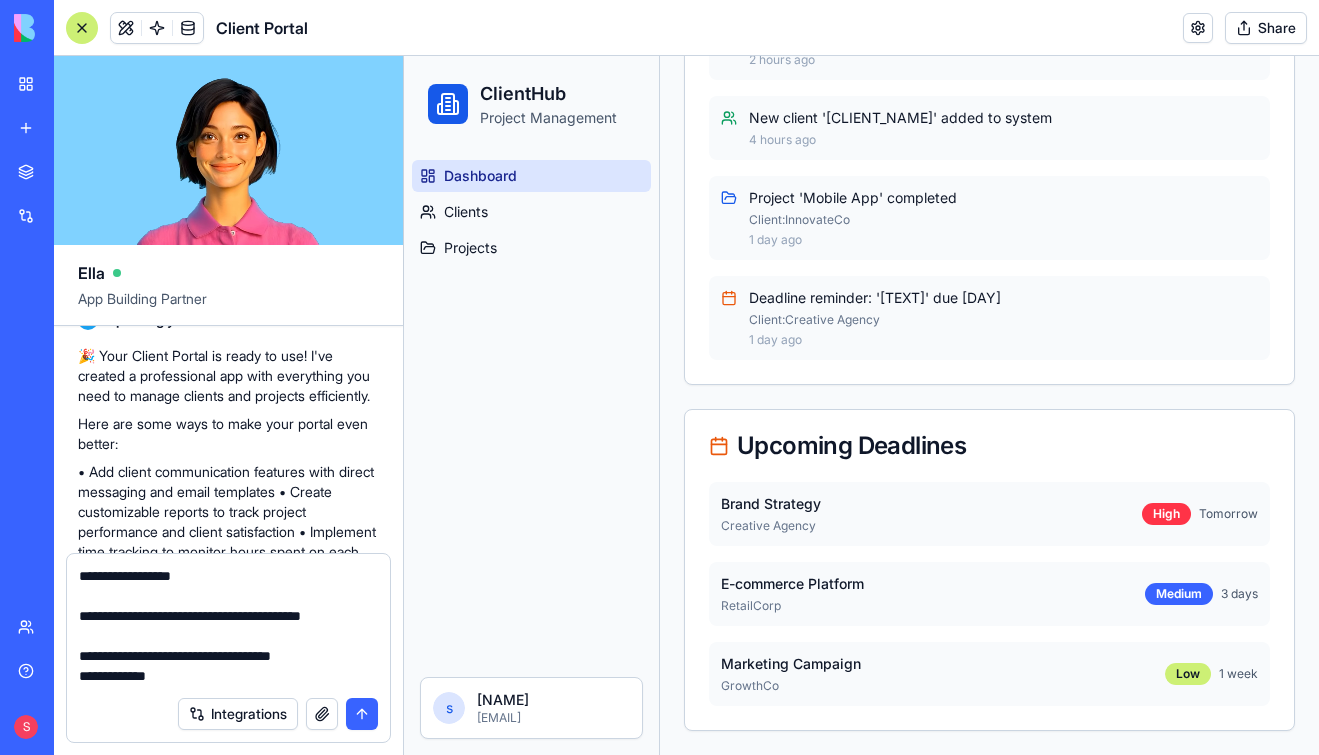 scroll, scrollTop: 498, scrollLeft: 0, axis: vertical 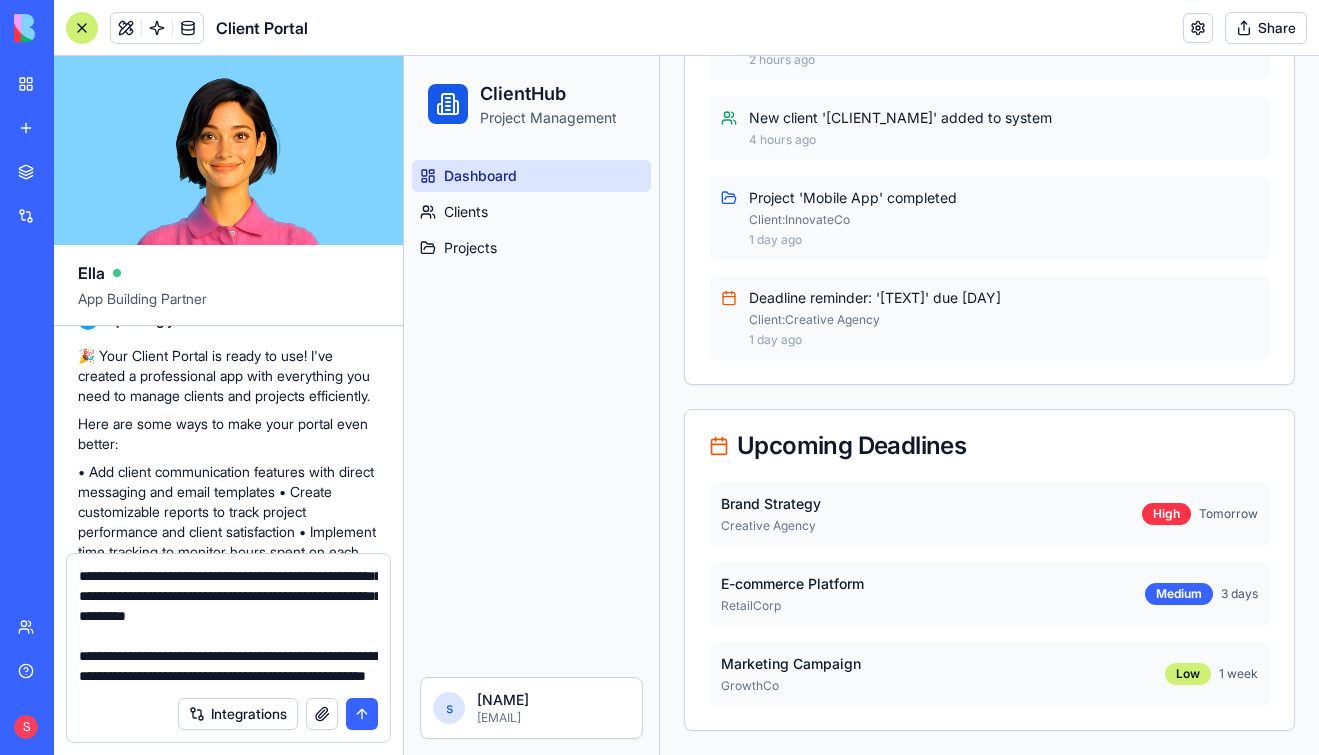 type on "**********" 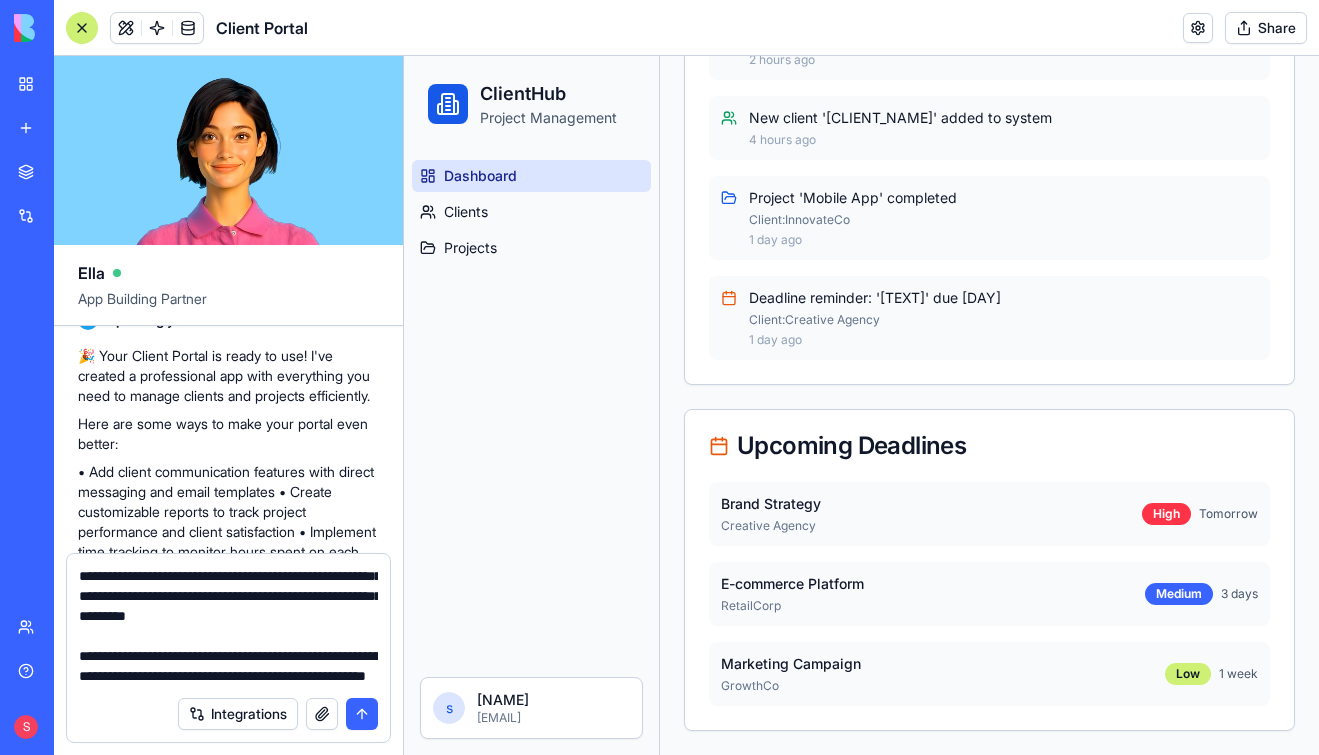 click on "**********" at bounding box center [228, 626] 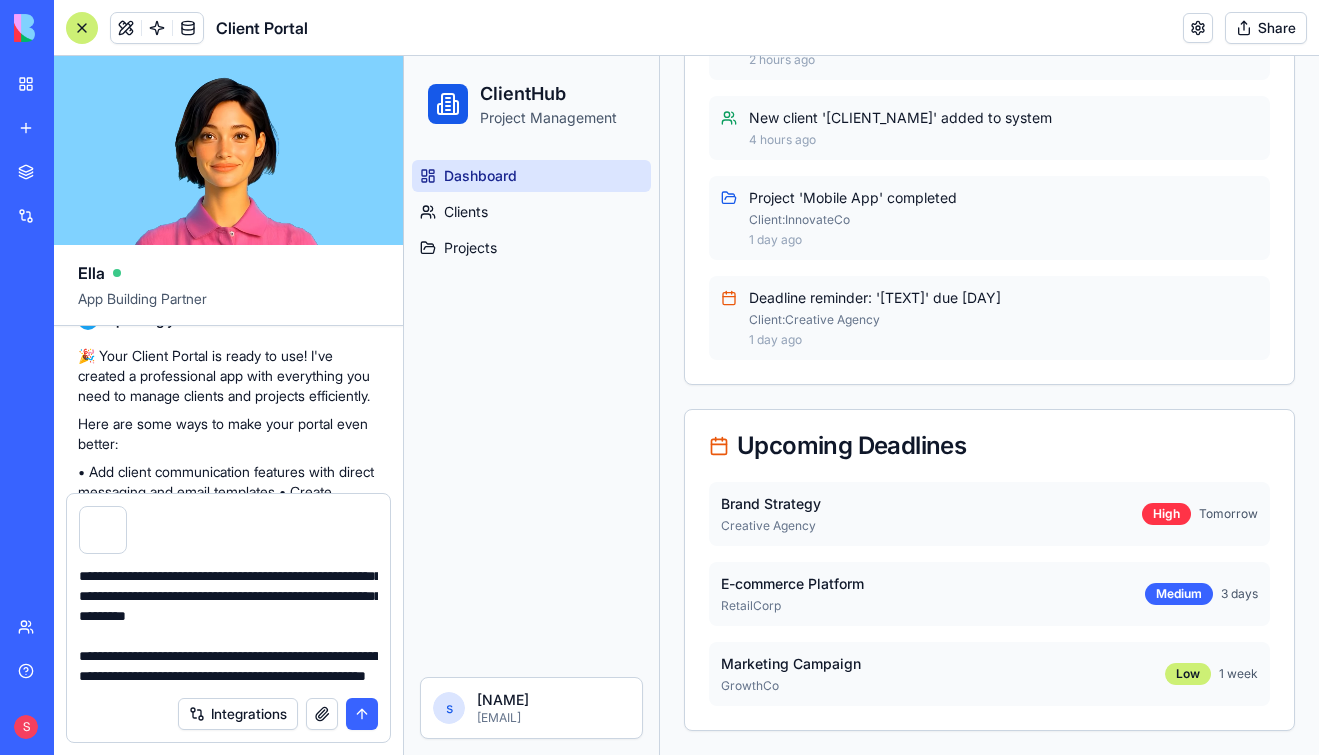 click on "**********" at bounding box center [228, 626] 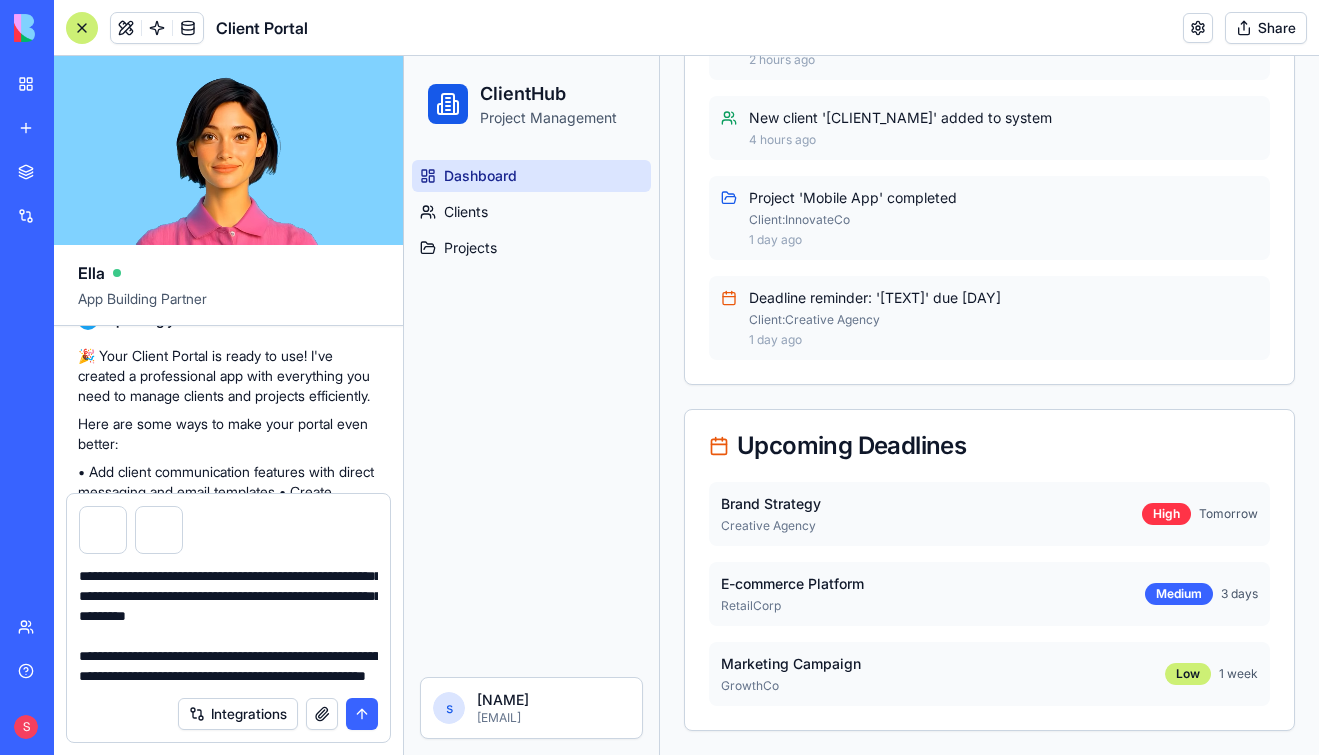 click at bounding box center (362, 714) 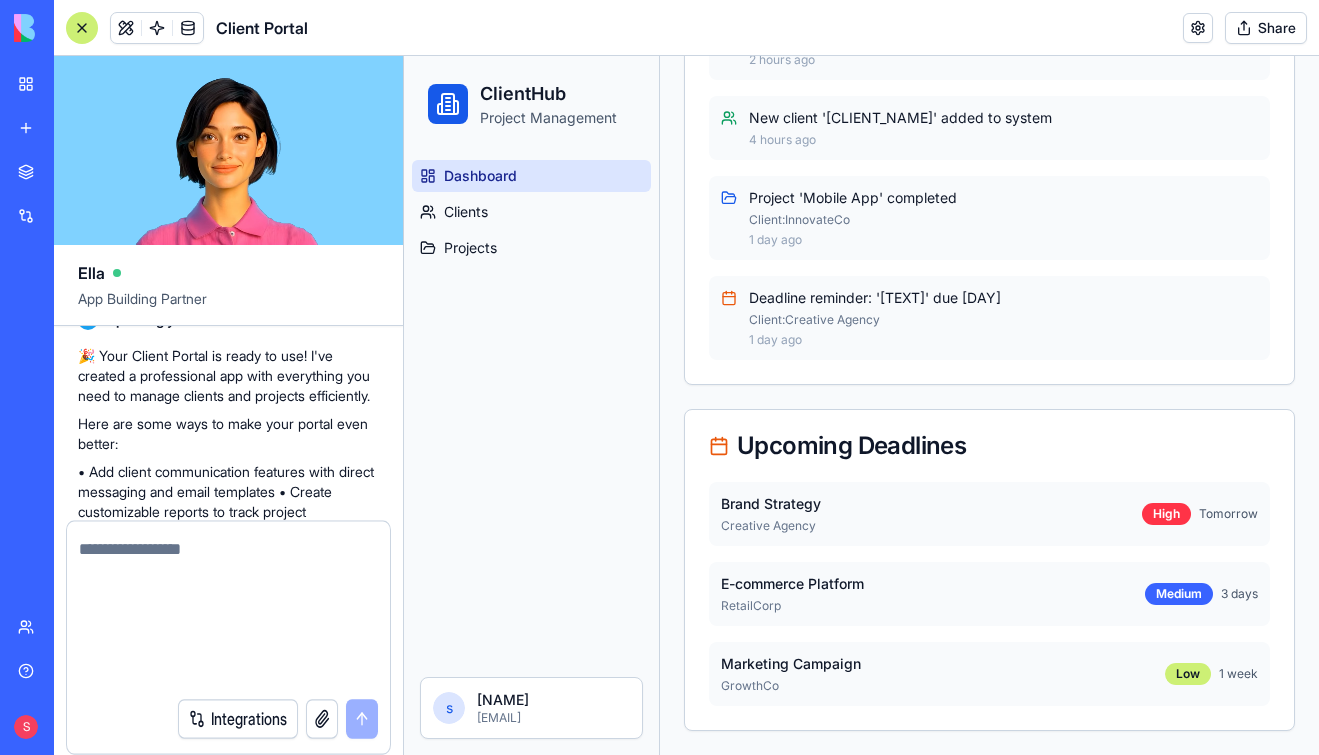 scroll, scrollTop: 972, scrollLeft: 0, axis: vertical 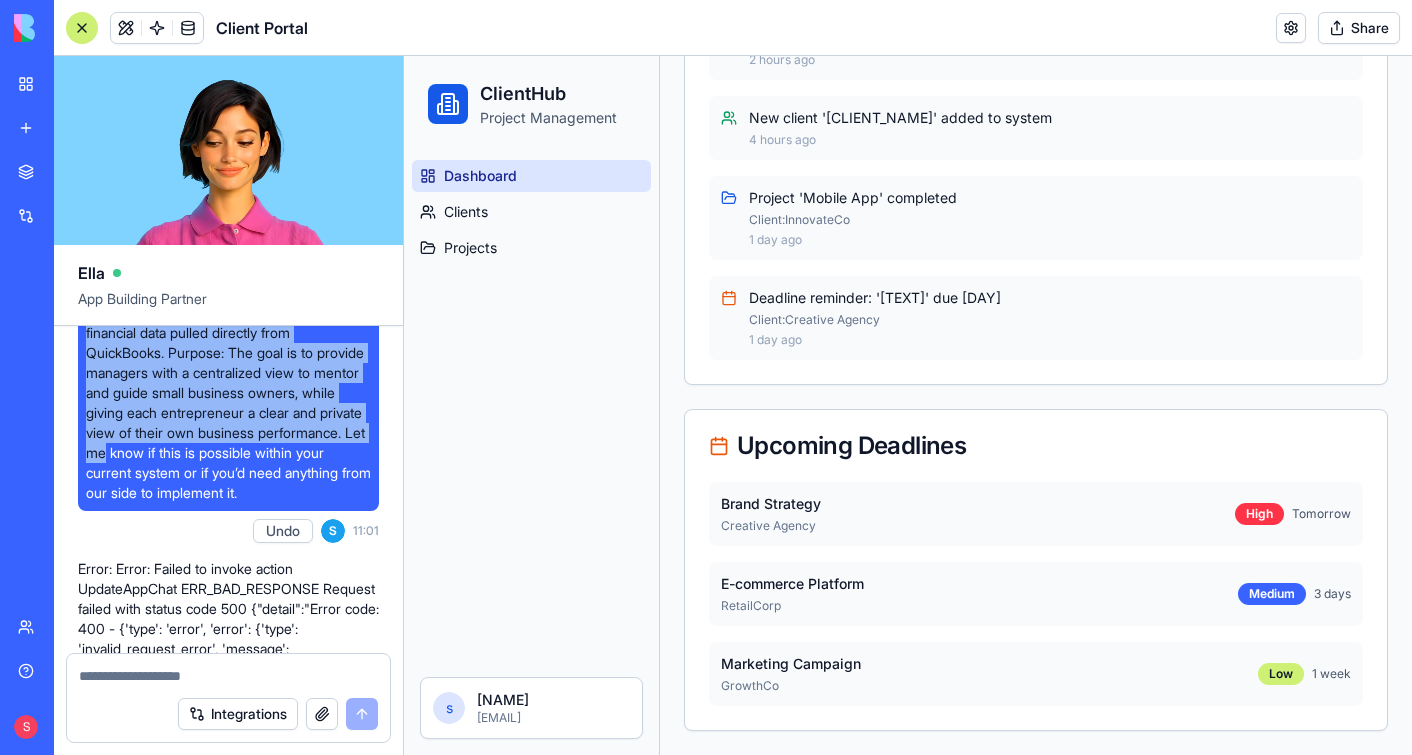 drag, startPoint x: 85, startPoint y: 507, endPoint x: 232, endPoint y: 488, distance: 148.22281 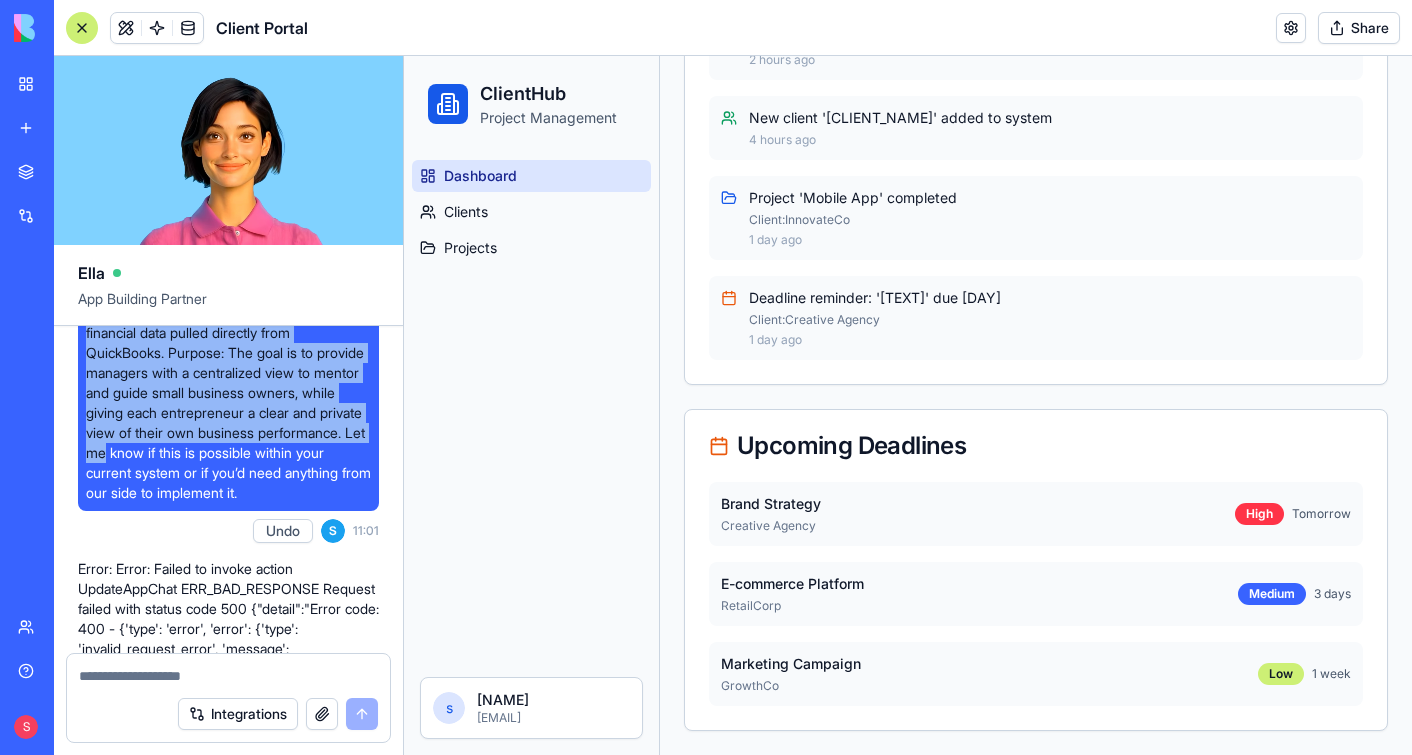 click on "Hi [TEAM],
We’d like to create a multi-dashboard setup.
Here's the structure we're aiming for:
Manager View:
Managers at real estate companies should have access to all the individual dashboards of the small business entrepreneurs they’re supporting. This will allow them to easily track performance and conduct monthly reviews.
Entrepreneur View:
Each entrepreneur should have access to only their own dashboard, where they can view their financial data pulled directly from QuickBooks.
Purpose:
The goal is to provide managers with a centralized view to mentor and guide small business owners, while giving each entrepreneur a clear and private view of their own business performance.
Let me know if this is possible within your current system or if you’d need anything from our side to implement it." at bounding box center (228, 303) 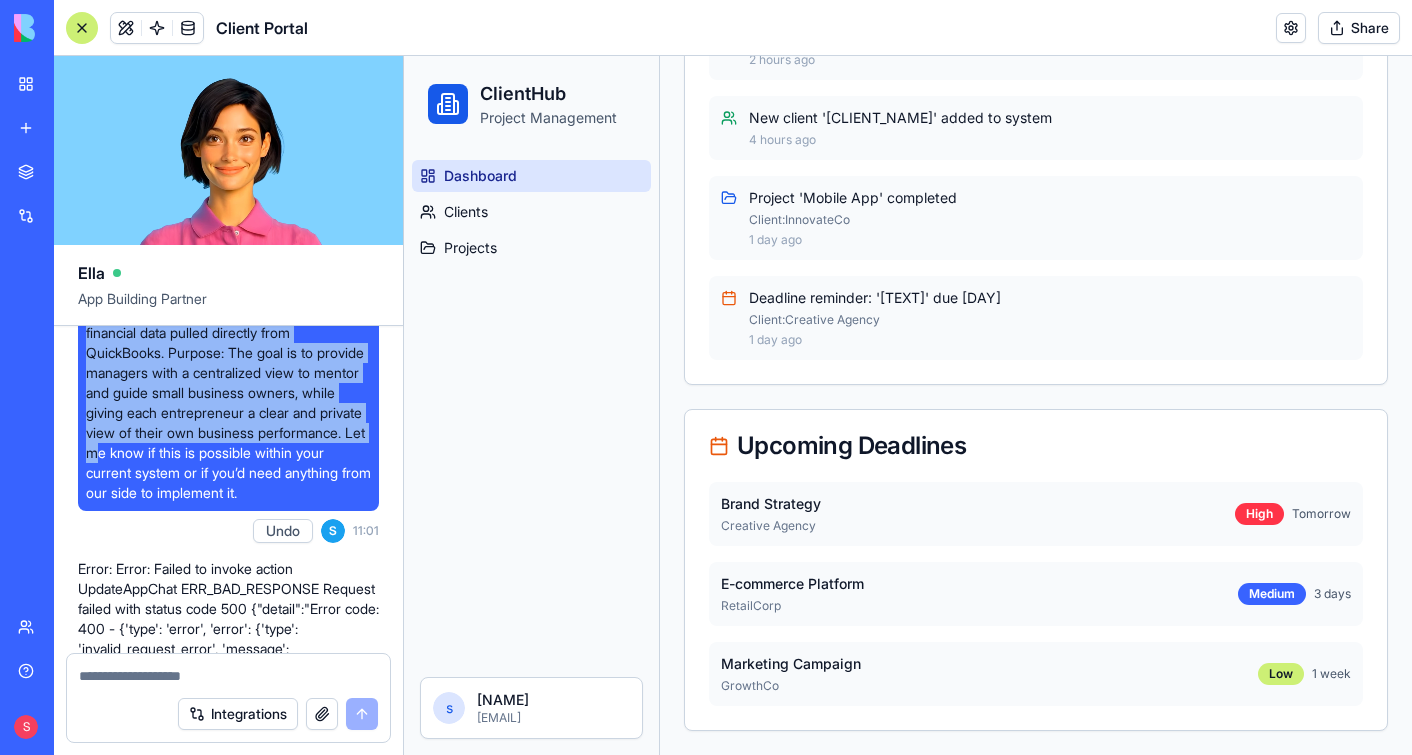 copy on "Hi [TEAM],
We’d like to create a multi-dashboard setup.
Here's the structure we're aiming for:
Manager View:
Managers at real estate companies should have access to all the individual dashboards of the small business entrepreneurs they’re supporting. This will allow them to easily track performance and conduct monthly reviews.
Entrepreneur View:
Each entrepreneur should have access to only their own dashboard, where they can view their financial data pulled directly from QuickBooks.
Purpose:
The goal is to provide managers with a centralized view to mentor and guide small business owners, while giving each entrepreneur a clear and private view of their own business performance" 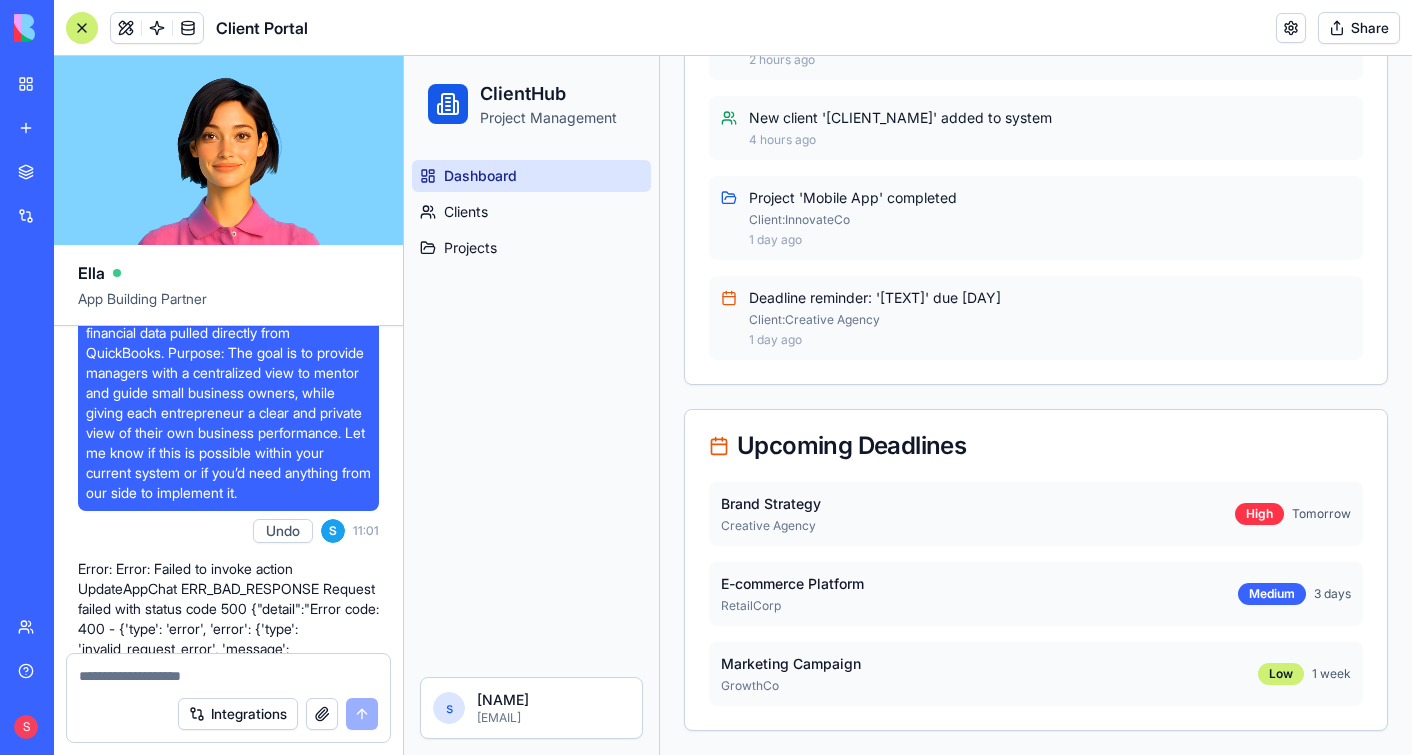 click at bounding box center [228, 676] 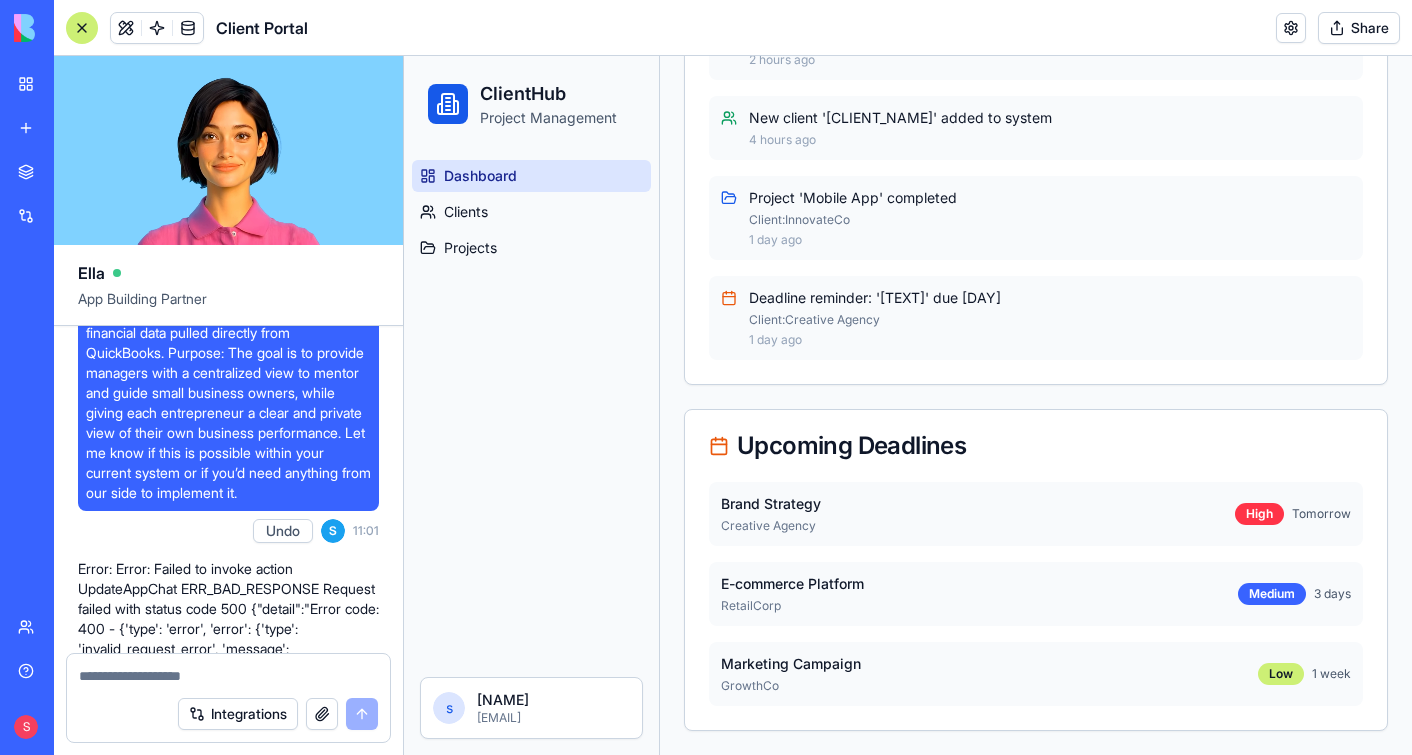 paste on "**********" 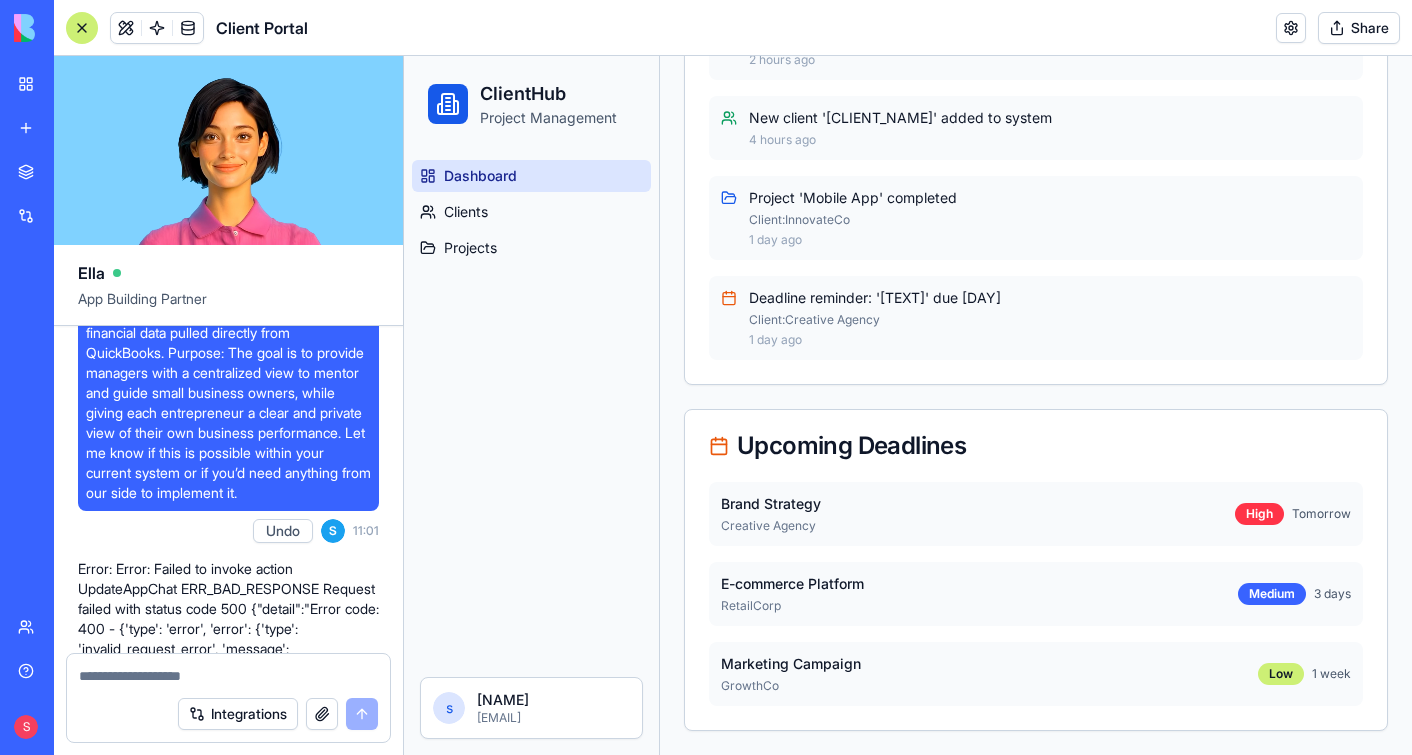 type on "**********" 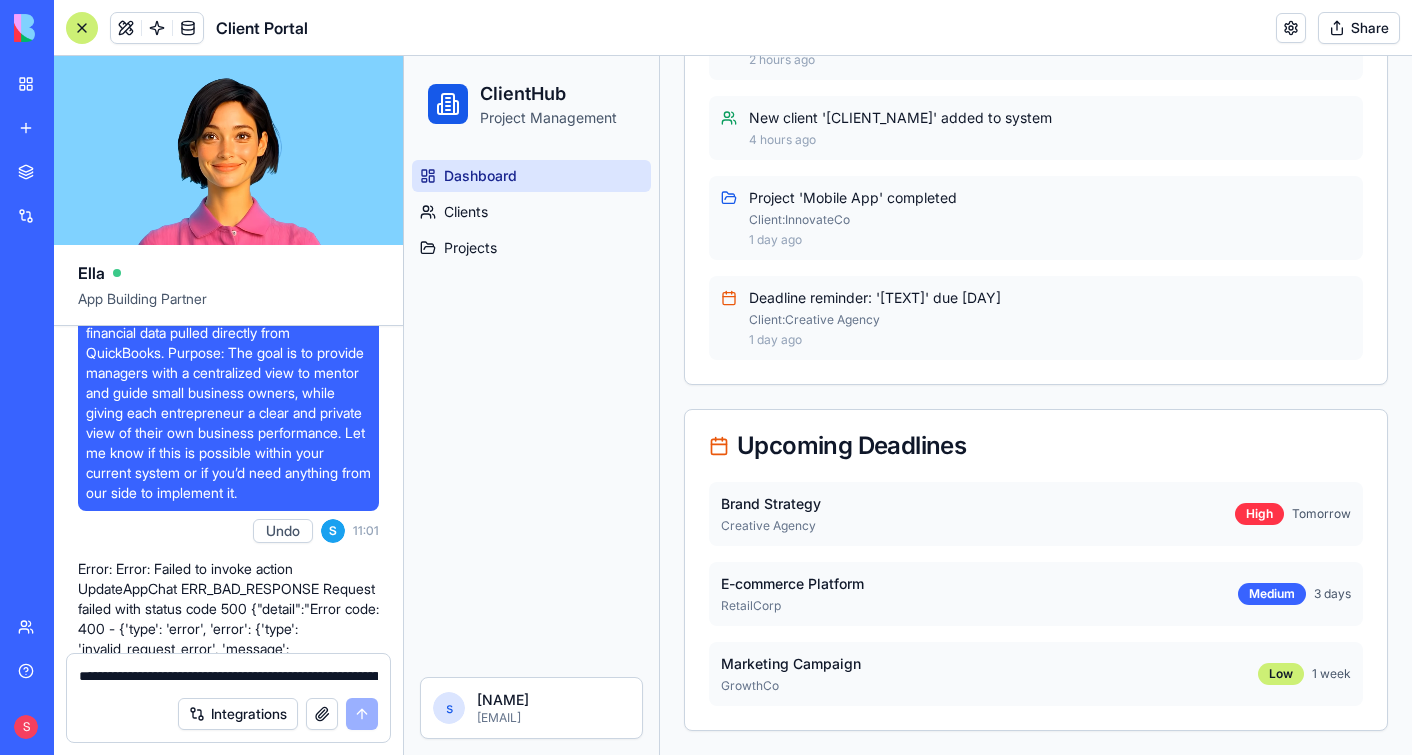 scroll, scrollTop: 218, scrollLeft: 0, axis: vertical 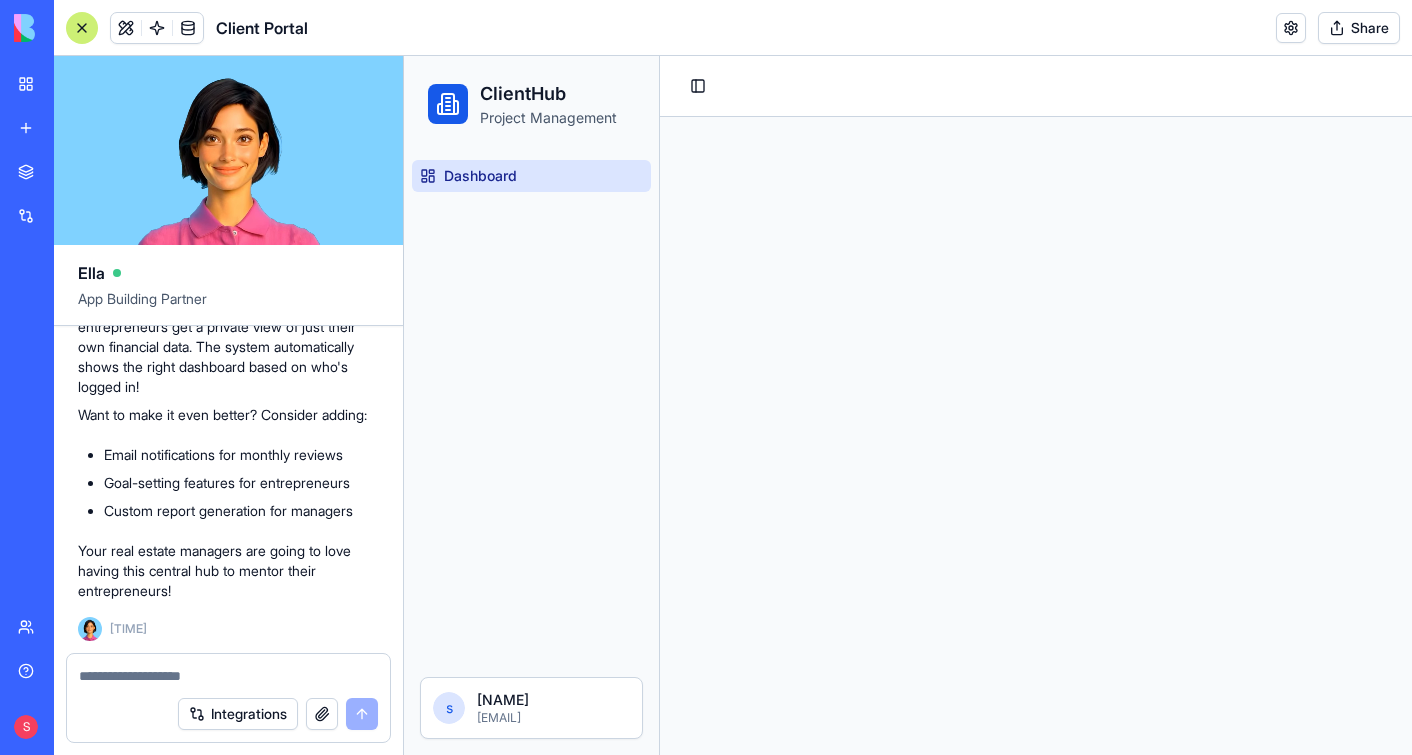 click on "Toggle Sidebar" at bounding box center (1036, 405) 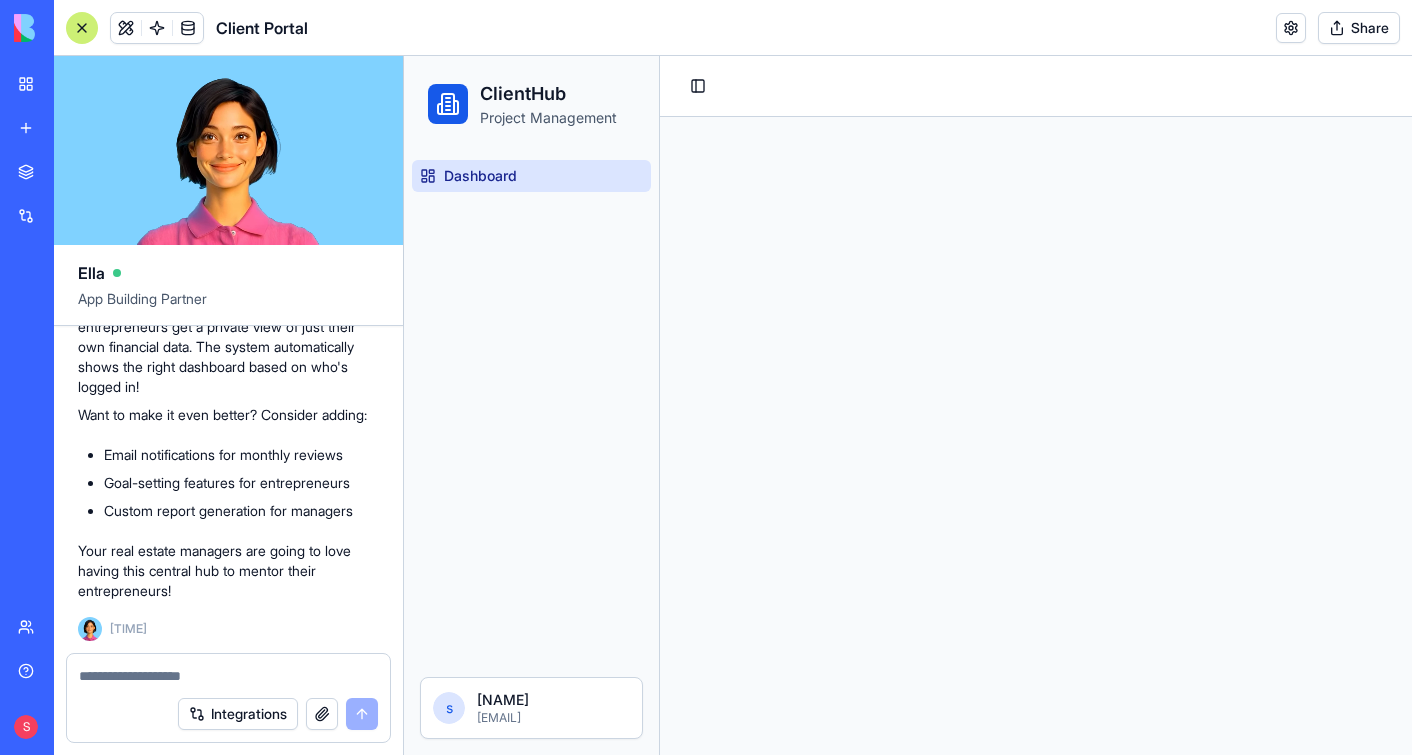 click on "Dashboard" at bounding box center [480, 176] 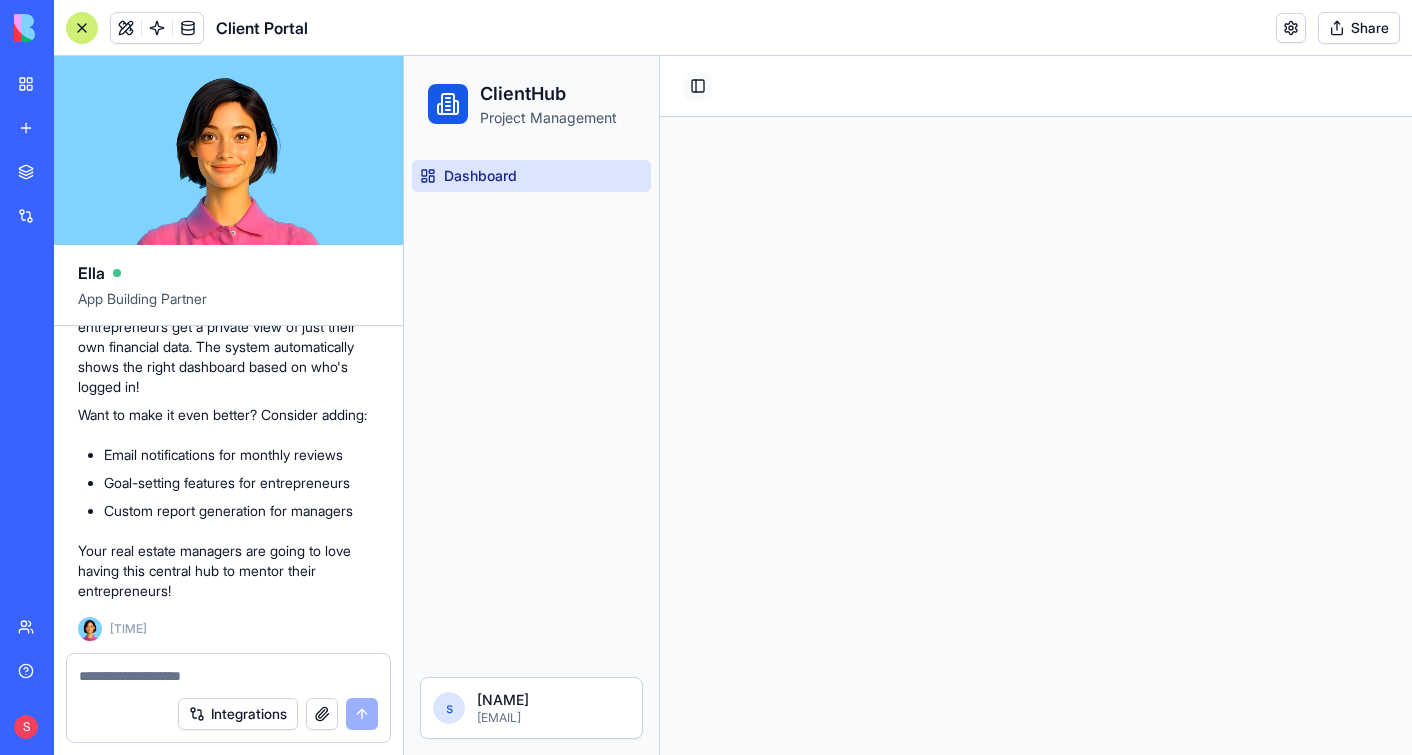 click on "Toggle Sidebar" at bounding box center [698, 86] 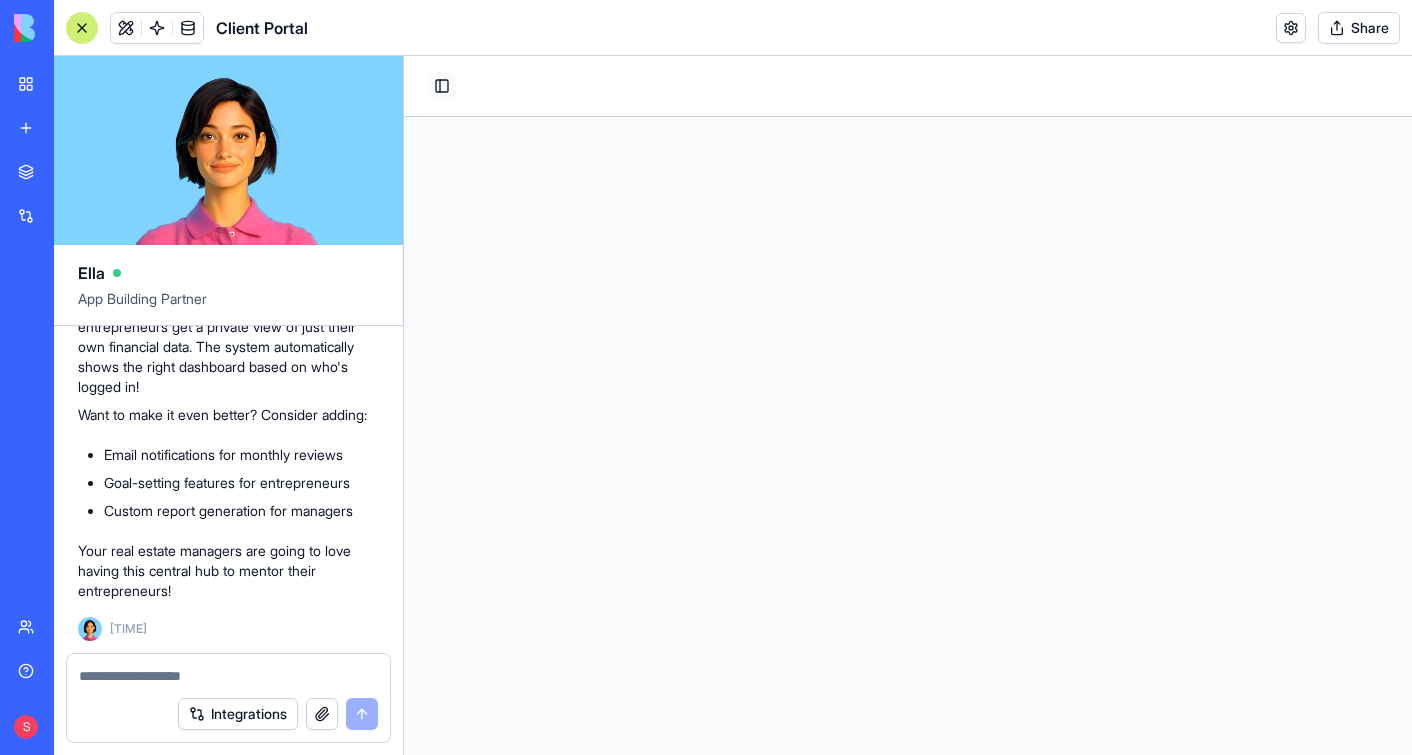 click on "Toggle Sidebar" at bounding box center [442, 86] 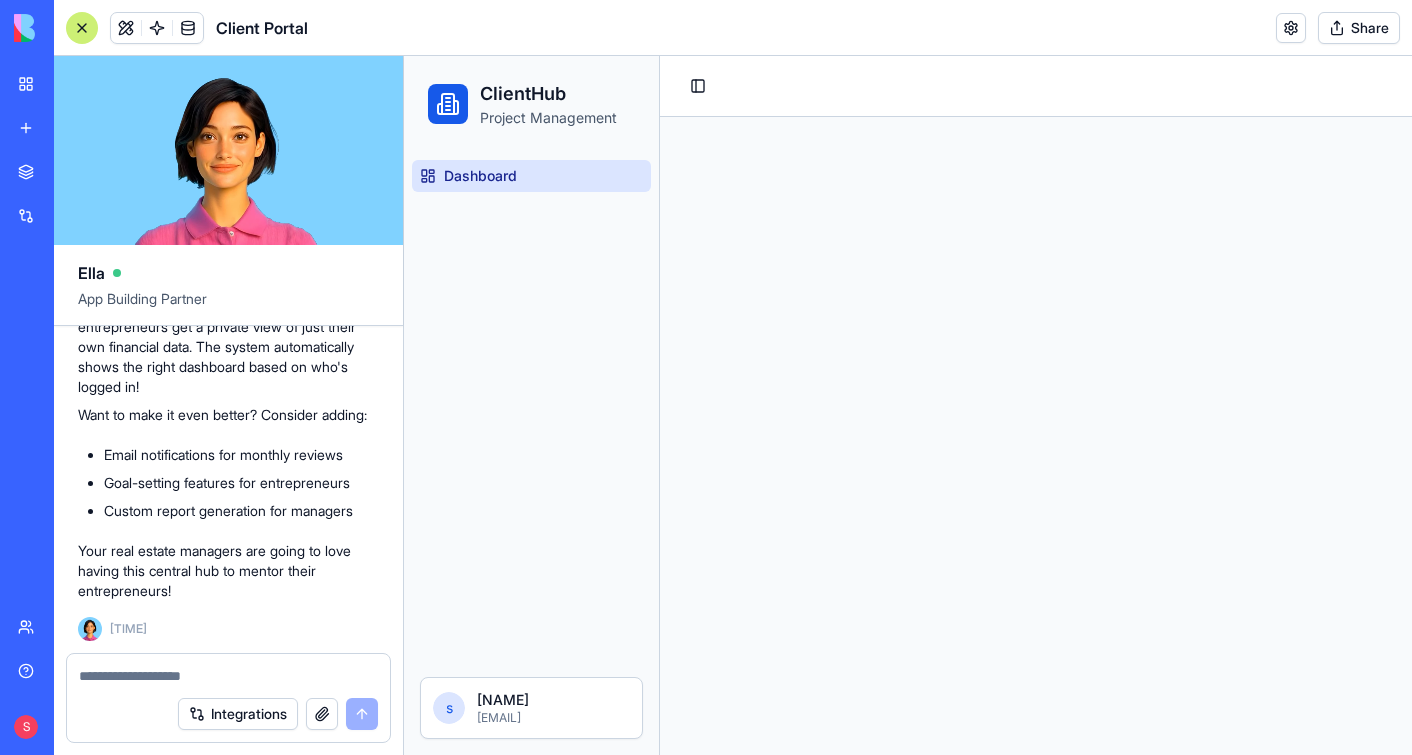 click on "Dashboard" at bounding box center (480, 176) 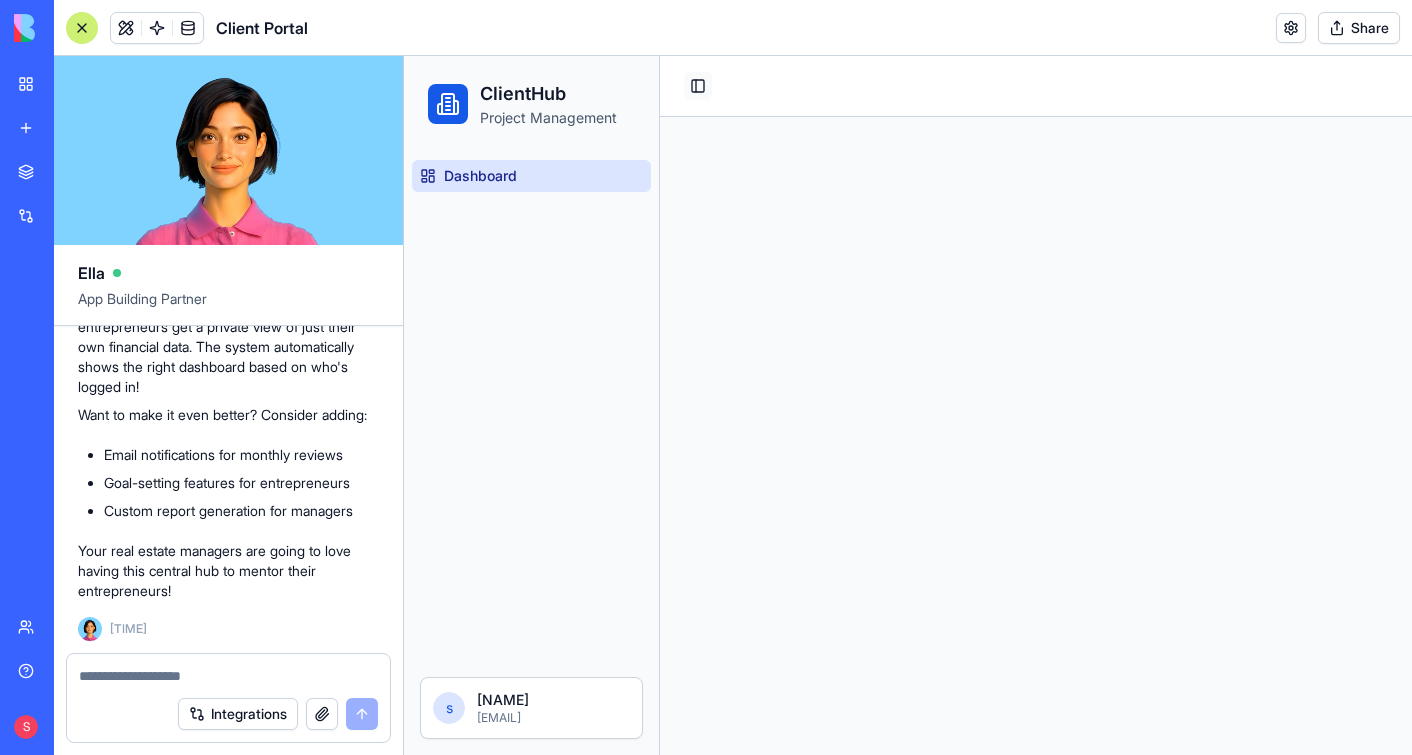 click on "Toggle Sidebar" at bounding box center [698, 86] 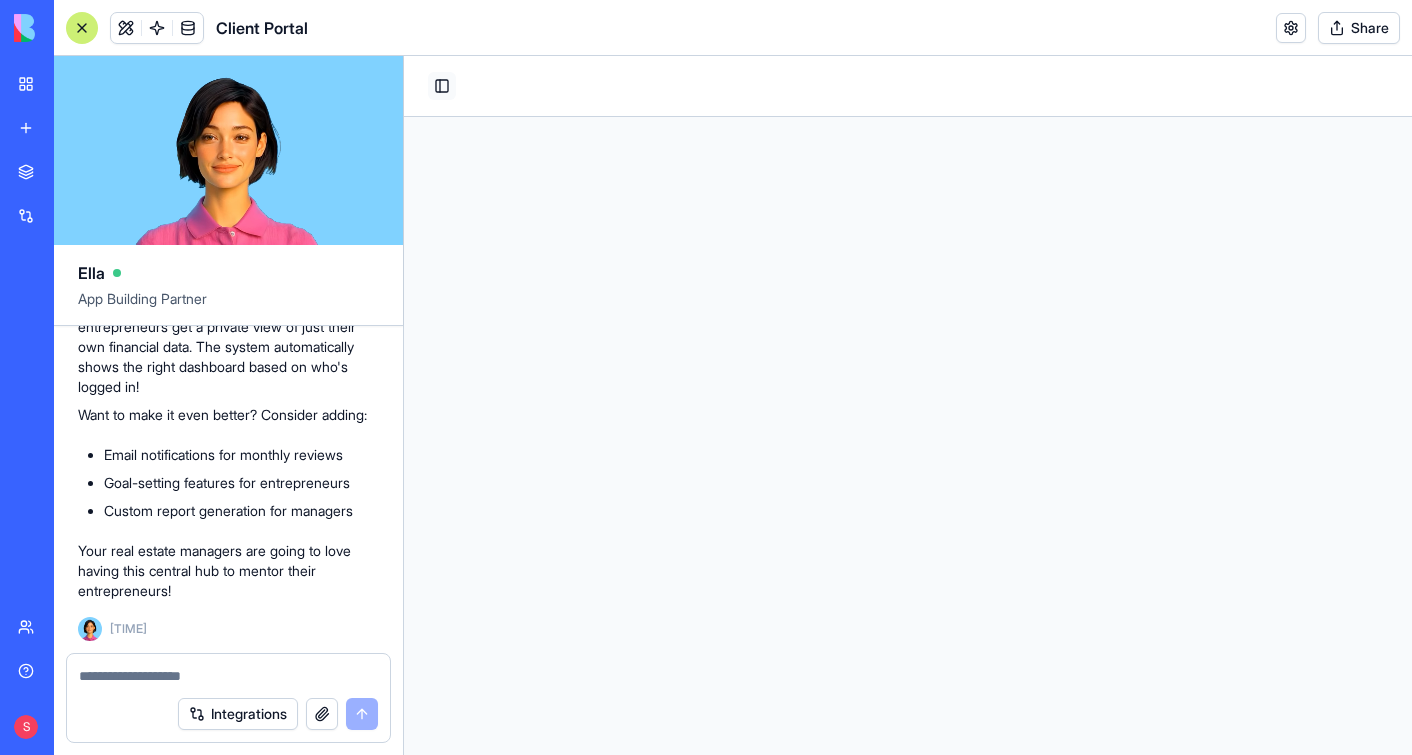 click on "Toggle Sidebar" at bounding box center (442, 86) 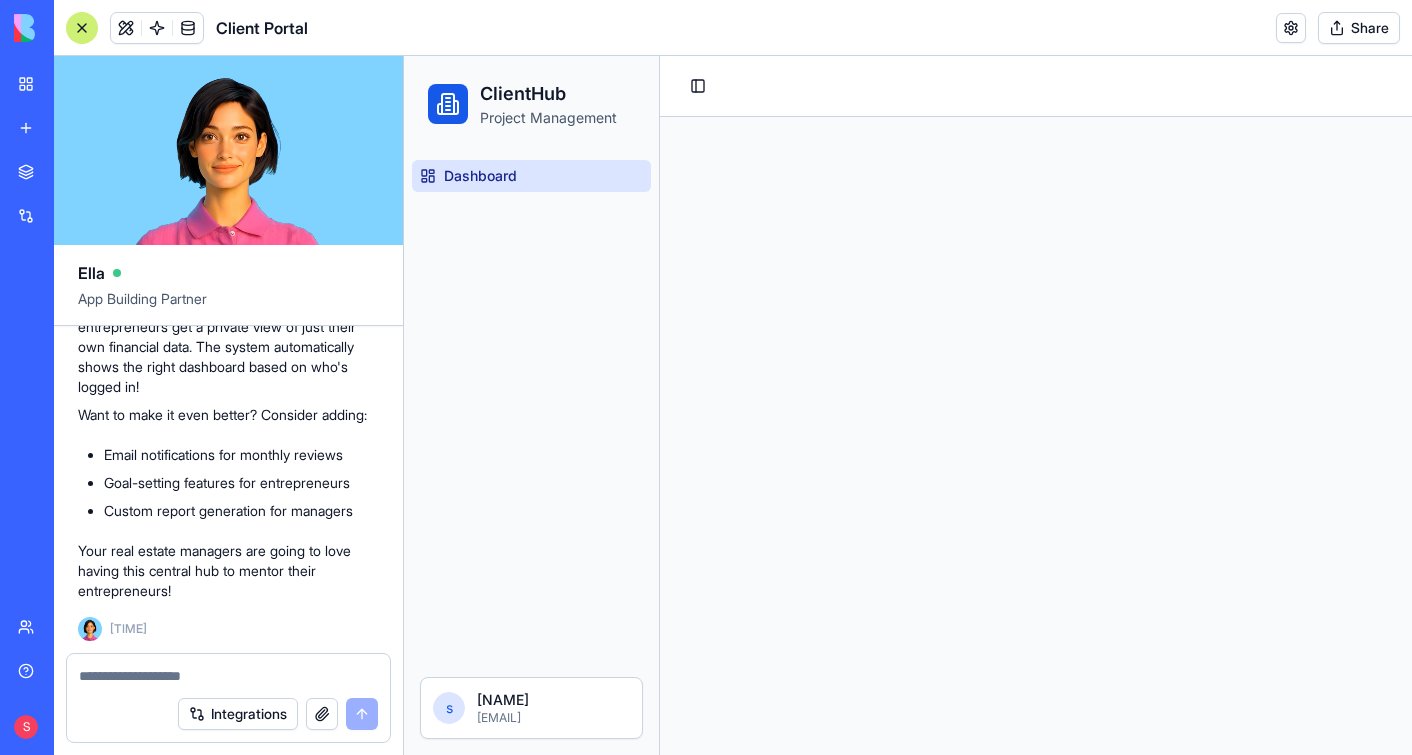 click on "client portal
Undo S [TIME] Naming the app Working on the "AppLayout"  Working on the "Dashboard" page Working on the "Clients" page Working on the "Projects" page Verifying everything works together Setting up your data structure Updating your data structure 🎉 Your Client Portal is ready to use! I've created a professional app with everything you need to manage clients and projects efficiently.
Here are some ways to make your portal even better:
• Add client communication features with direct messaging and email templates
• Create customizable reports to track project performance and client satisfaction
• Implement time tracking to monitor hours spent on each project [TIME] Undo S [TIME] Error: Error: Failed to invoke action UpdateAppChat ERR_BAD_RESPONSE Request failed with status code 500 {"detail":"Error code: 400 - {'type': 'error', 'error': {'type': 'invalid_request_error', 'message': 'messages.2.content.2.image.source.base64: image exceeds 5 MB maximum: 5251536 bytes > 5242880 bytes'}}"} S" at bounding box center [228, -653] 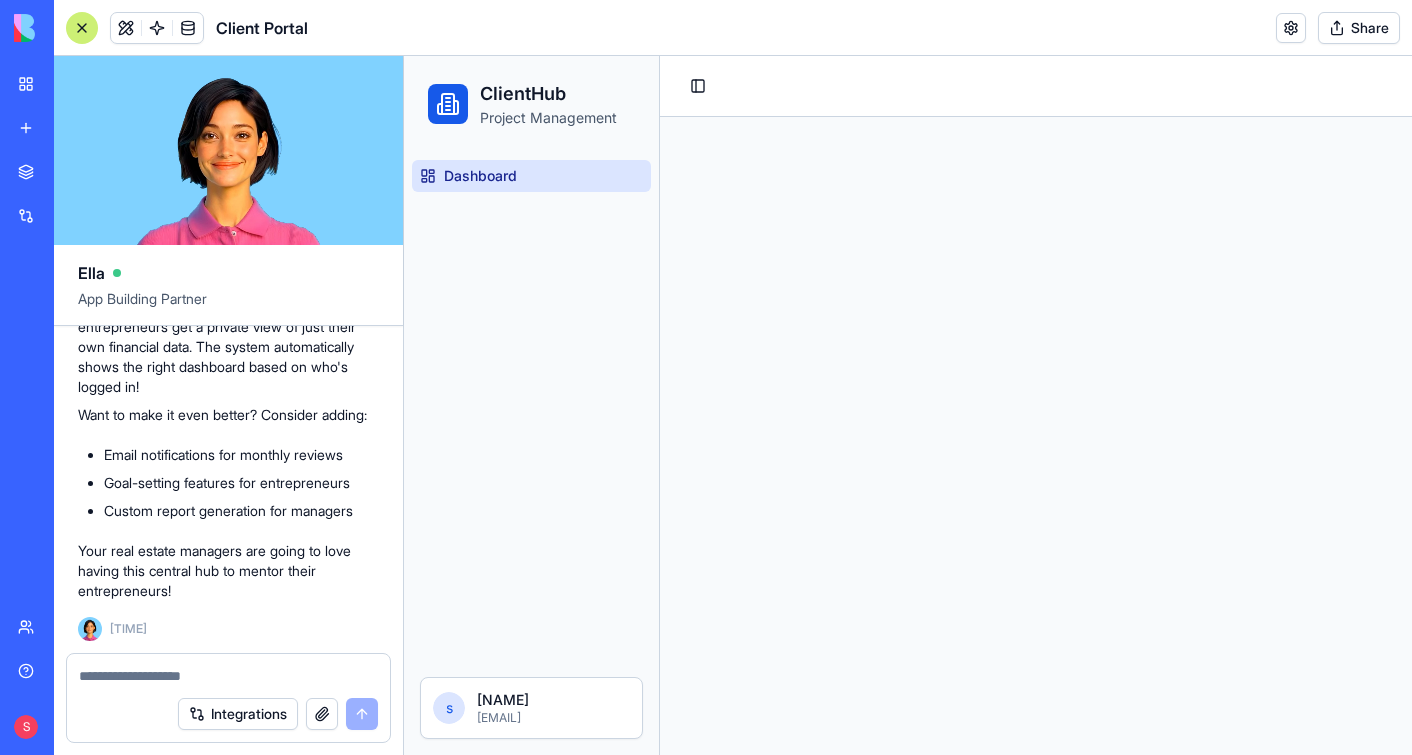 click at bounding box center [228, 676] 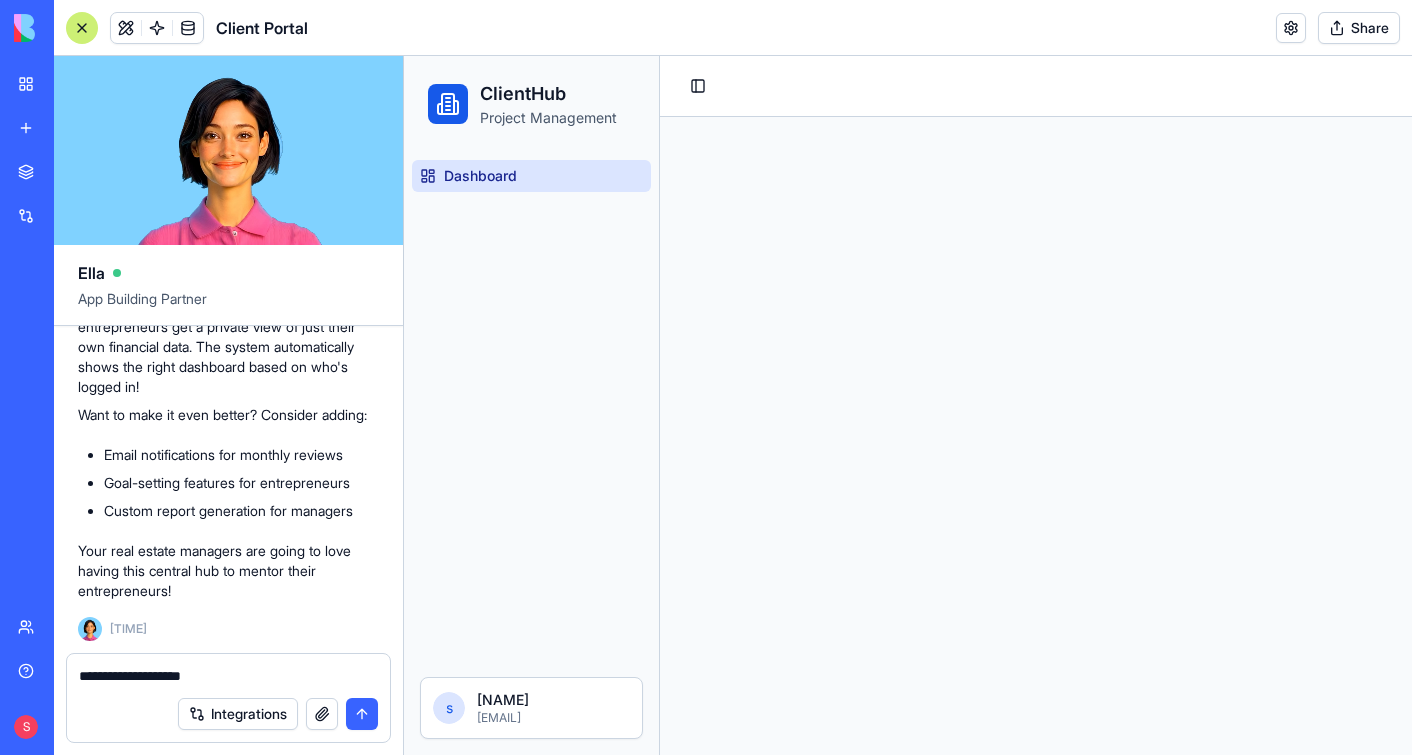 type on "**********" 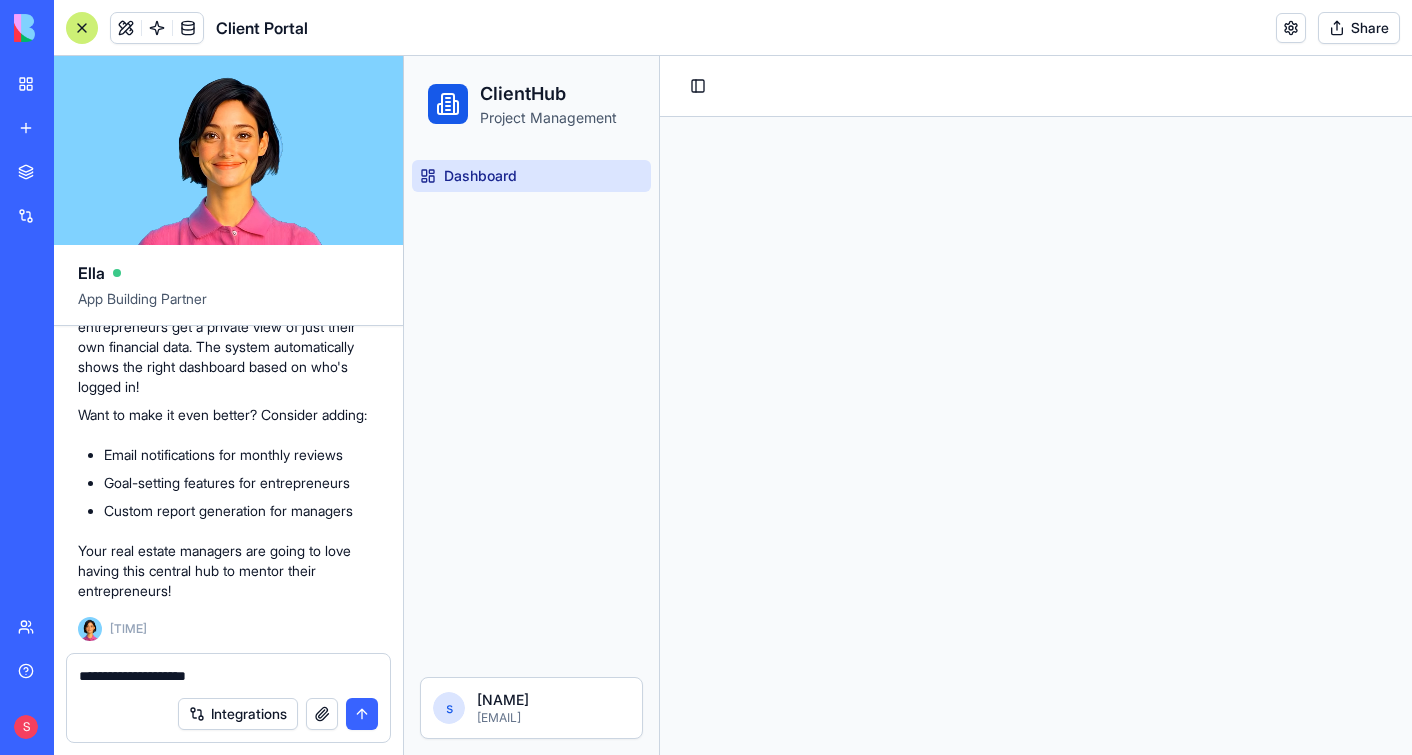type 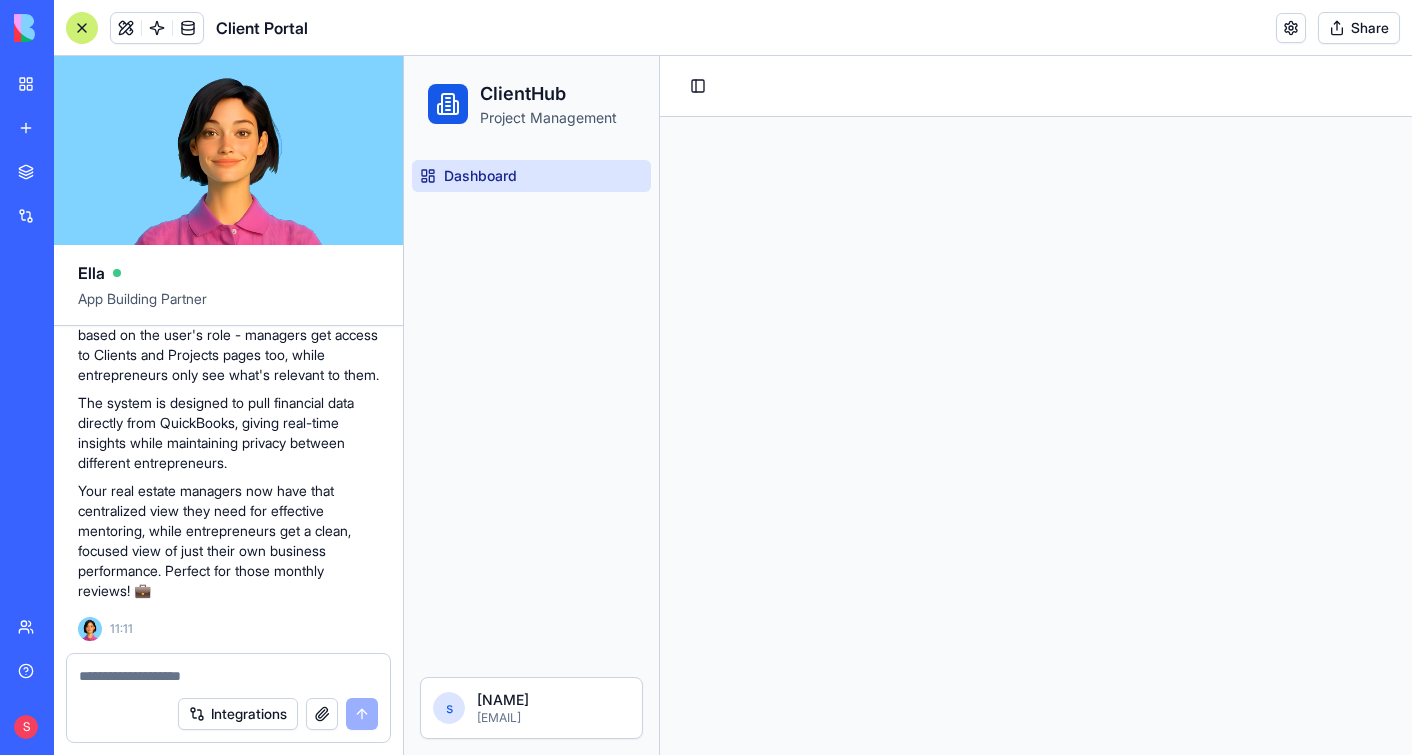 scroll, scrollTop: 3332, scrollLeft: 0, axis: vertical 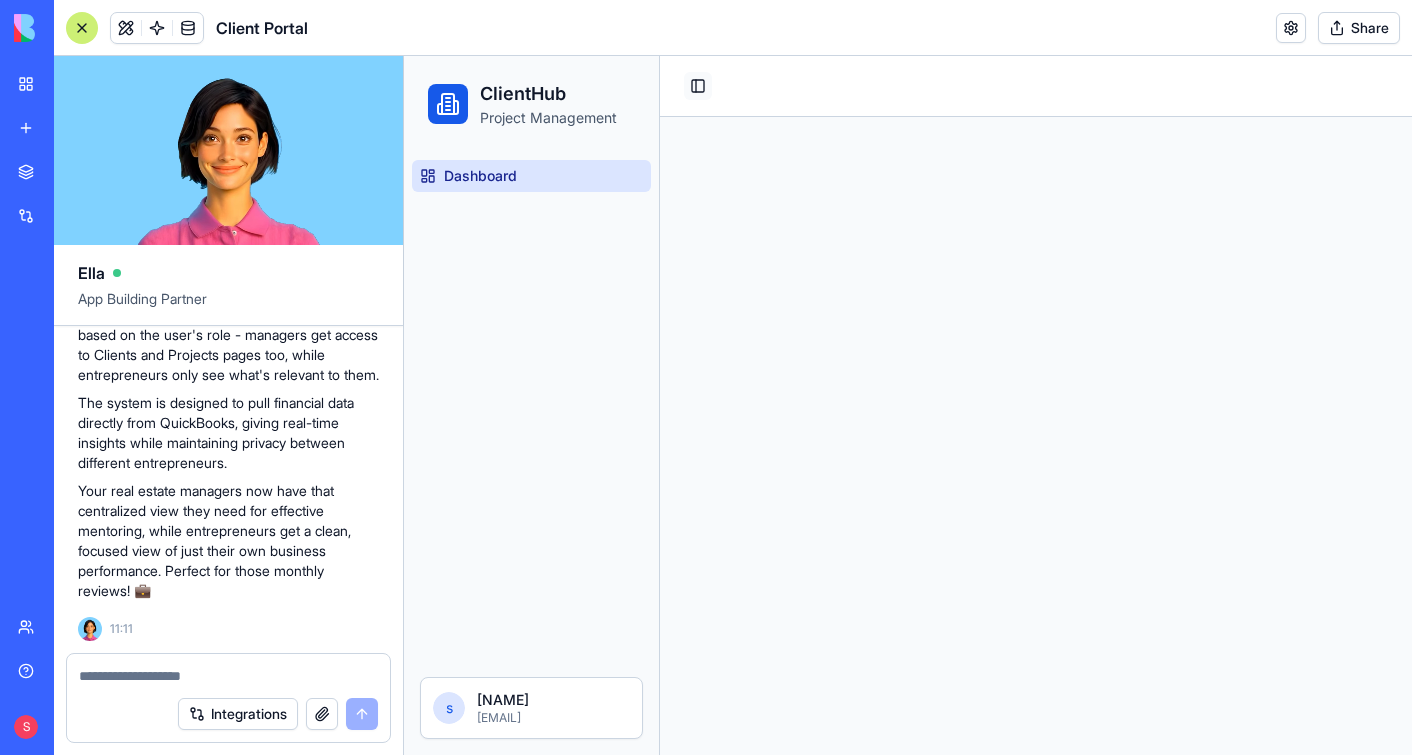 click on "Toggle Sidebar" at bounding box center (698, 86) 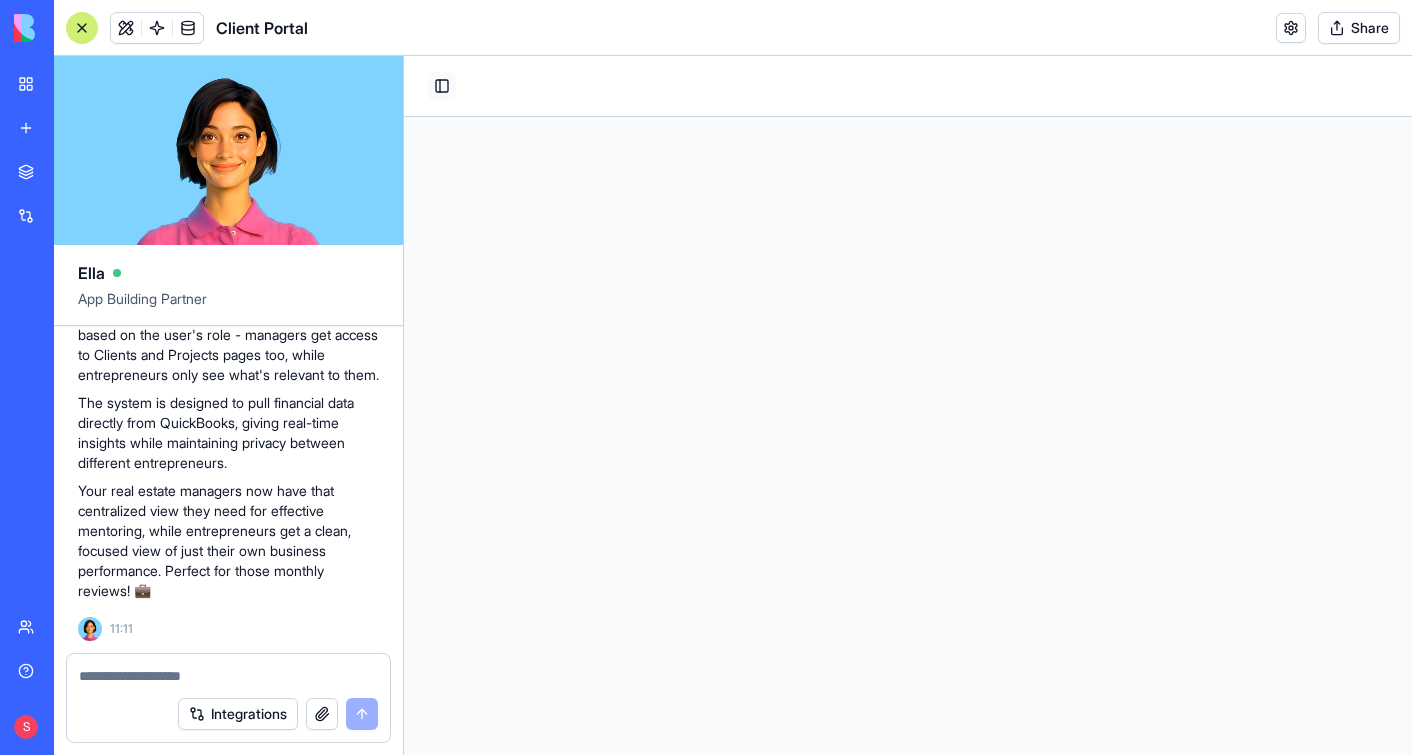 click on "Toggle Sidebar" at bounding box center (442, 86) 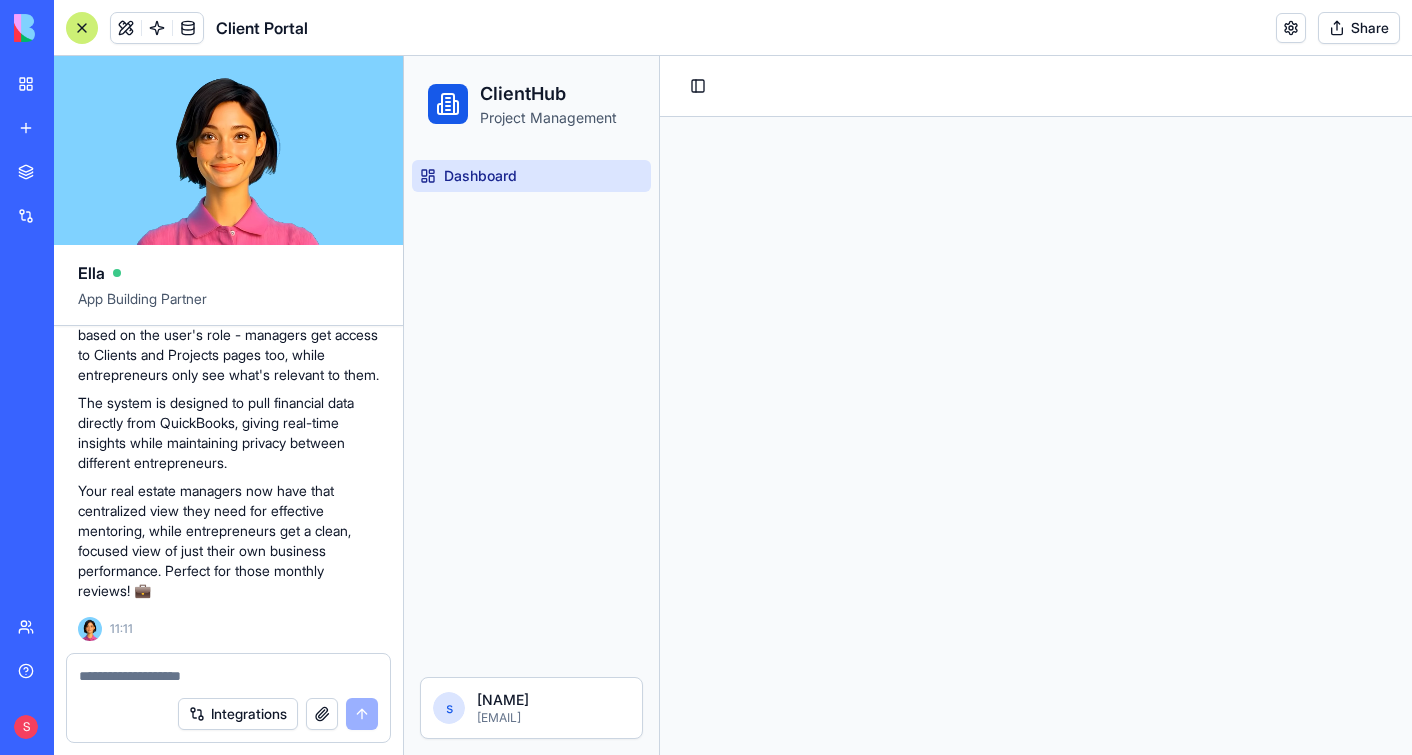 click on "Dashboard" at bounding box center (480, 176) 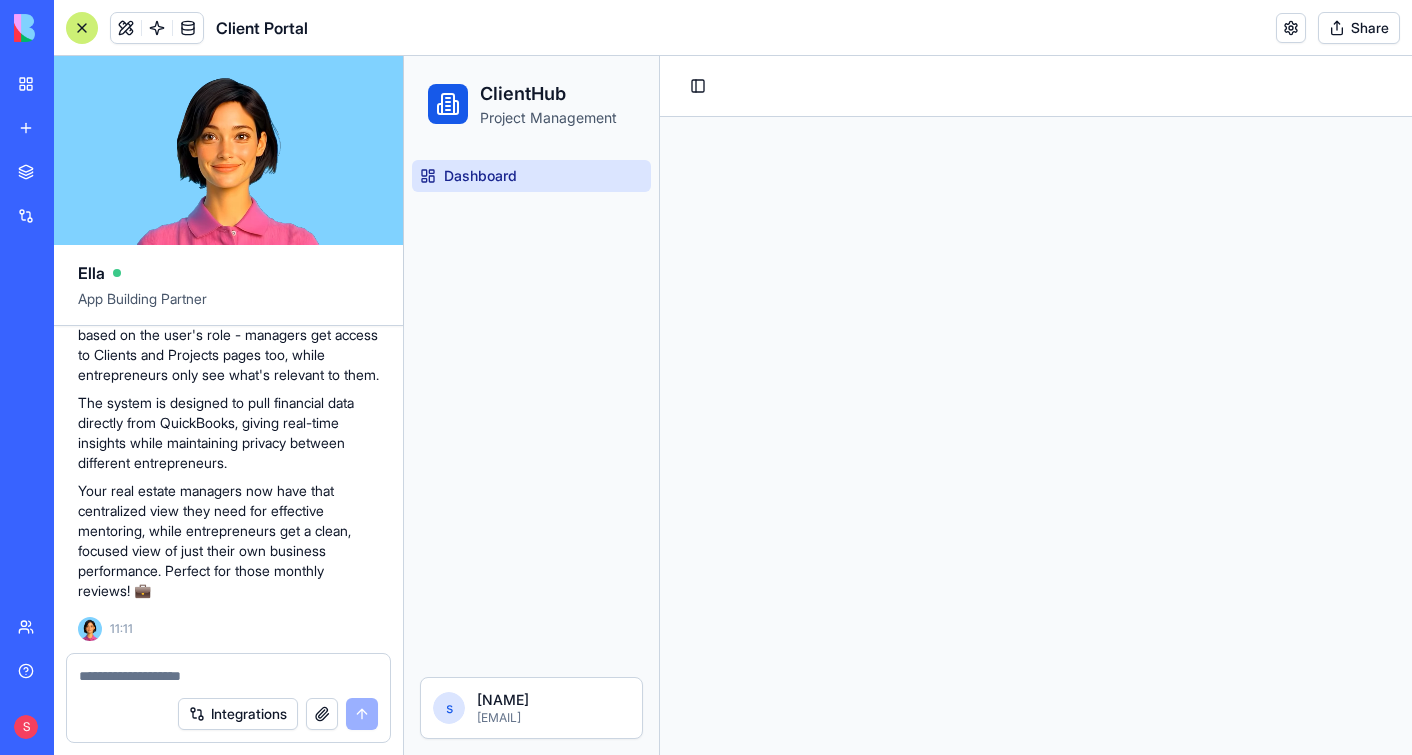 click at bounding box center (228, 676) 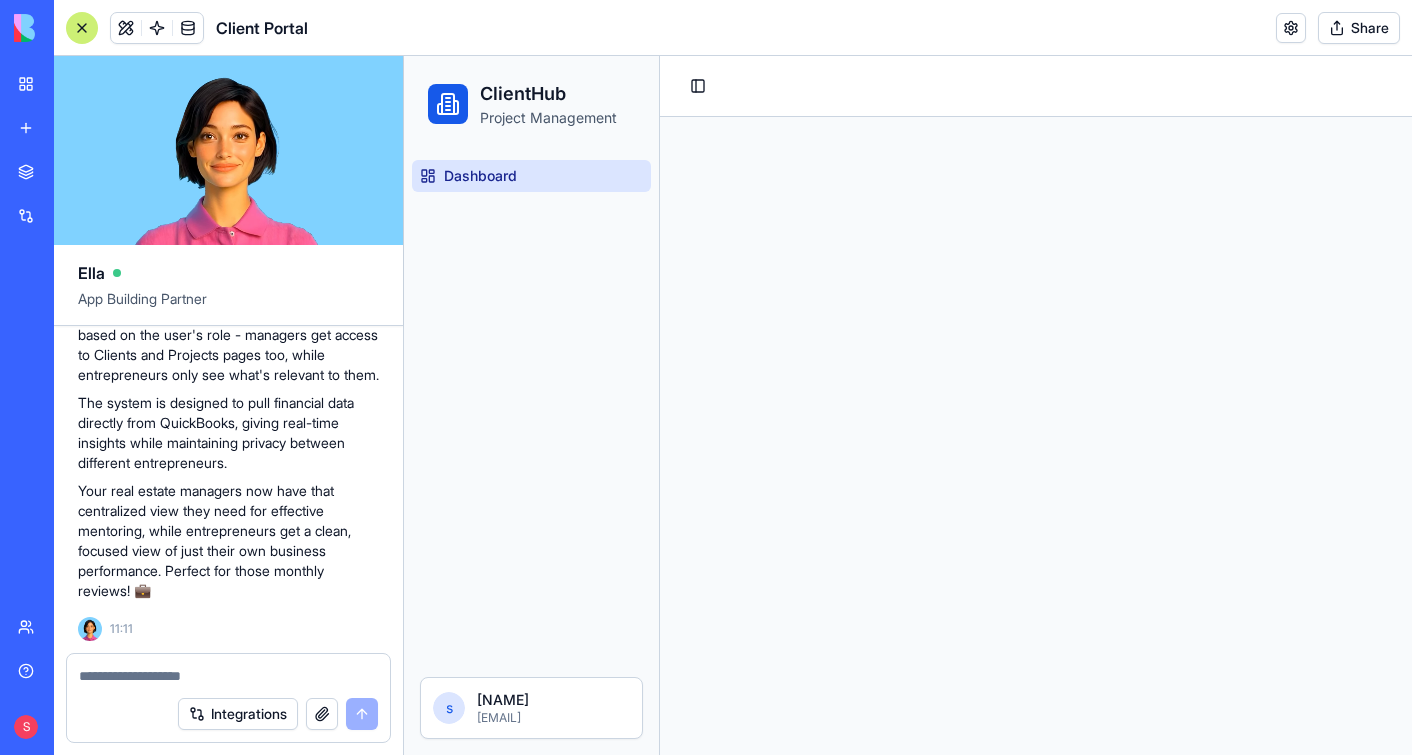 click on "[NAME]   [EMAIL]" at bounding box center [531, 708] 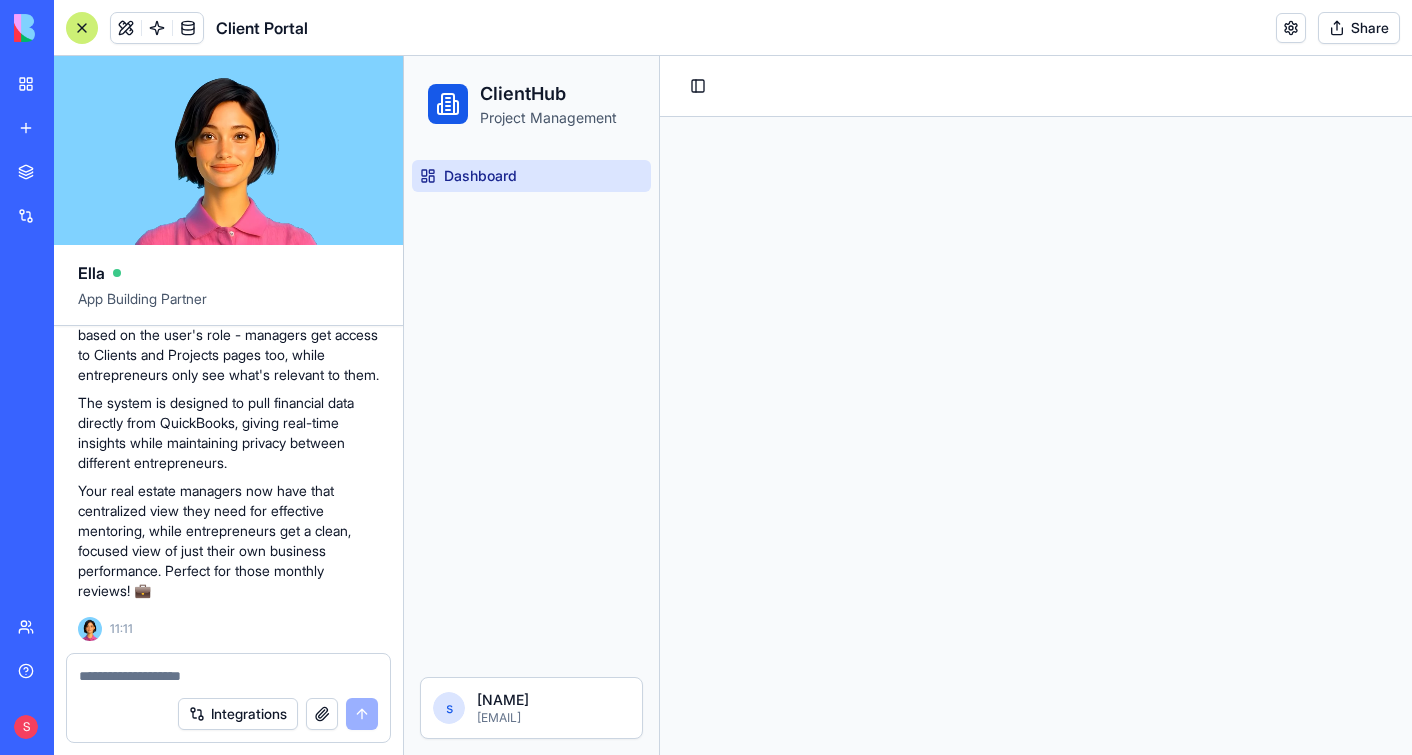 click on "Your real estate managers now have that centralized view they need for effective mentoring, while entrepreneurs get a clean, focused view of just their own business performance. Perfect for those monthly reviews! 💼" at bounding box center [228, 541] 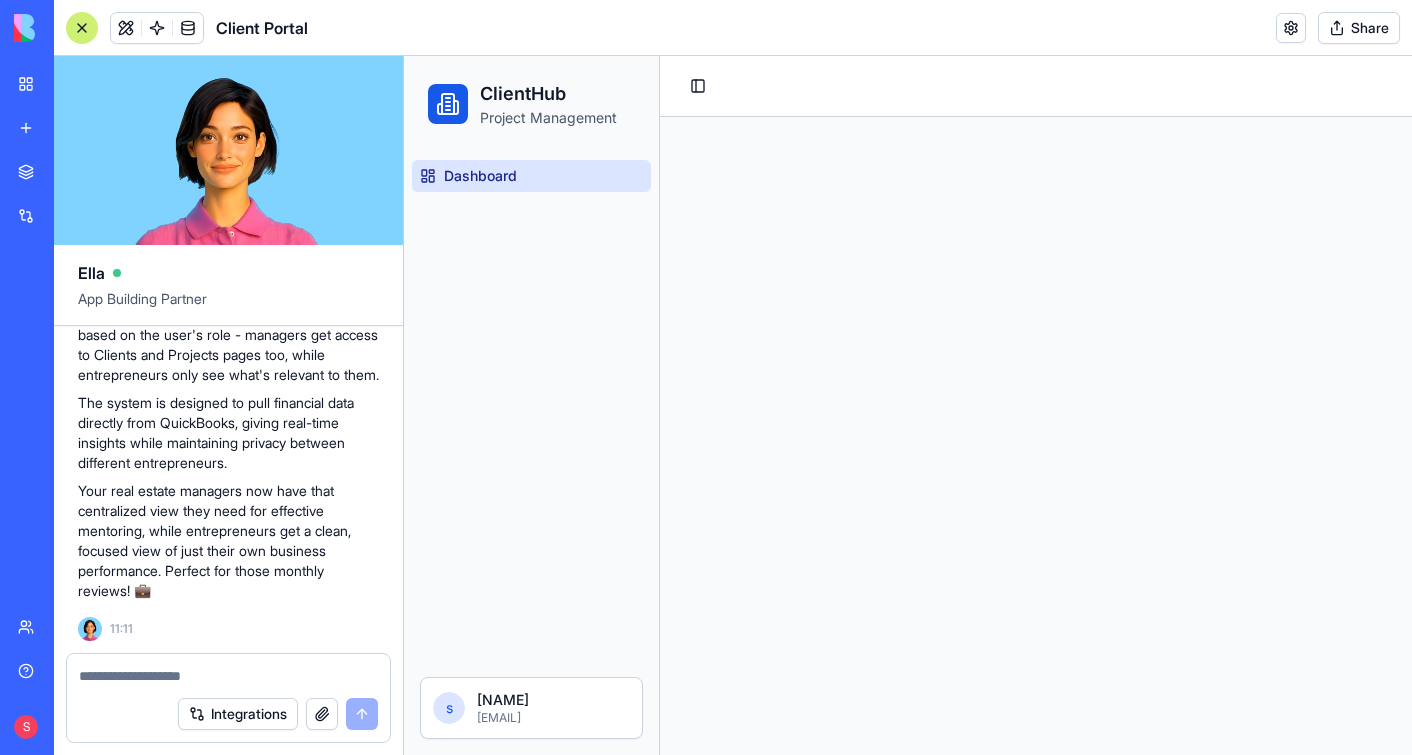 click at bounding box center (228, 676) 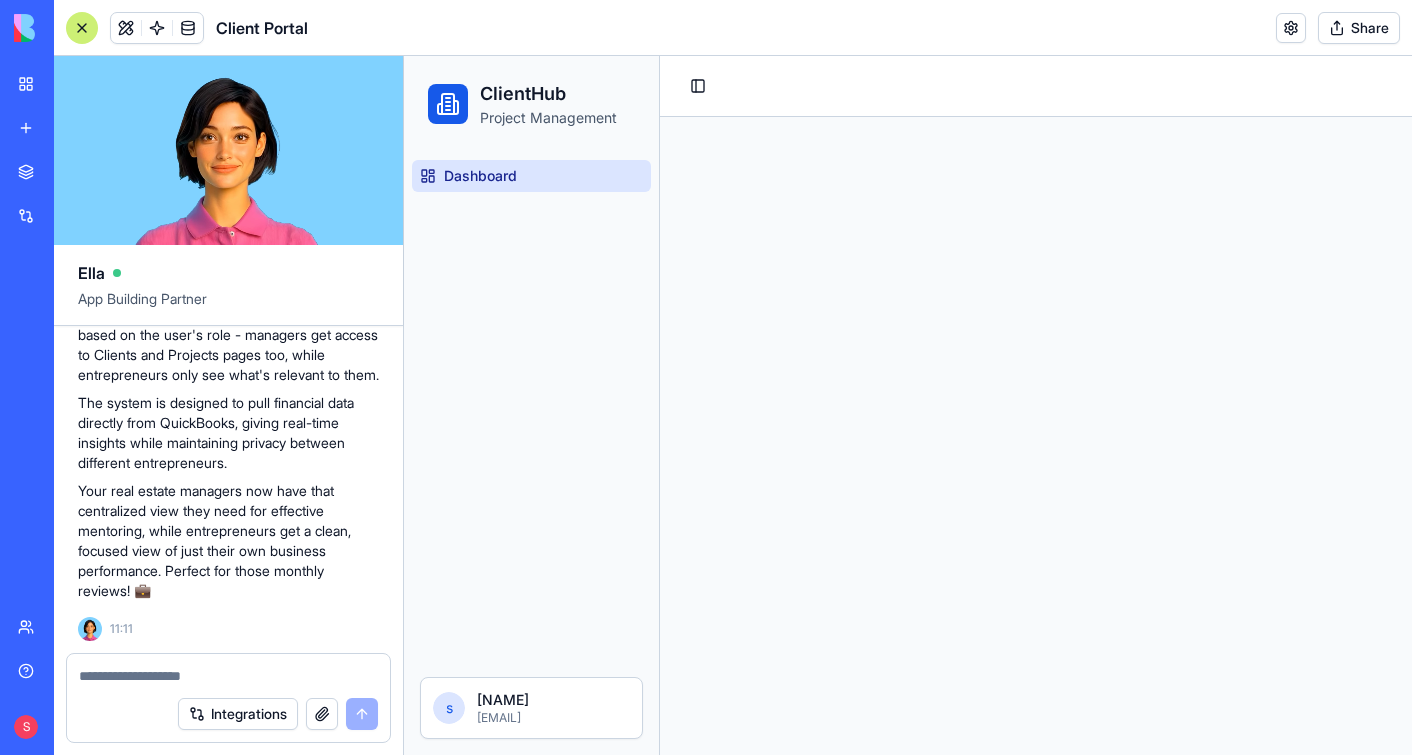 scroll, scrollTop: 3332, scrollLeft: 0, axis: vertical 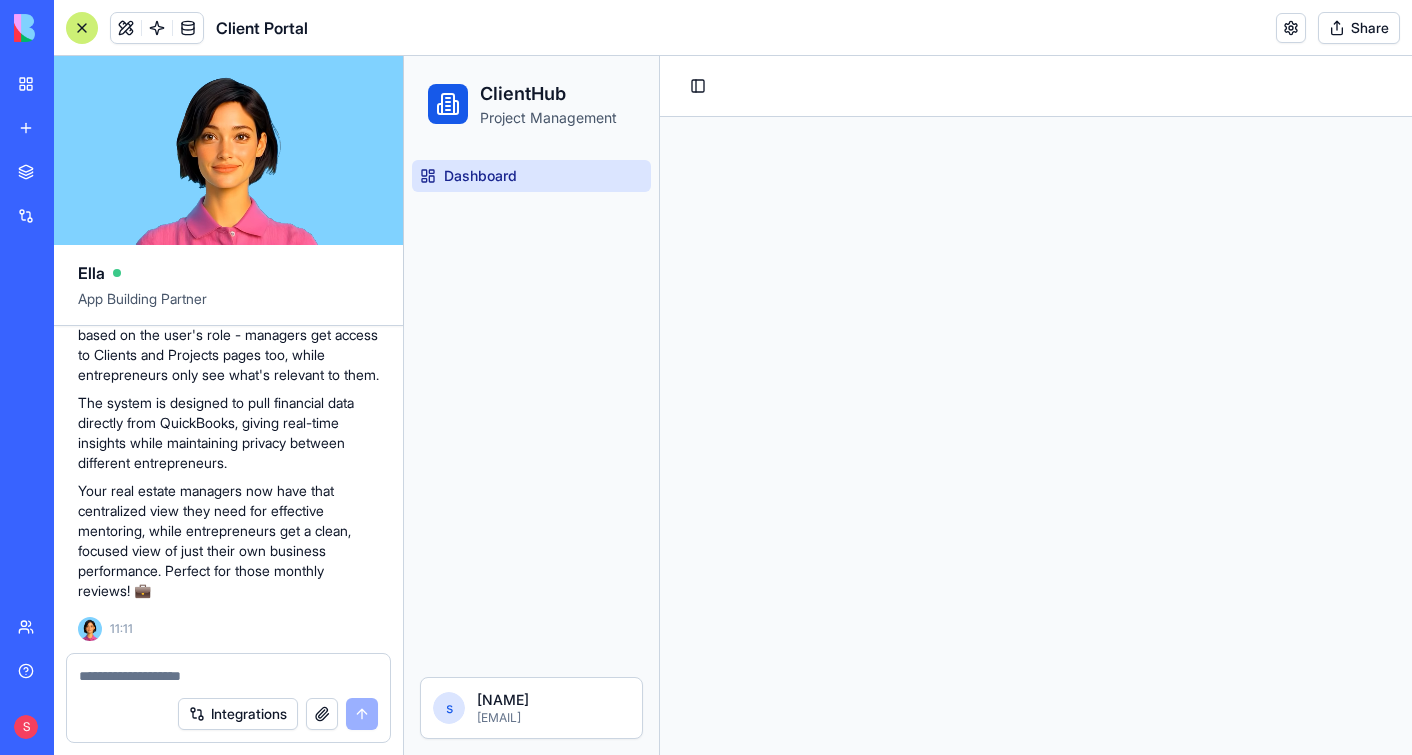 click on "Dashboard" at bounding box center (480, 176) 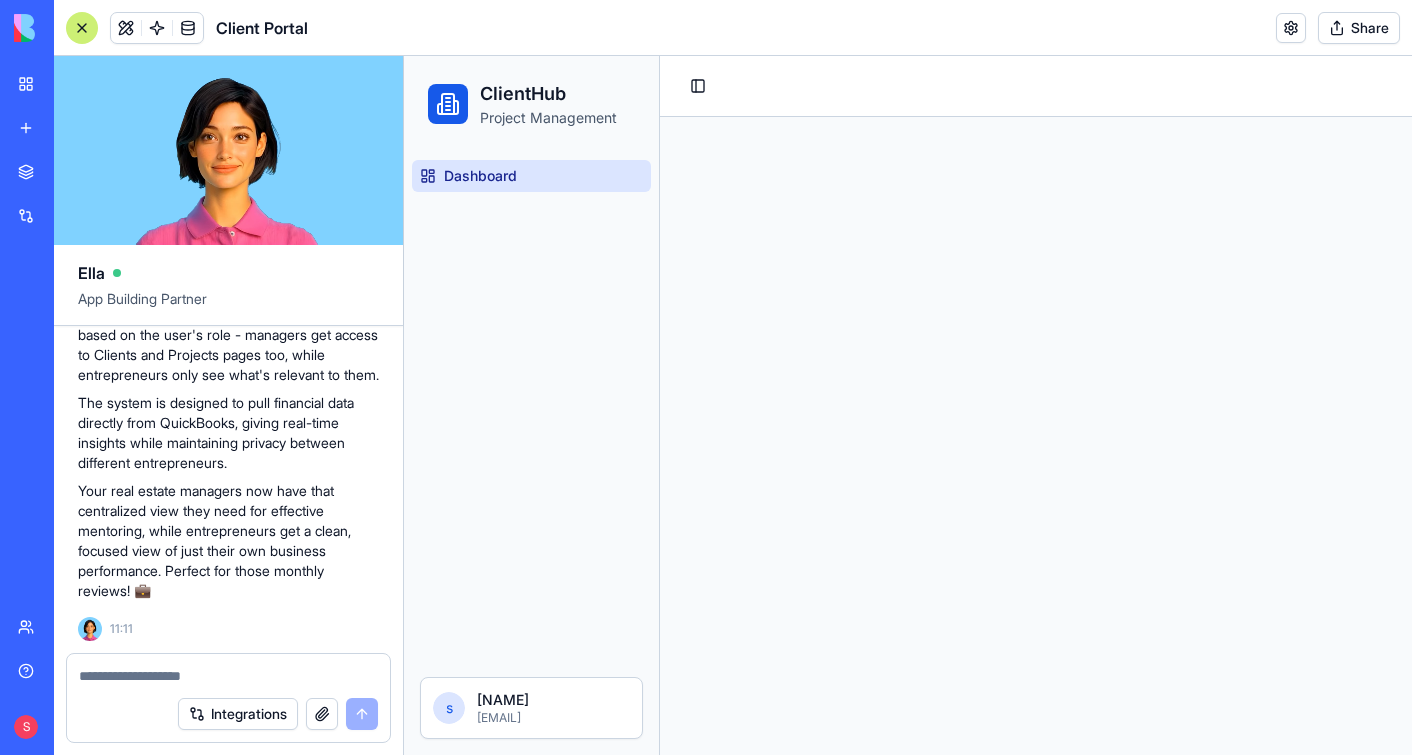 drag, startPoint x: 491, startPoint y: 182, endPoint x: 559, endPoint y: 162, distance: 70.88018 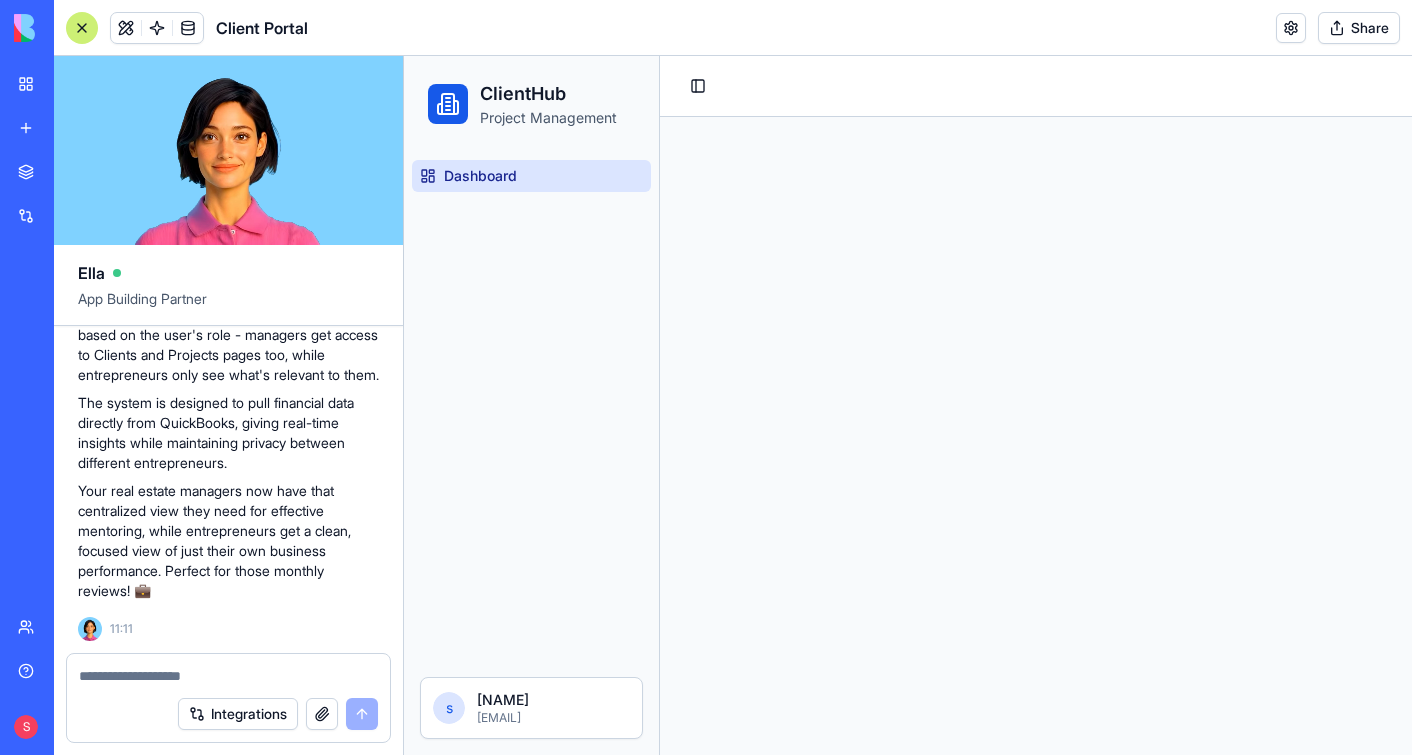 click on "The system is designed to pull financial data directly from QuickBooks, giving real-time insights while maintaining privacy between different entrepreneurs." at bounding box center [228, 433] 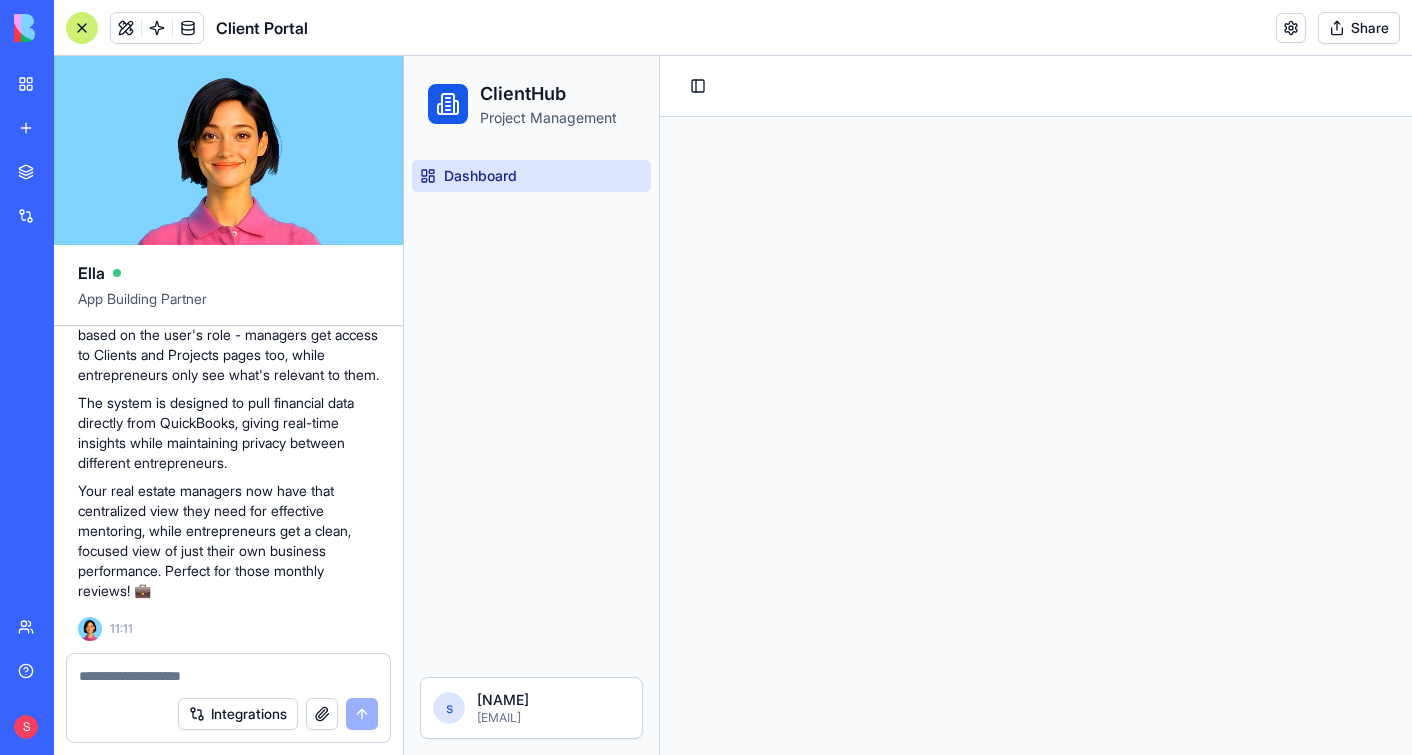 scroll, scrollTop: 3332, scrollLeft: 0, axis: vertical 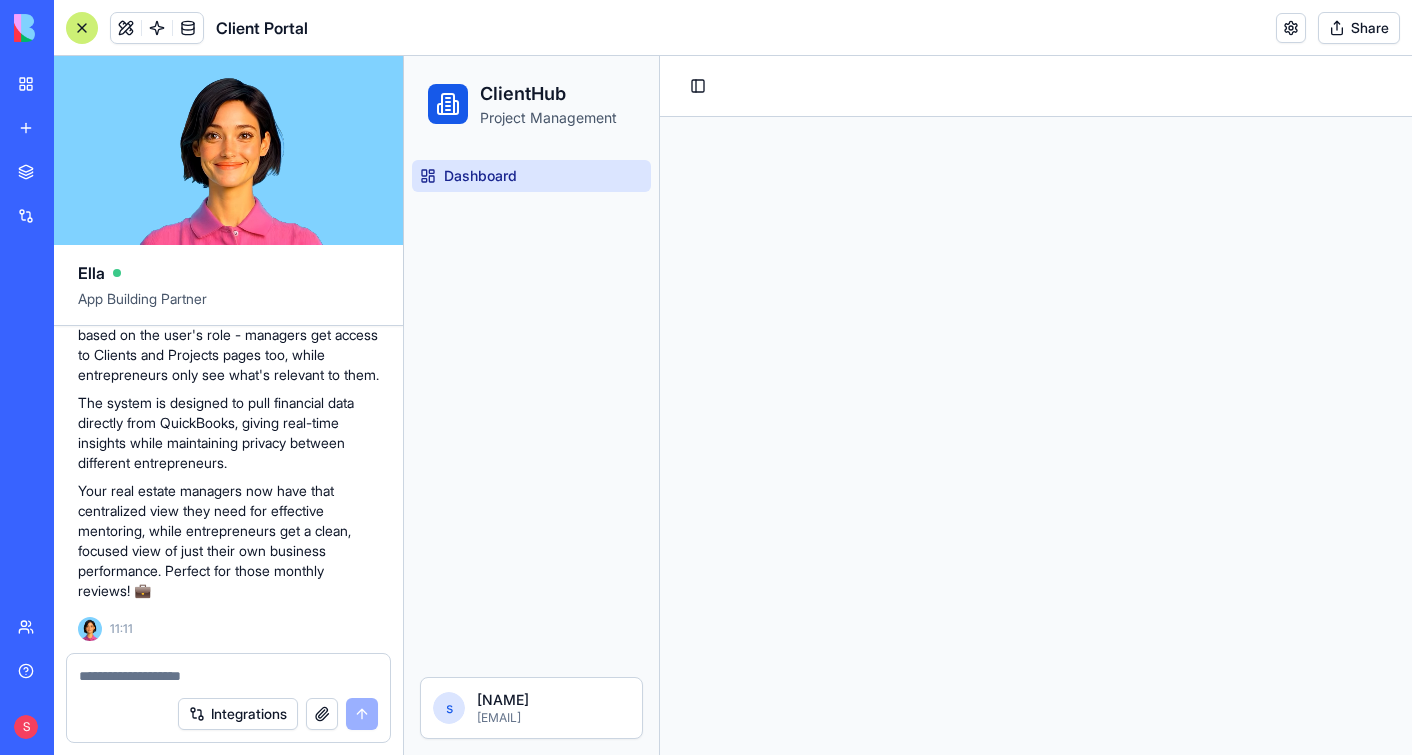 click on "Great news! Your multi-dashboard client portal is now ready to use! 🎉
I've implemented the role-based dashboard system you requested. Now when users log in:
Managers will see a comprehensive dashboard with an overview of all entrepreneurs they manage, complete with financial metrics and quick access to detailed profiles
Entrepreneurs will only see their own personal dashboard with their financial data and performance metrics
The navigation menu automatically adjusts based on the user's role - managers get access to Clients and Projects pages too, while entrepreneurs only see what's relevant to them.
The system is designed to pull financial data directly from QuickBooks, giving real-time insights while maintaining privacy between different entrepreneurs.
Your real estate managers now have that centralized view they need for effective mentoring, while entrepreneurs get a clean, focused view of just their own business performance. Perfect for those monthly reviews! 💼 [TIME]" at bounding box center (228, 321) 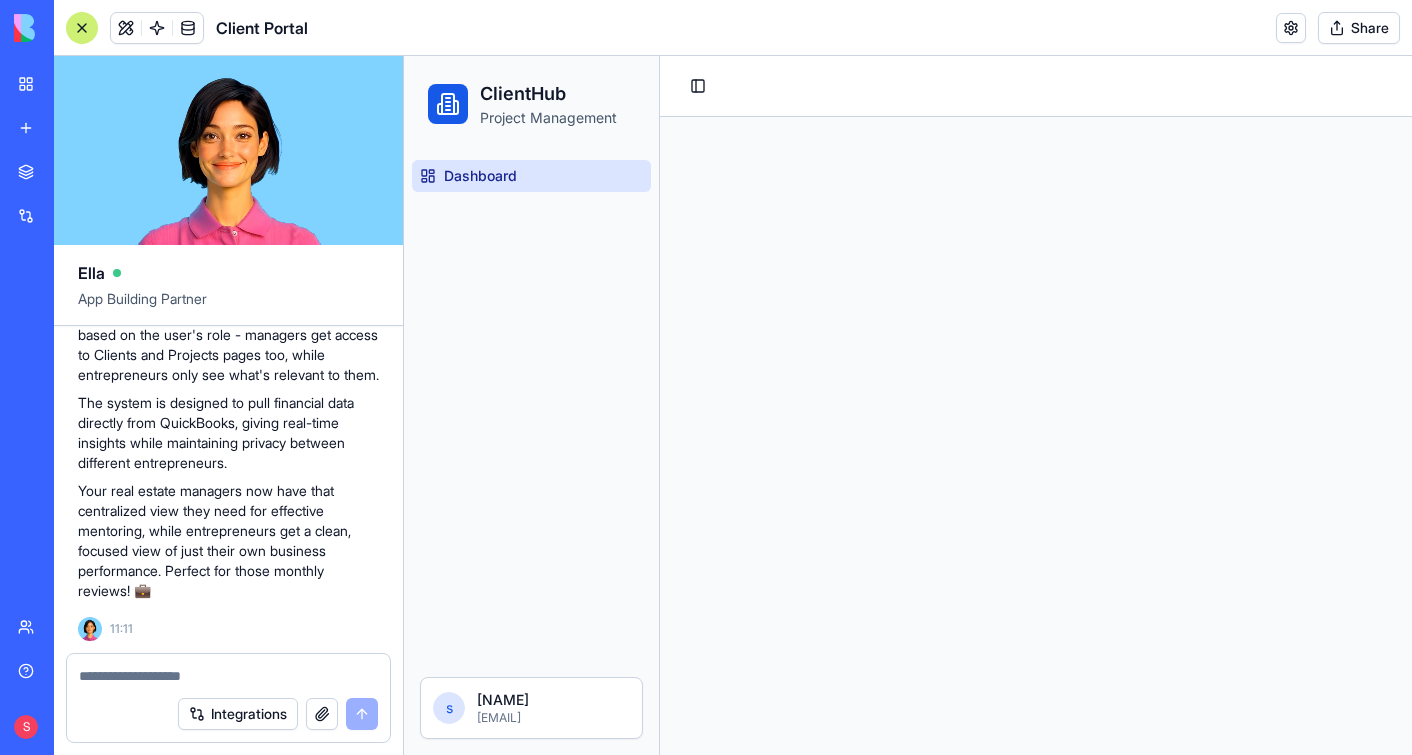 click at bounding box center [228, 676] 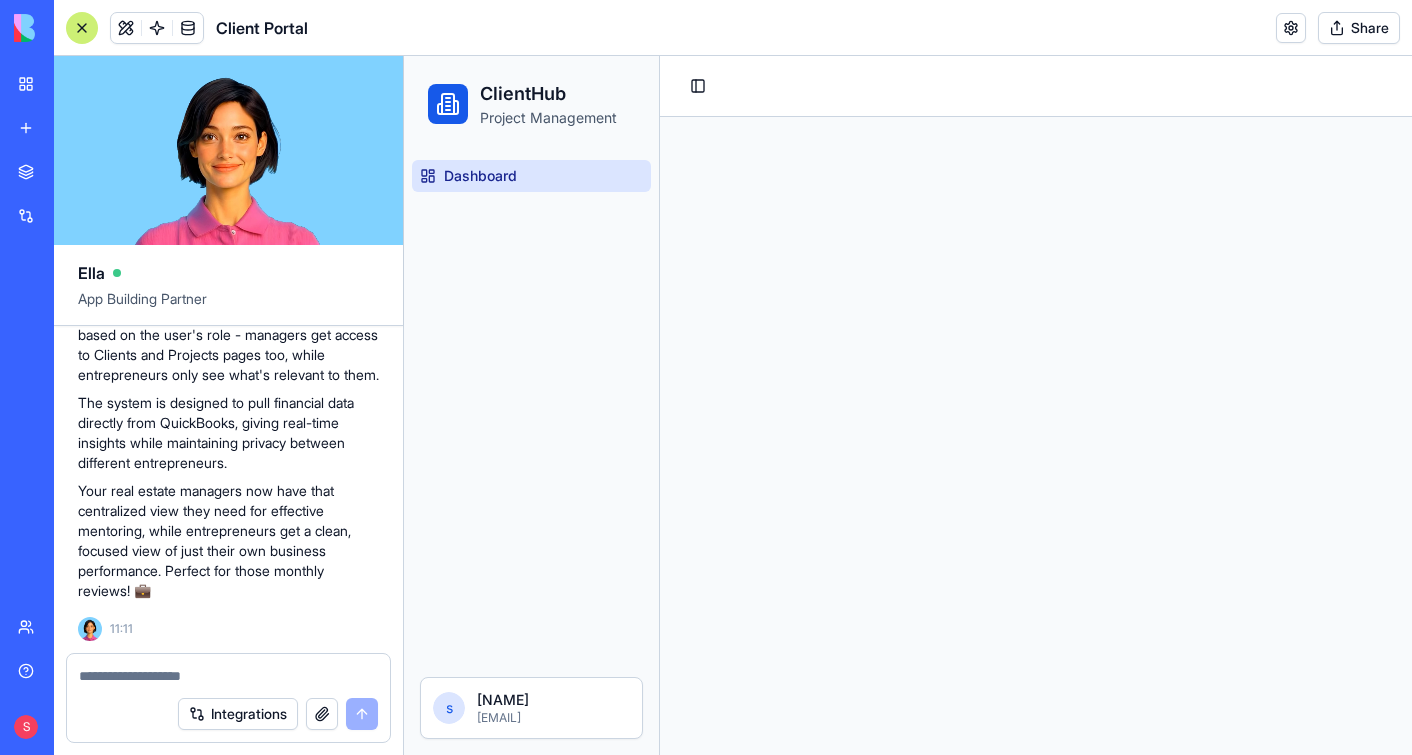 click at bounding box center (228, 676) 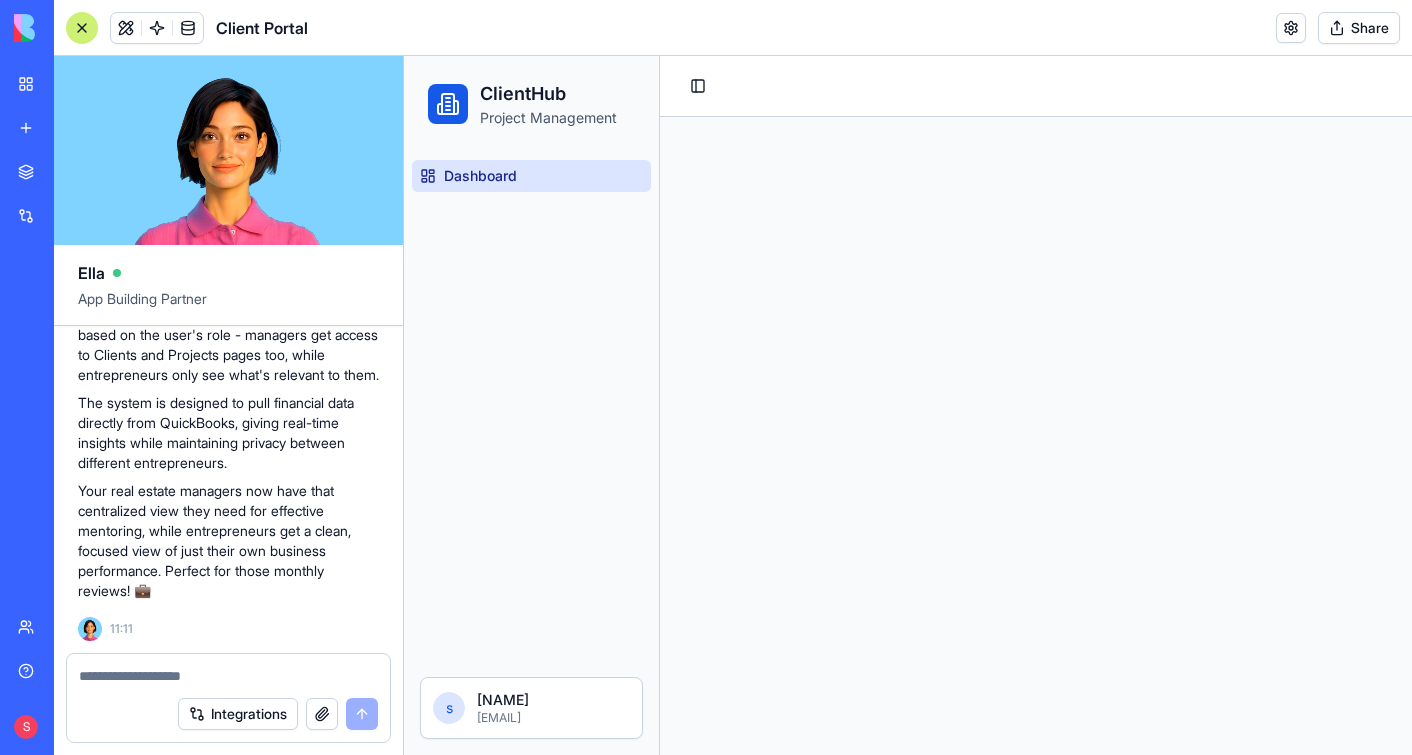 click at bounding box center (228, 676) 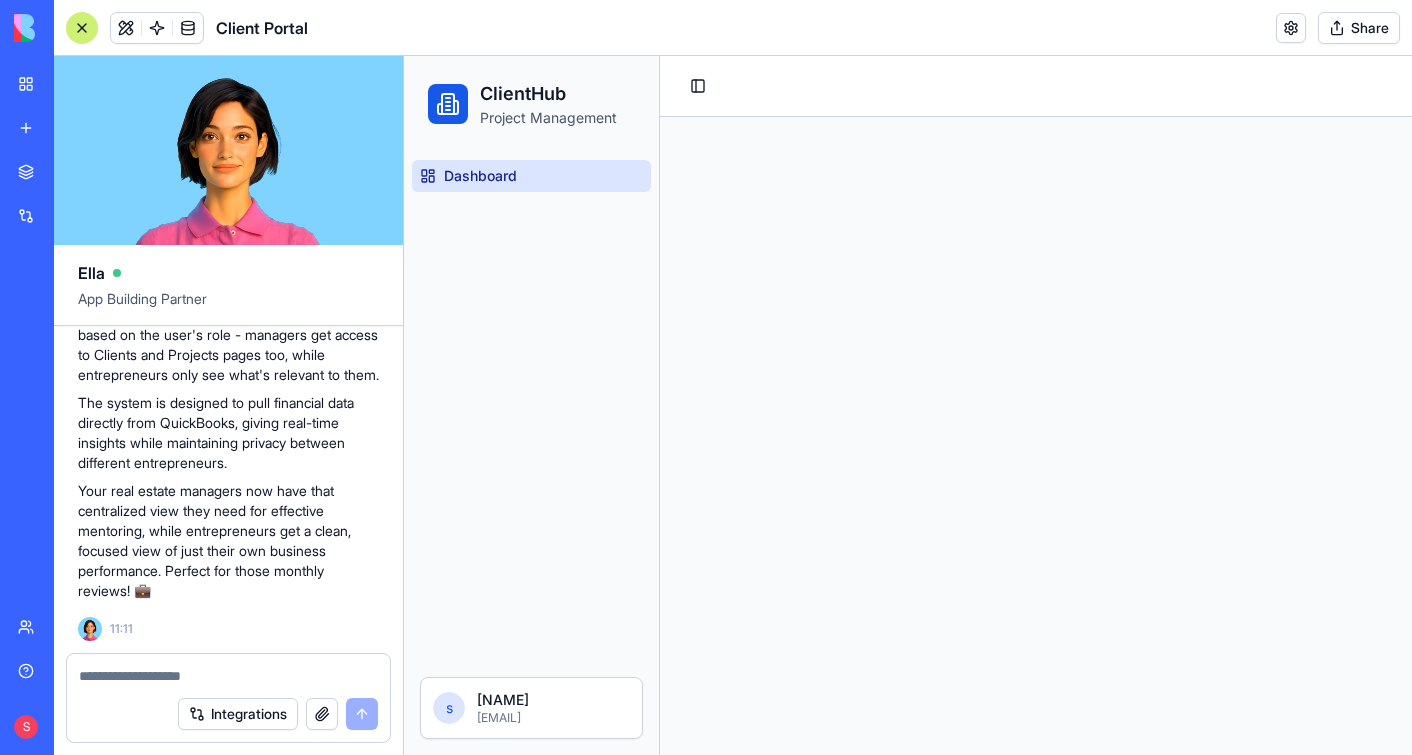 click at bounding box center [228, 676] 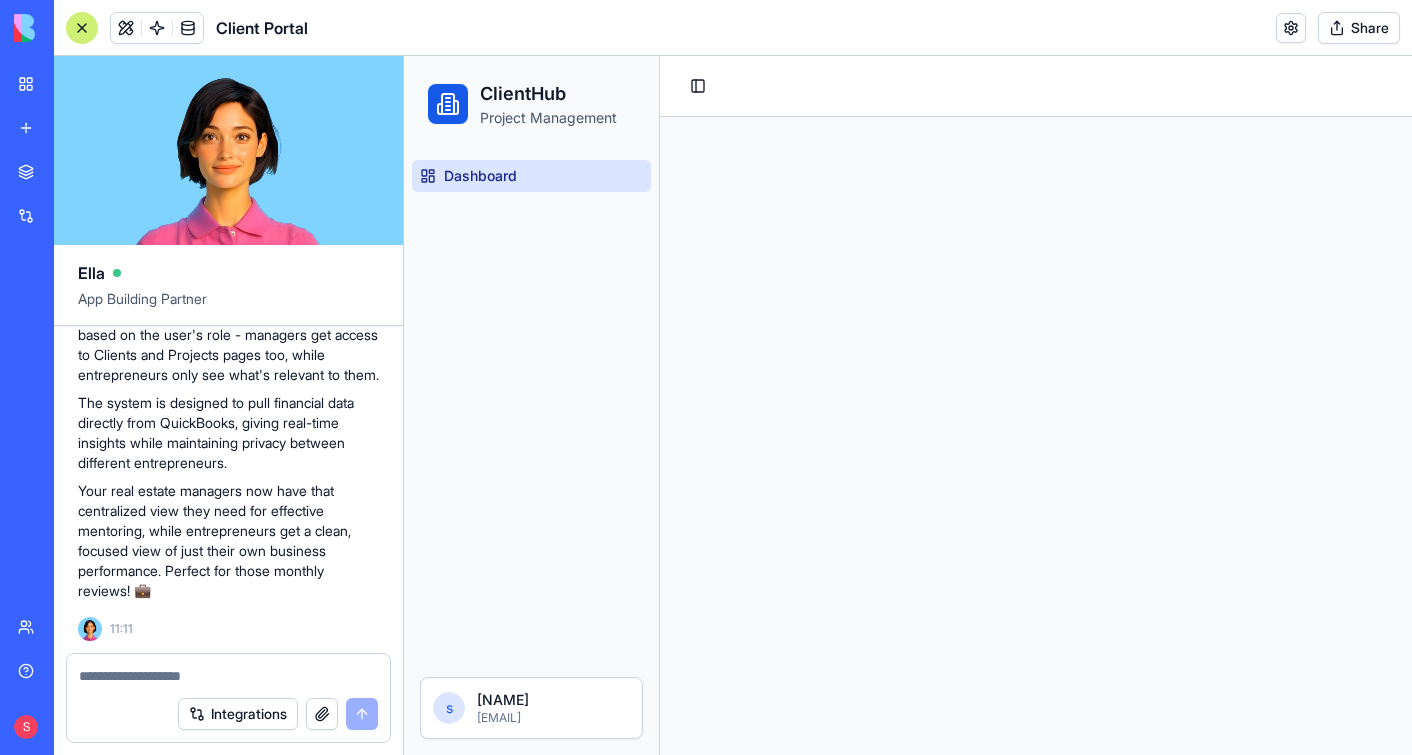 click at bounding box center (228, 676) 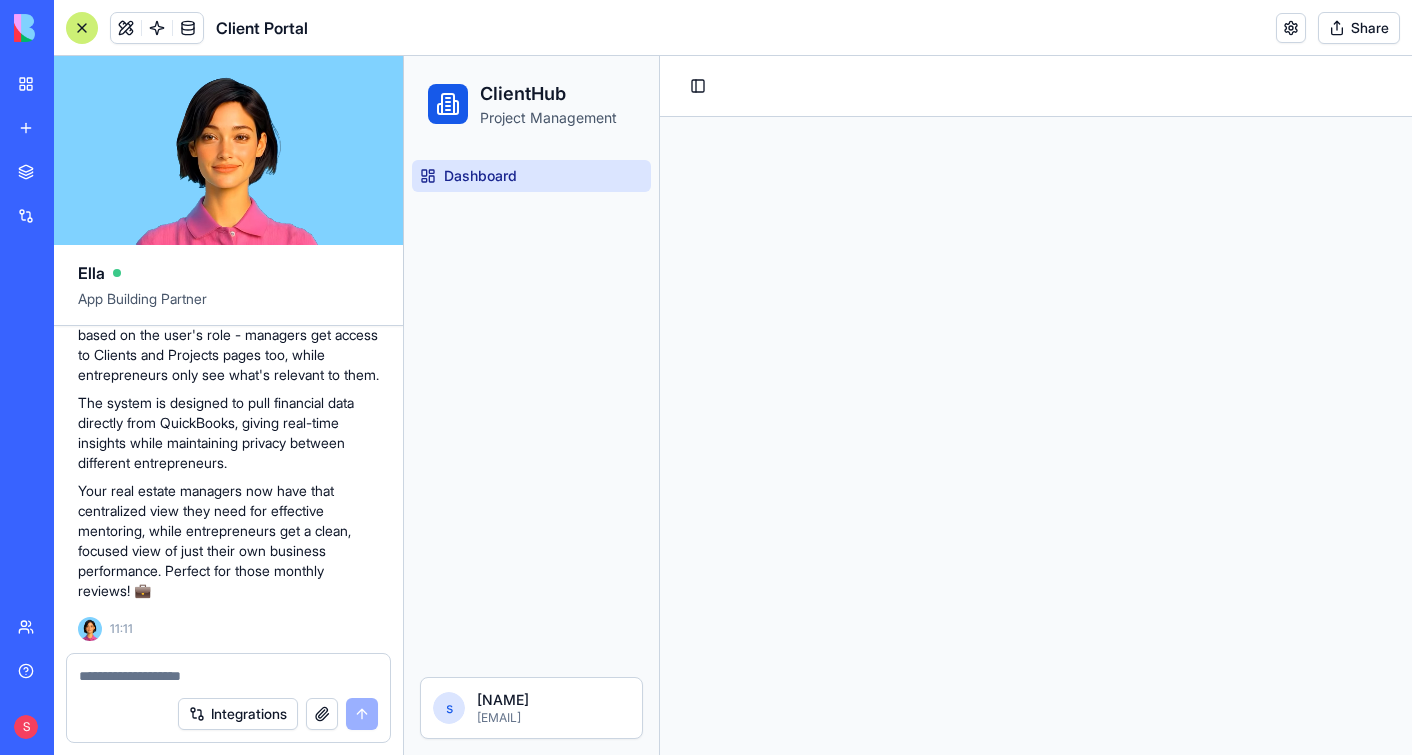 click on "[EMAIL]" at bounding box center (553, 718) 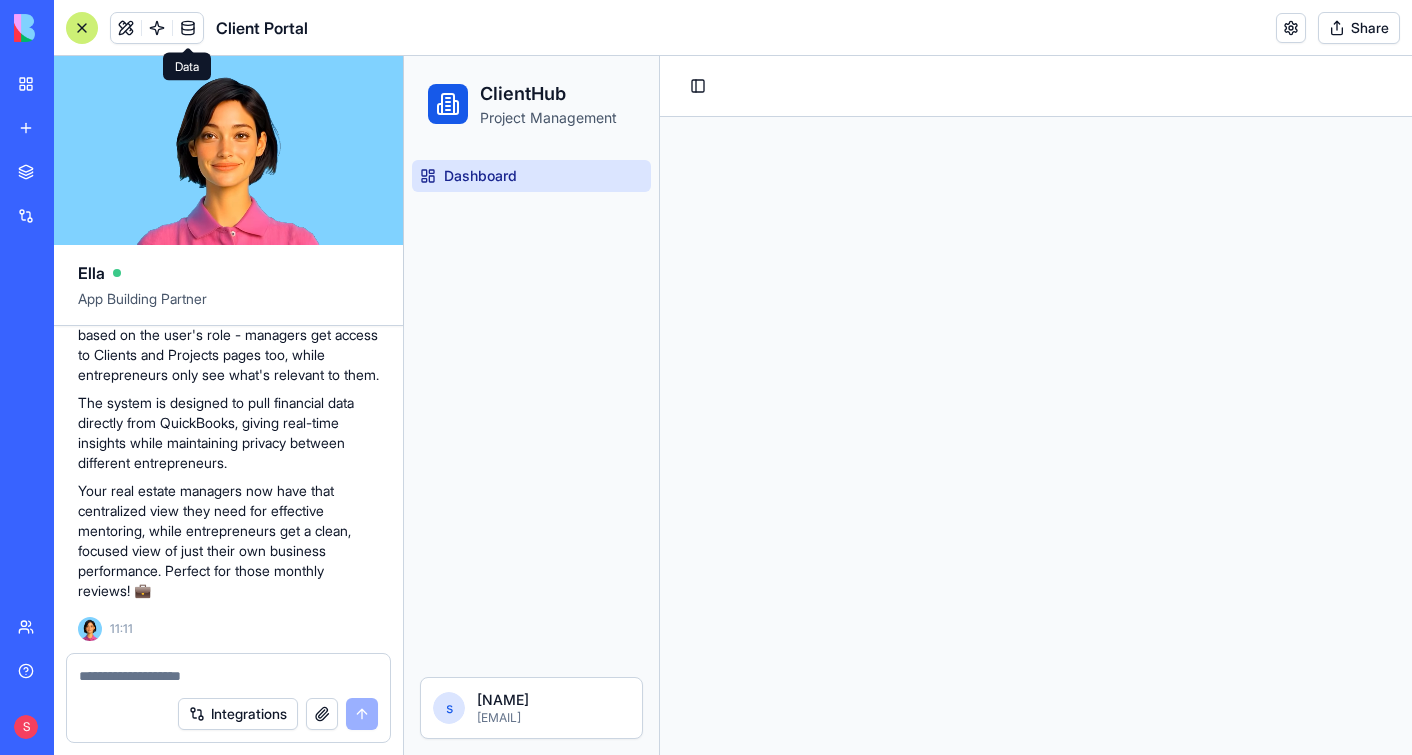 click at bounding box center [188, 28] 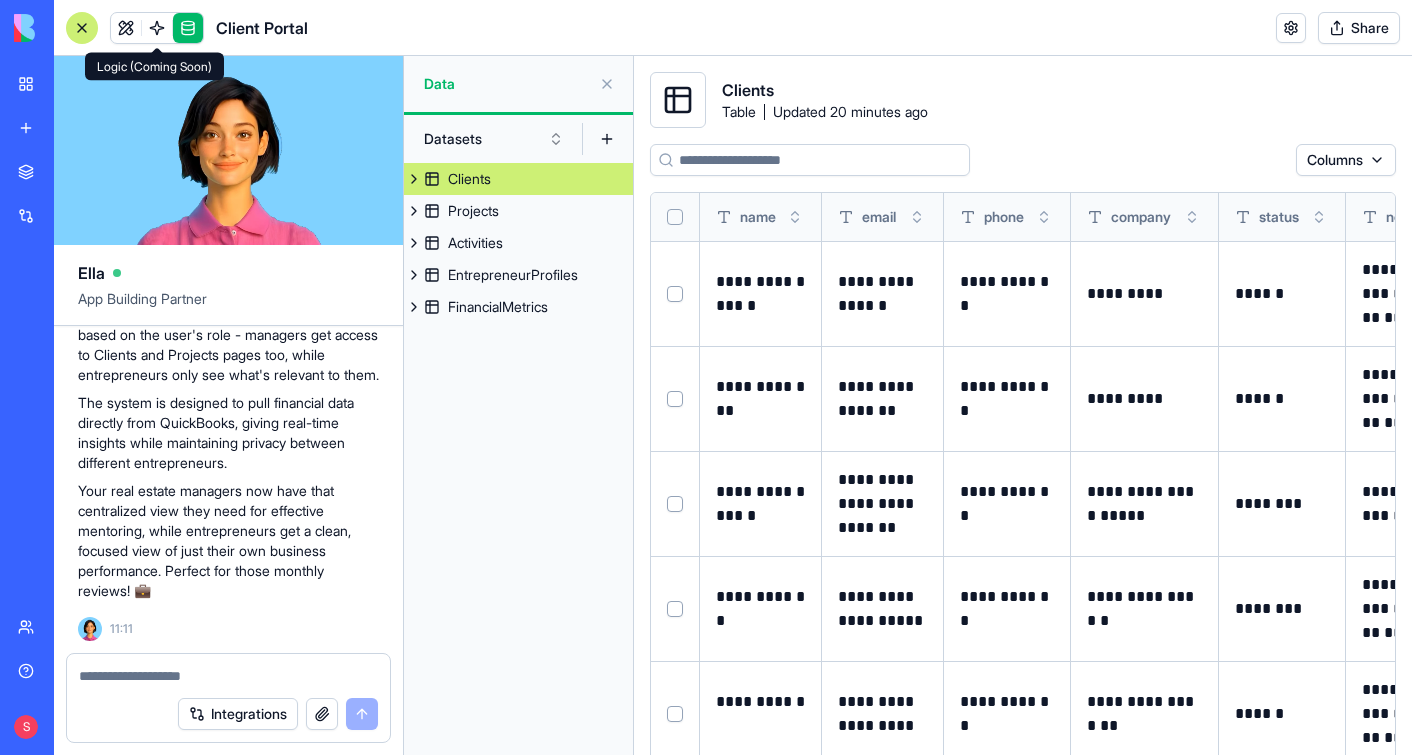 click at bounding box center (157, 28) 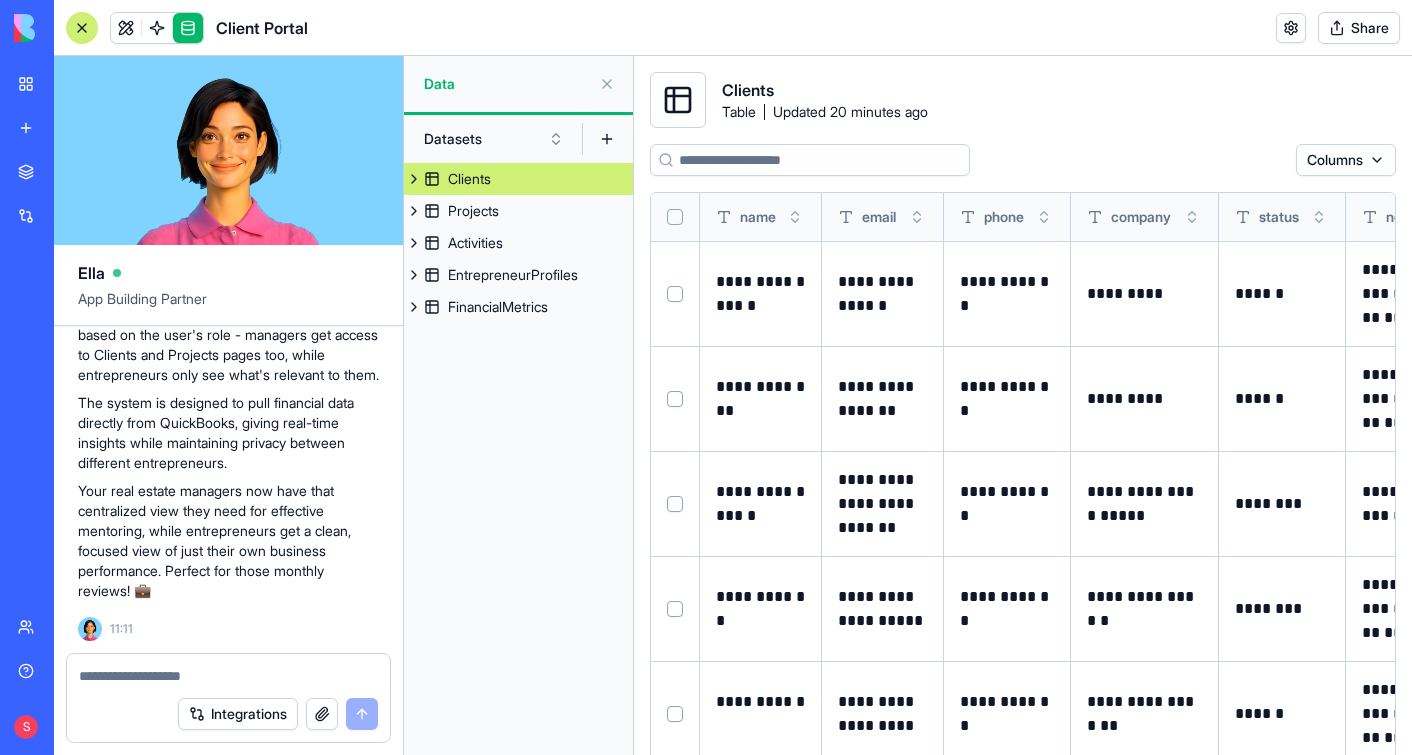 click at bounding box center [126, 28] 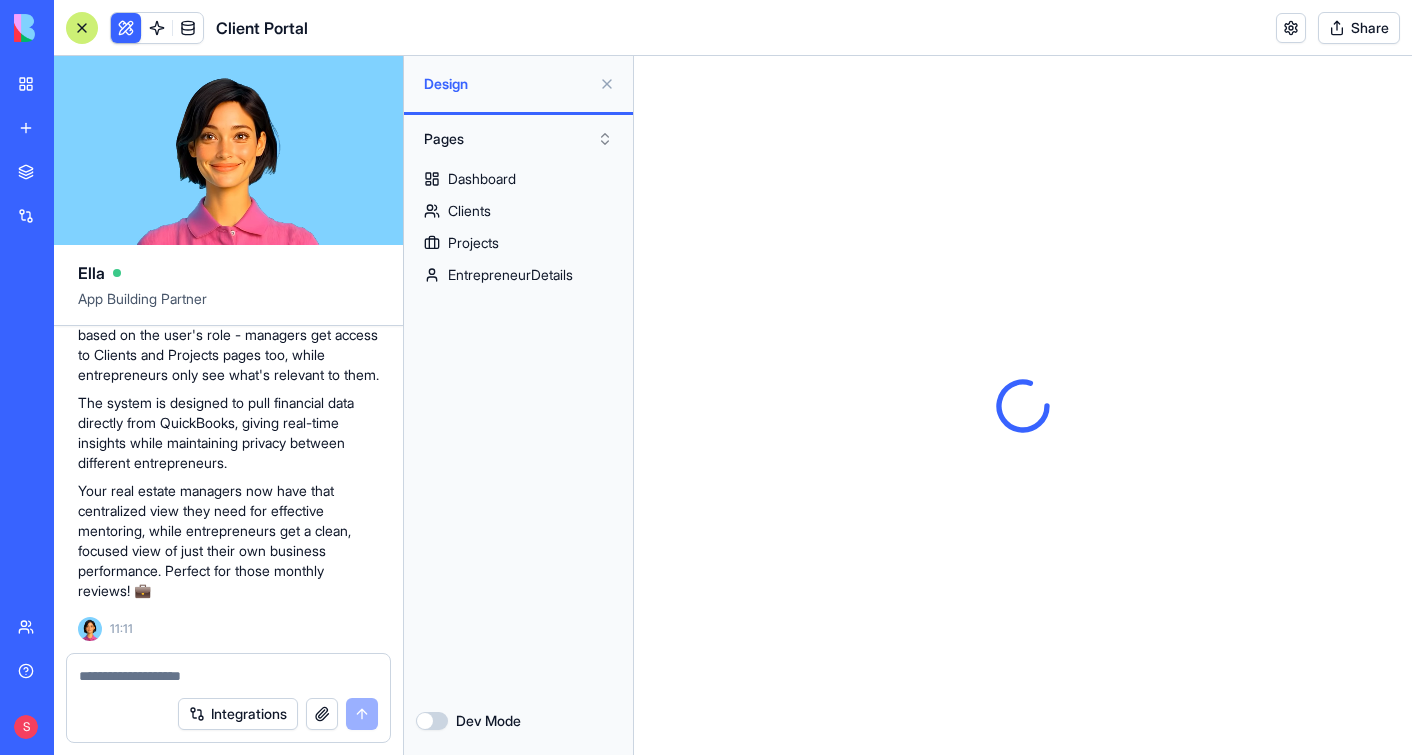 scroll, scrollTop: 0, scrollLeft: 0, axis: both 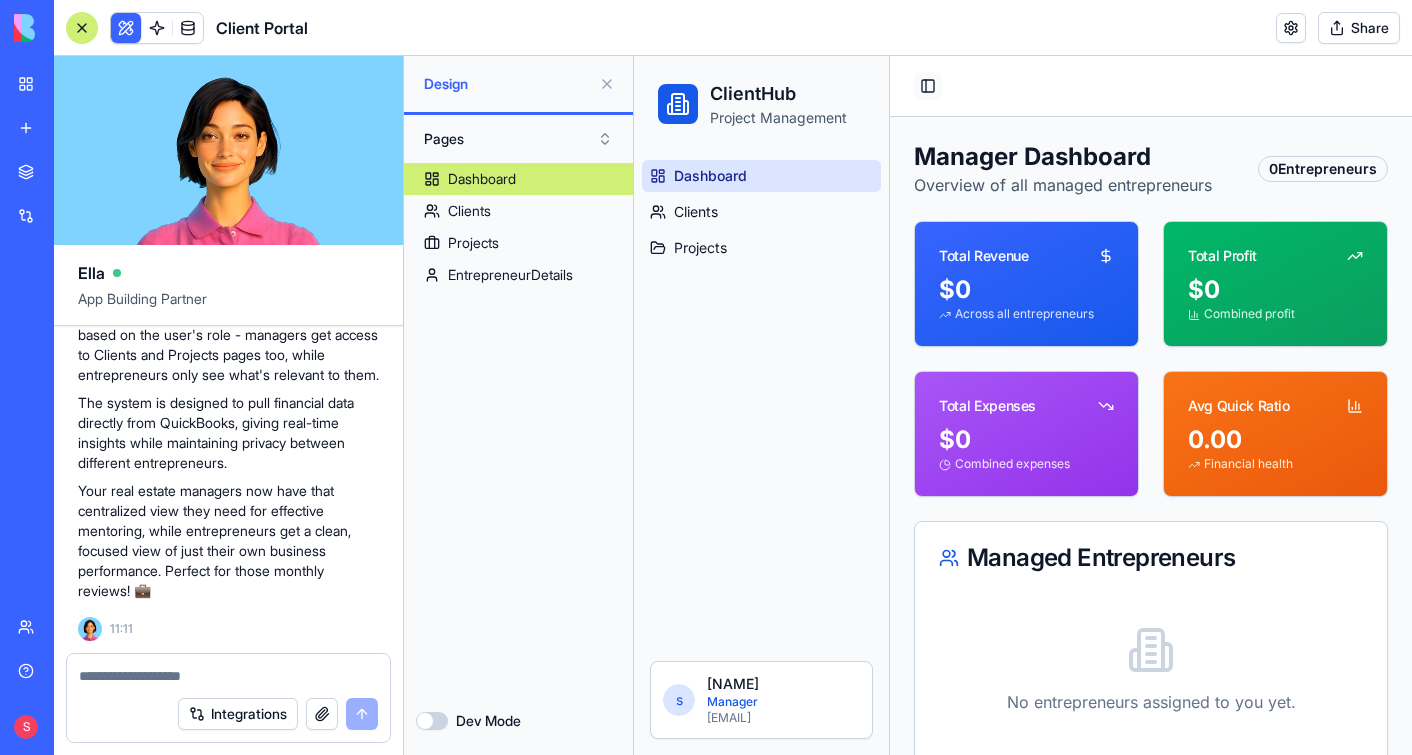 click on "Toggle Sidebar" at bounding box center (928, 86) 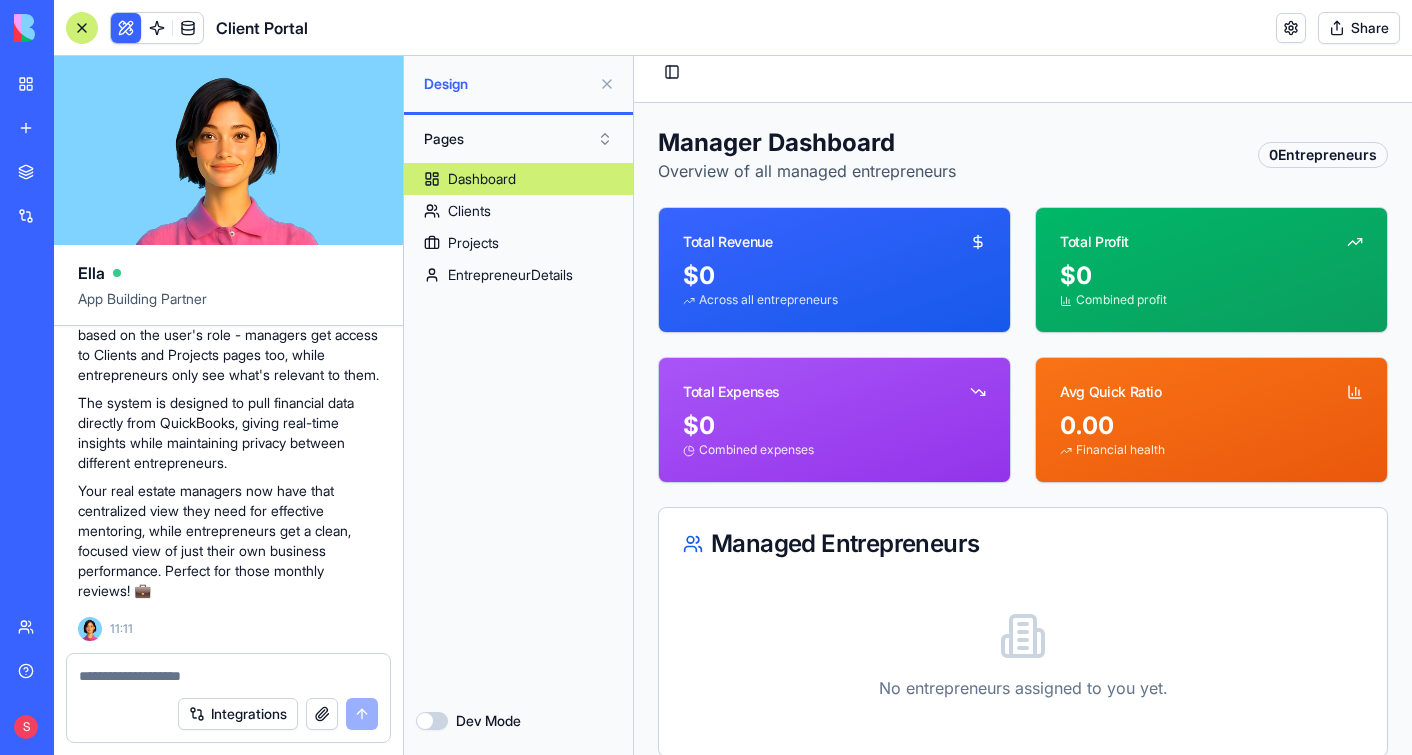 scroll, scrollTop: 40, scrollLeft: 0, axis: vertical 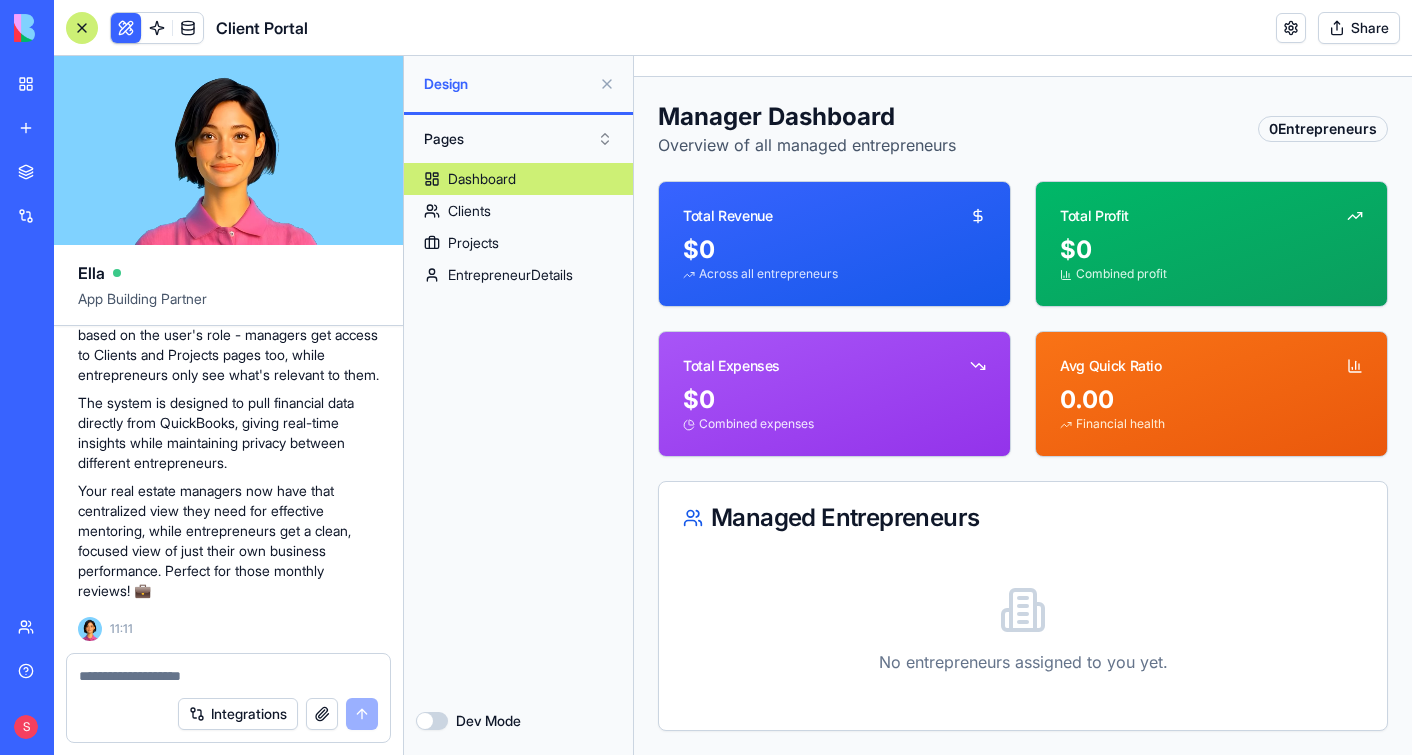 click on "No entrepreneurs assigned to you yet." at bounding box center [1023, 630] 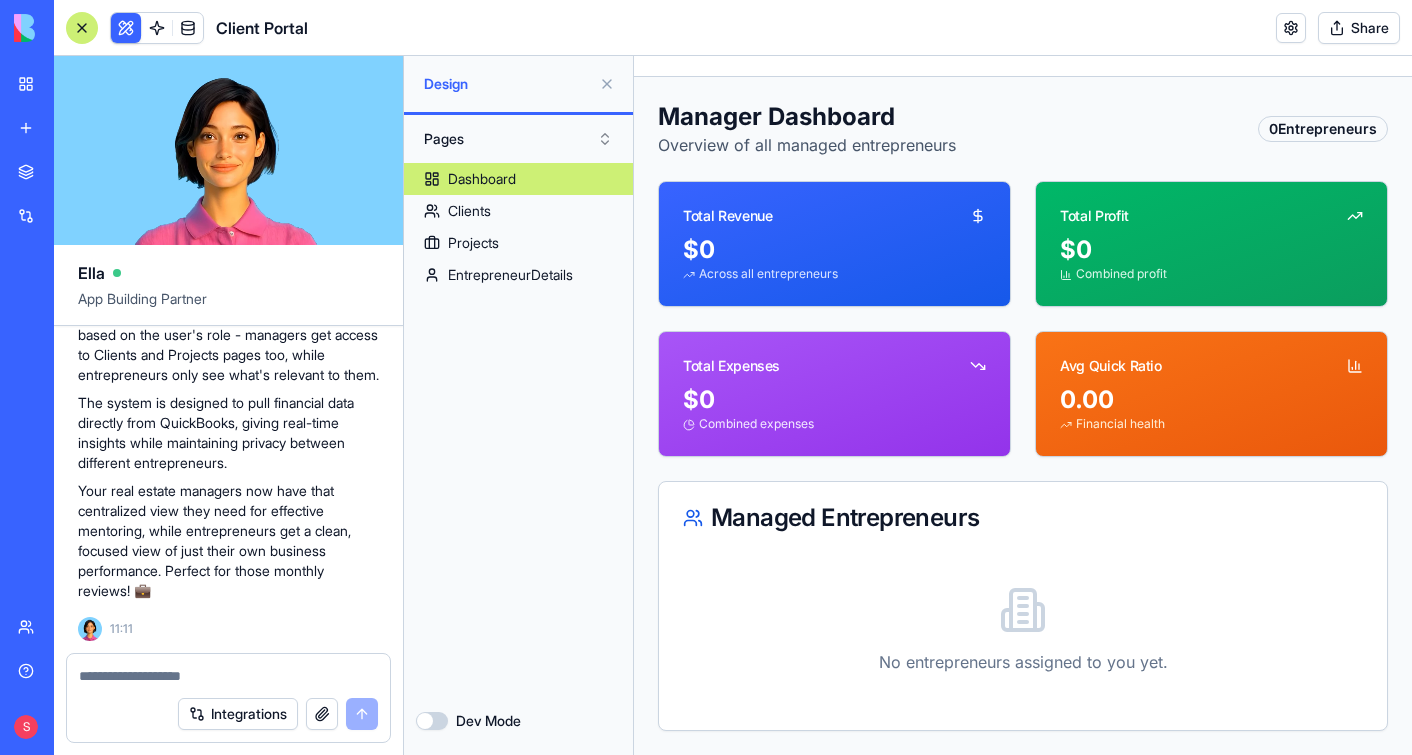 click on "Managed Entrepreneurs" at bounding box center (1023, 518) 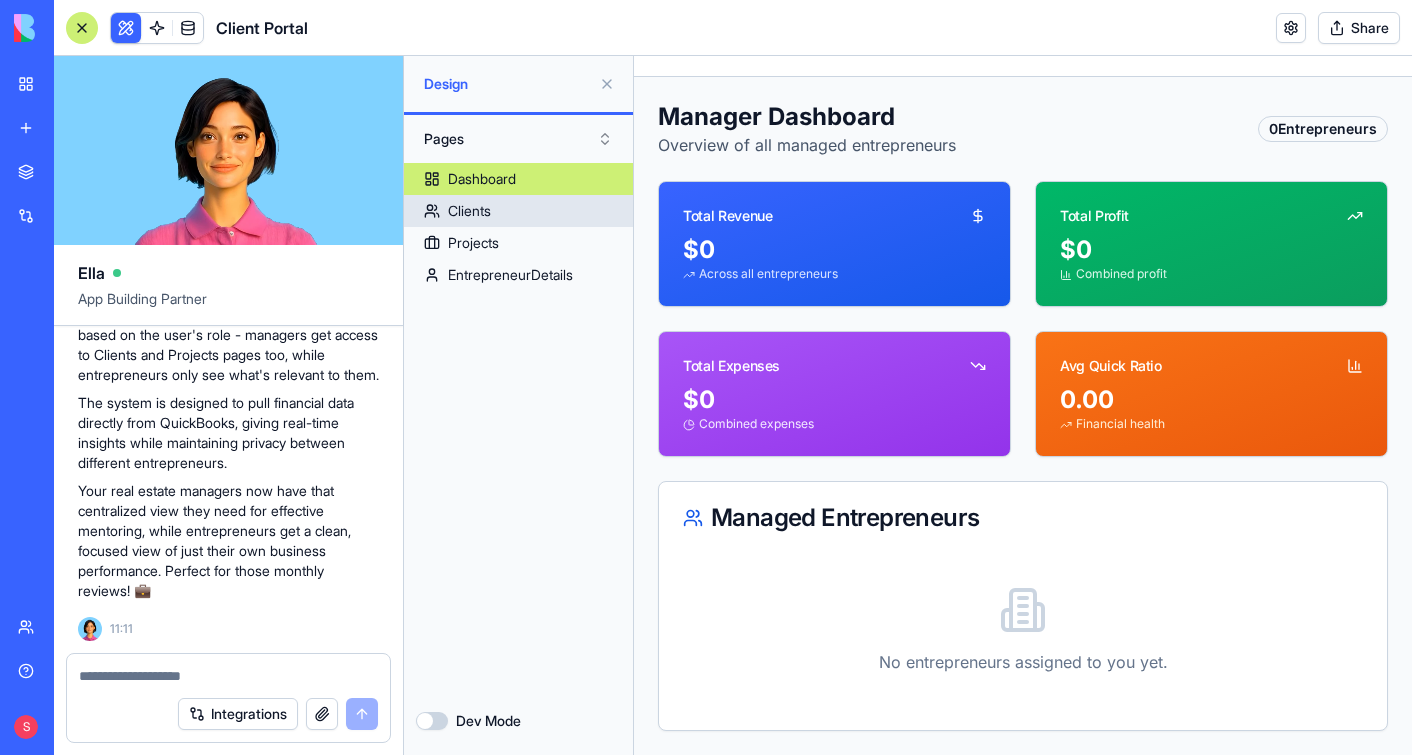 click on "Clients" at bounding box center (518, 211) 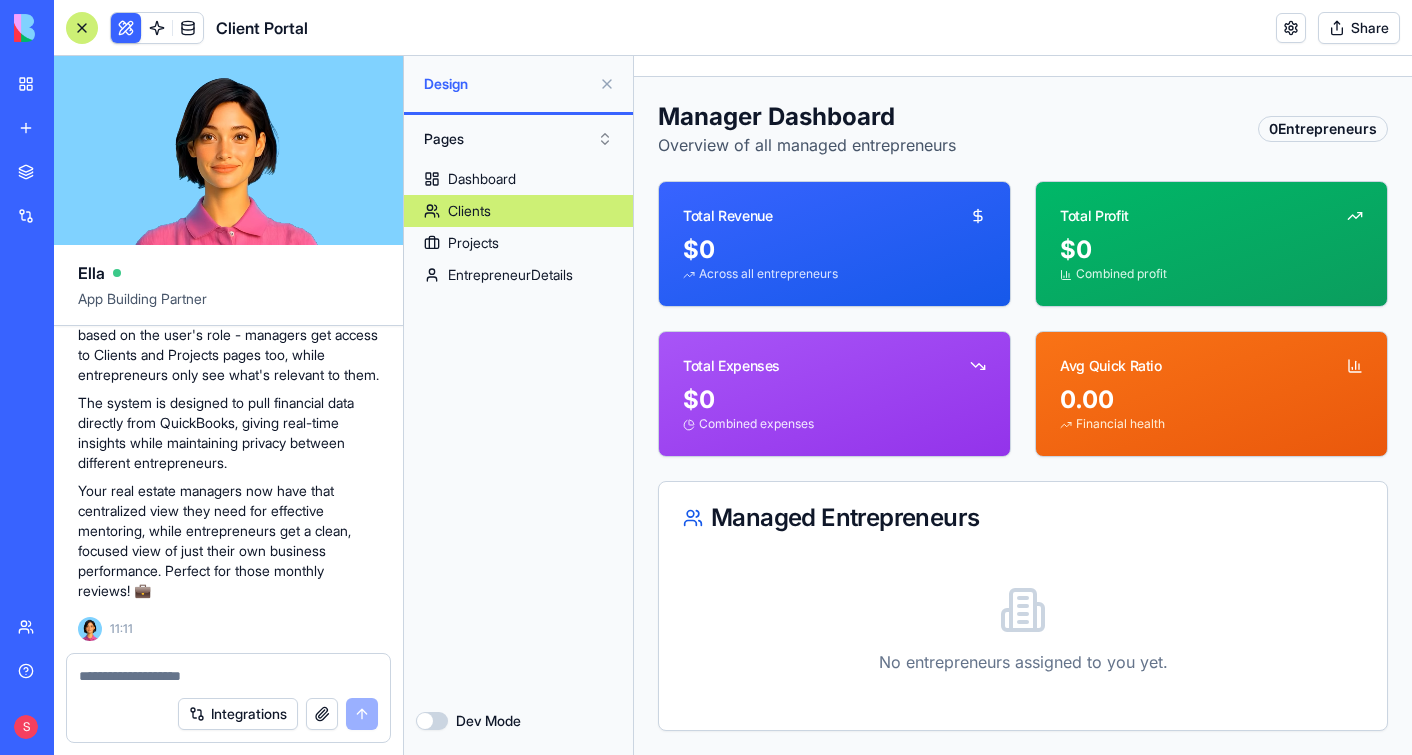 scroll, scrollTop: 0, scrollLeft: 0, axis: both 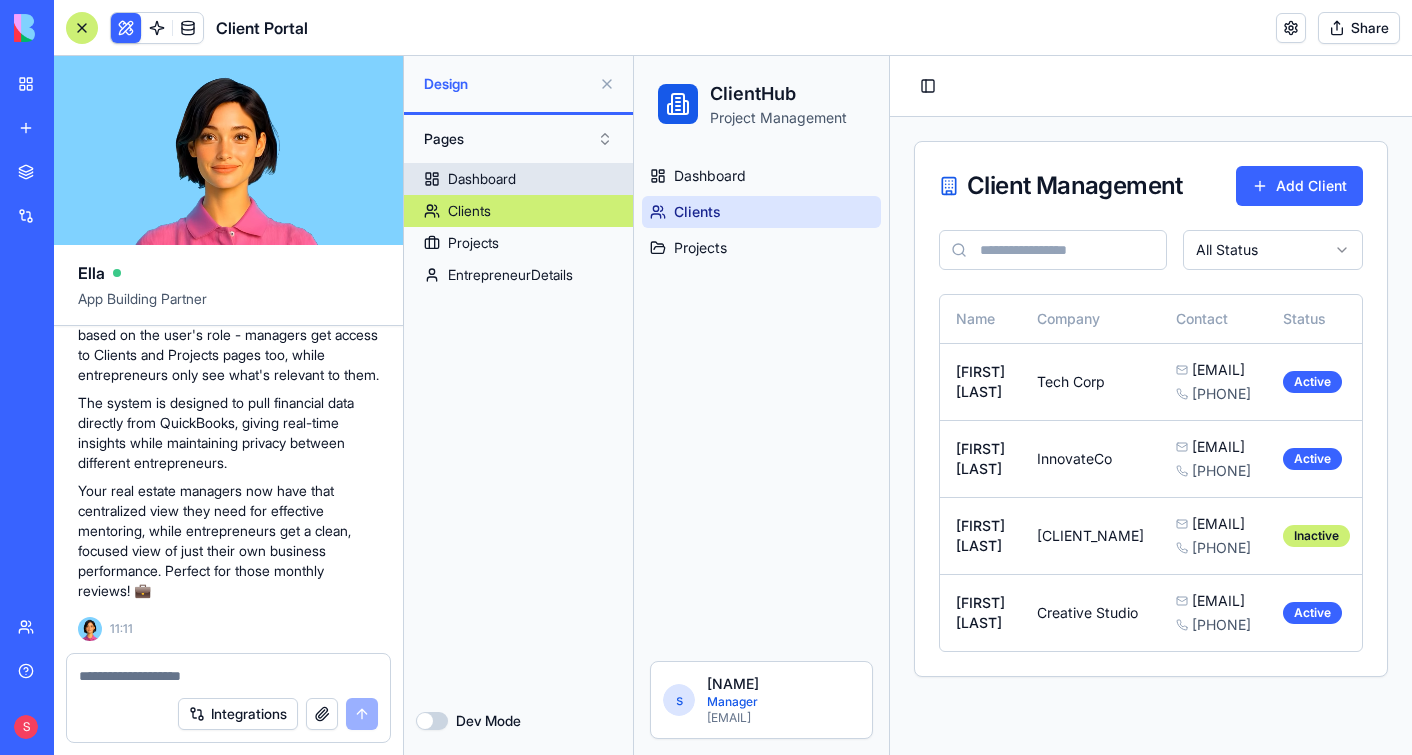 click on "Dashboard" at bounding box center (518, 179) 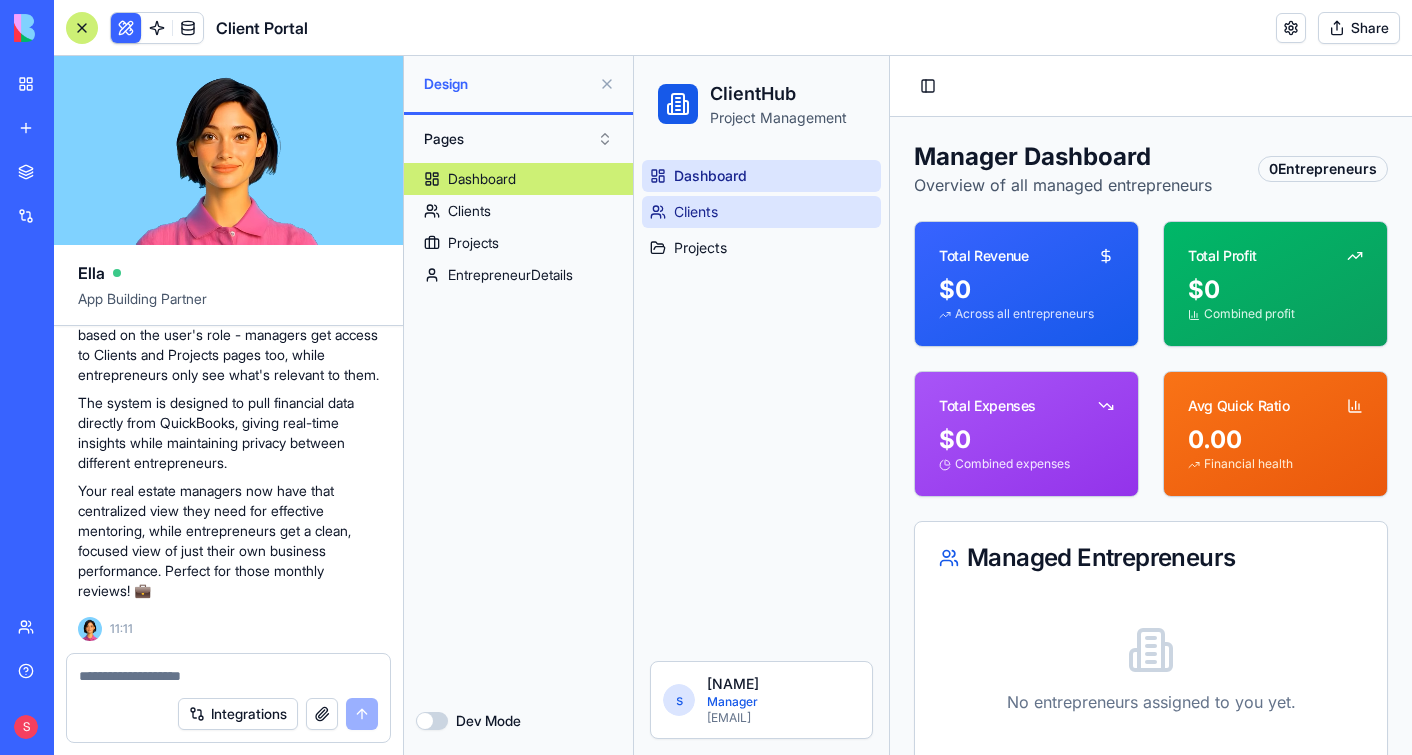 click on "Clients" at bounding box center [761, 212] 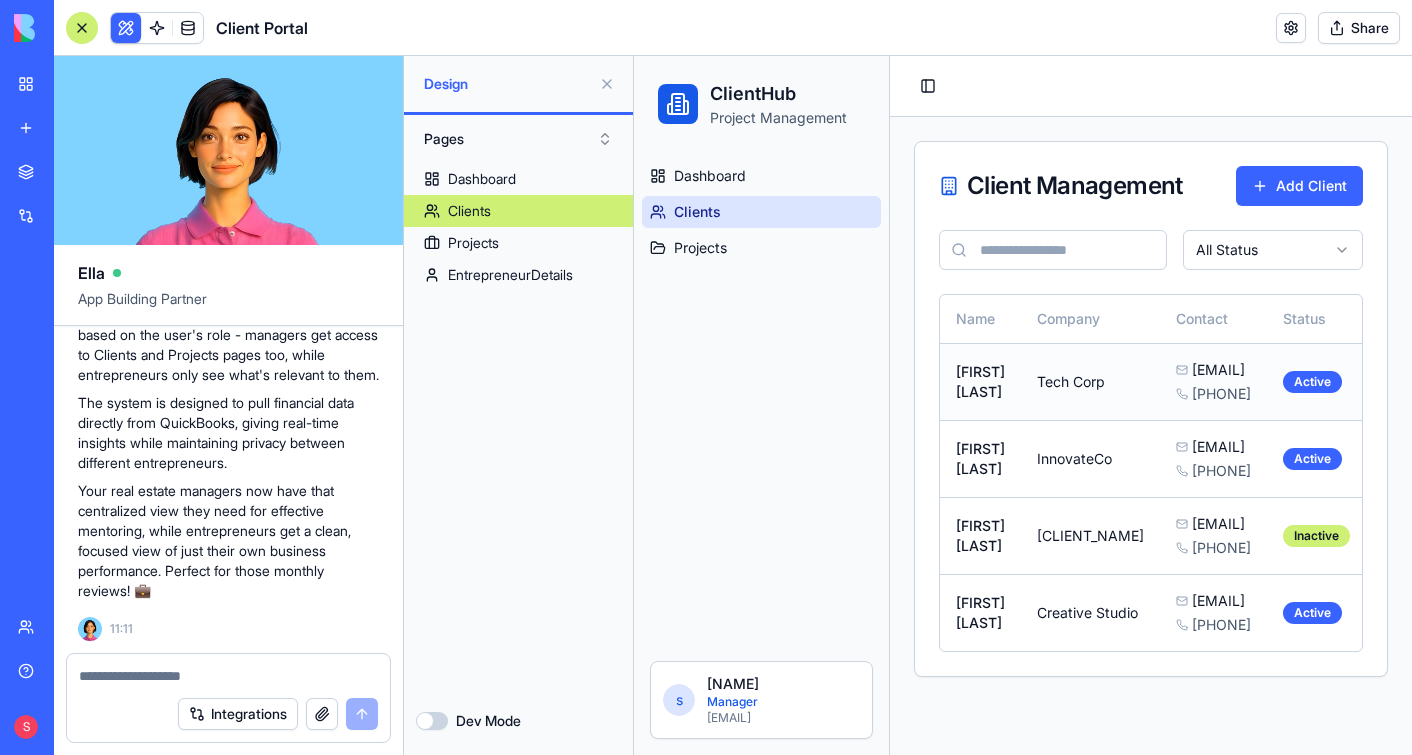 click on "Tech Corp" at bounding box center (1090, 381) 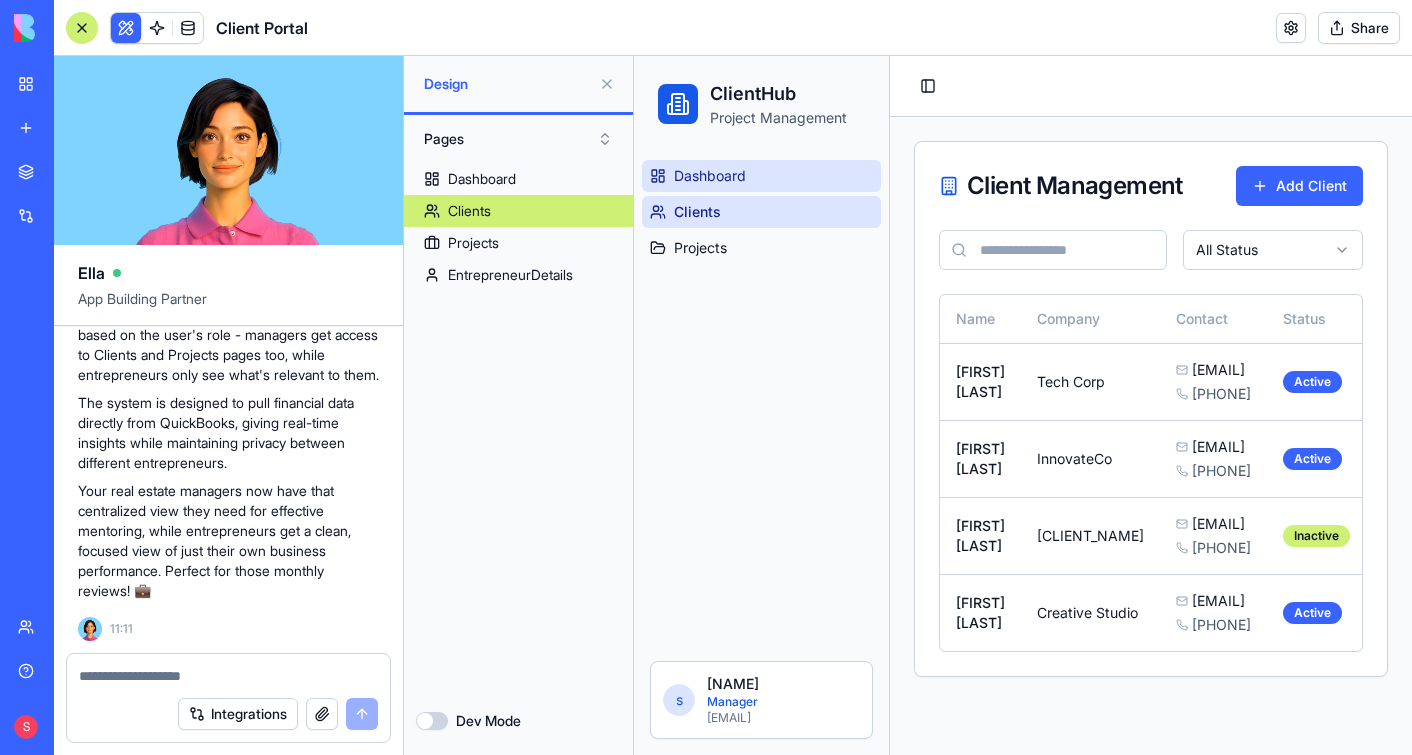 click on "Dashboard" at bounding box center (761, 176) 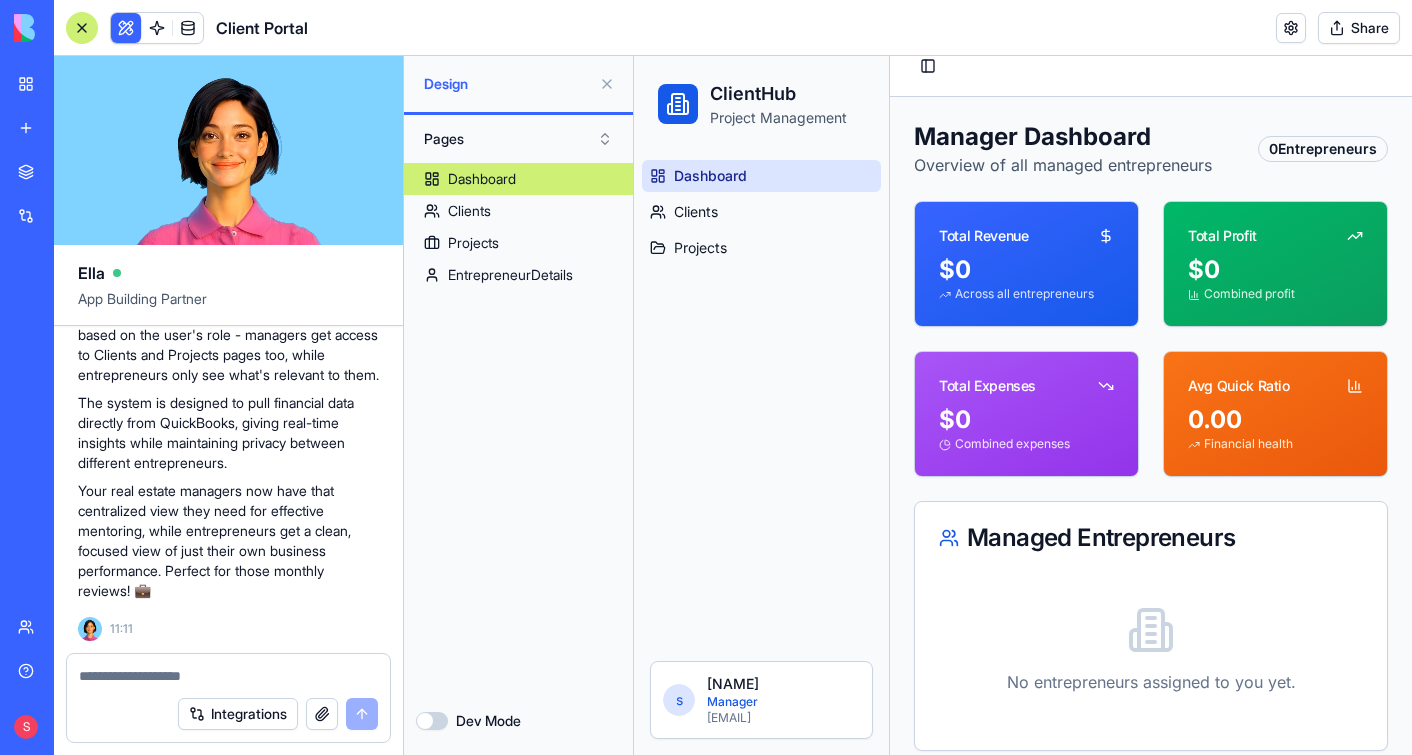 scroll, scrollTop: 0, scrollLeft: 0, axis: both 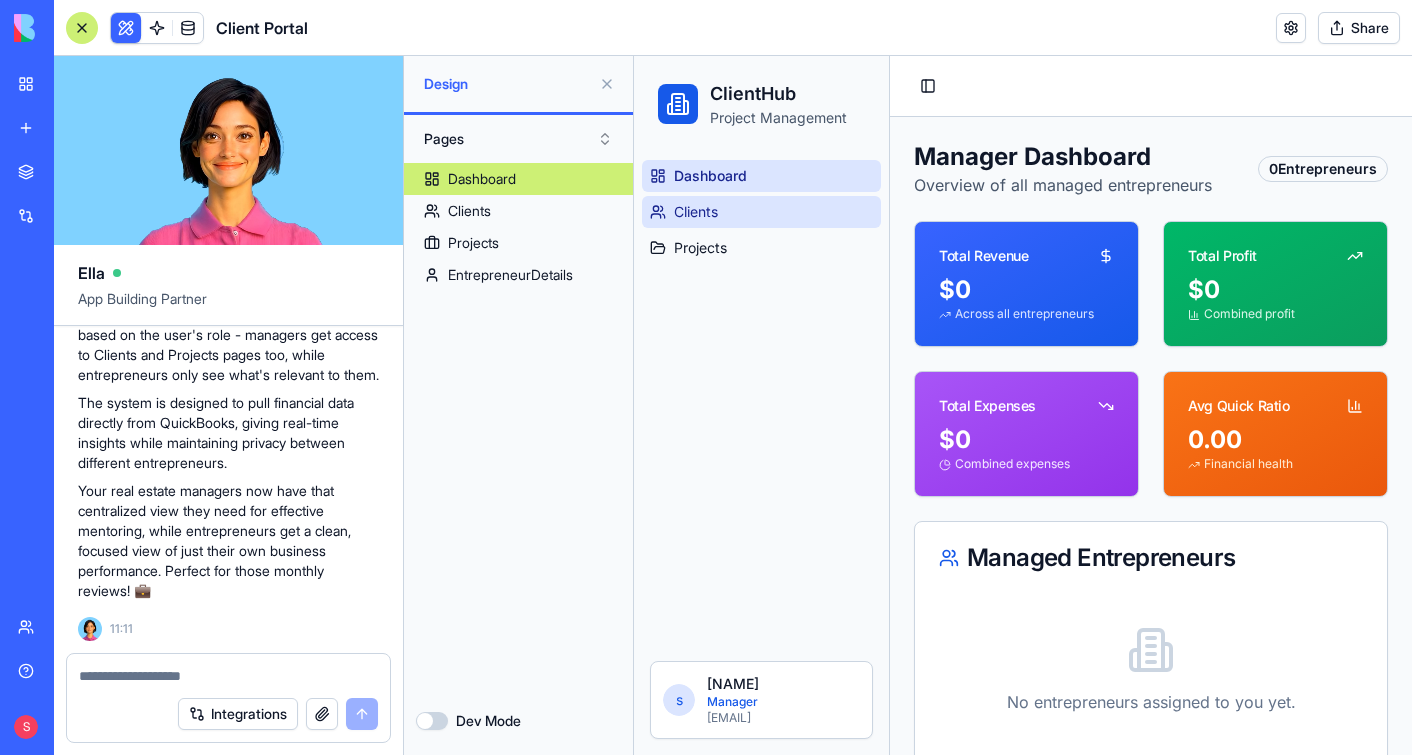 click on "Clients" at bounding box center [761, 212] 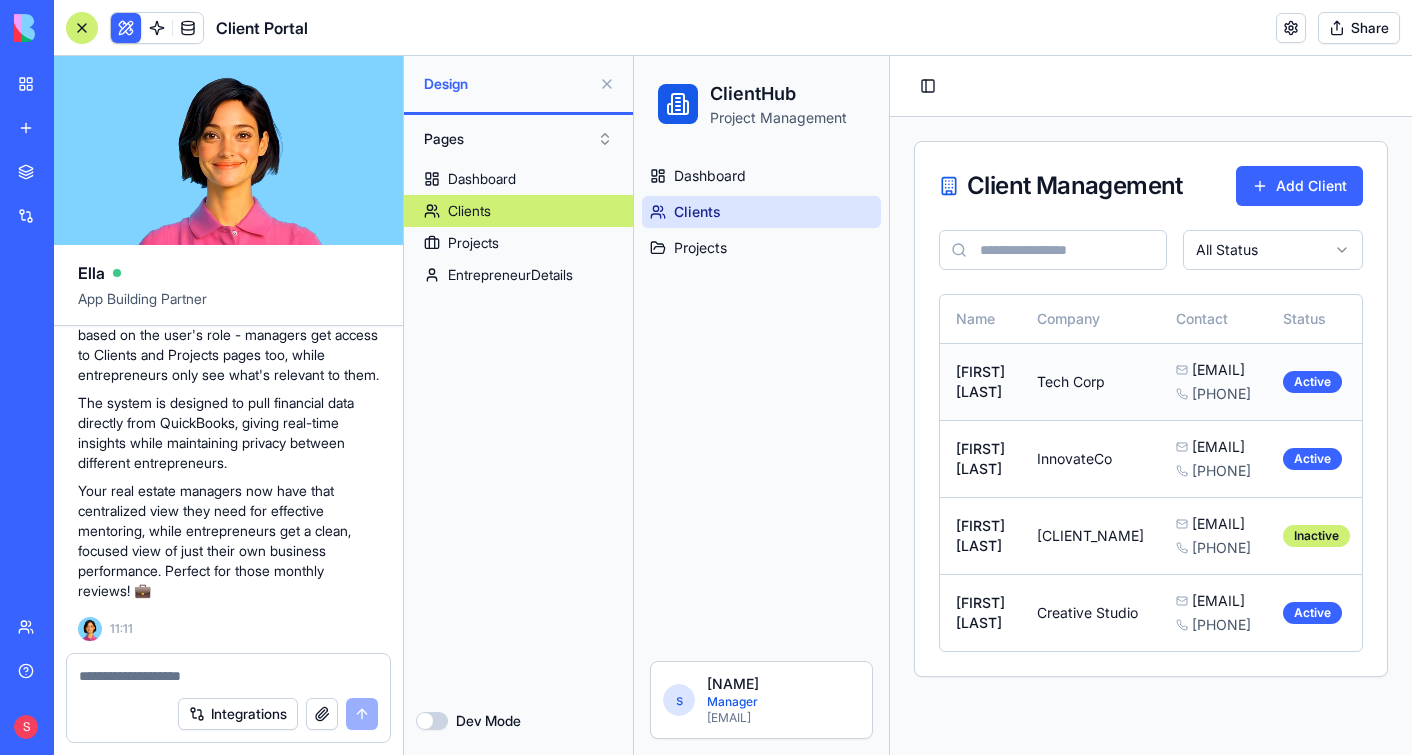 click on "[PHONE]" at bounding box center (1213, 394) 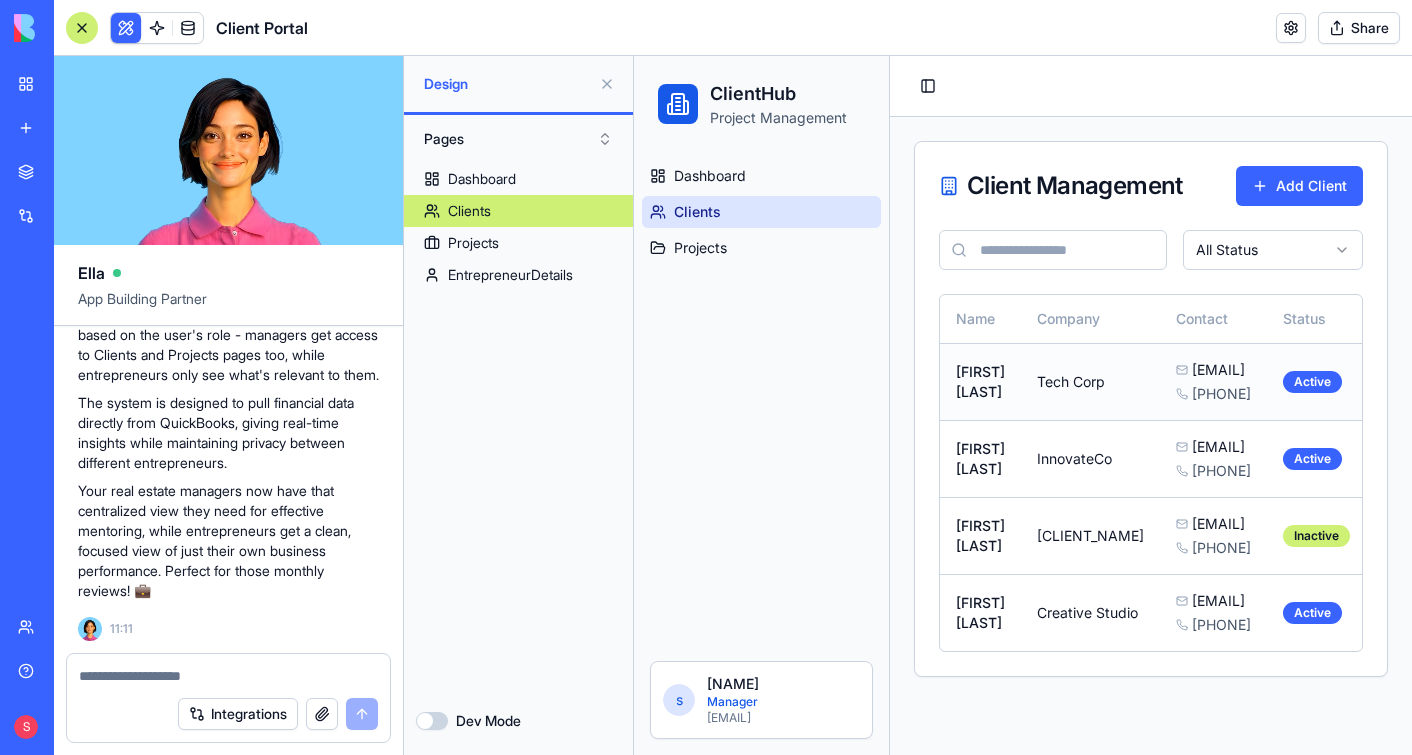 click on "[FIRST] [LAST]" at bounding box center (980, 381) 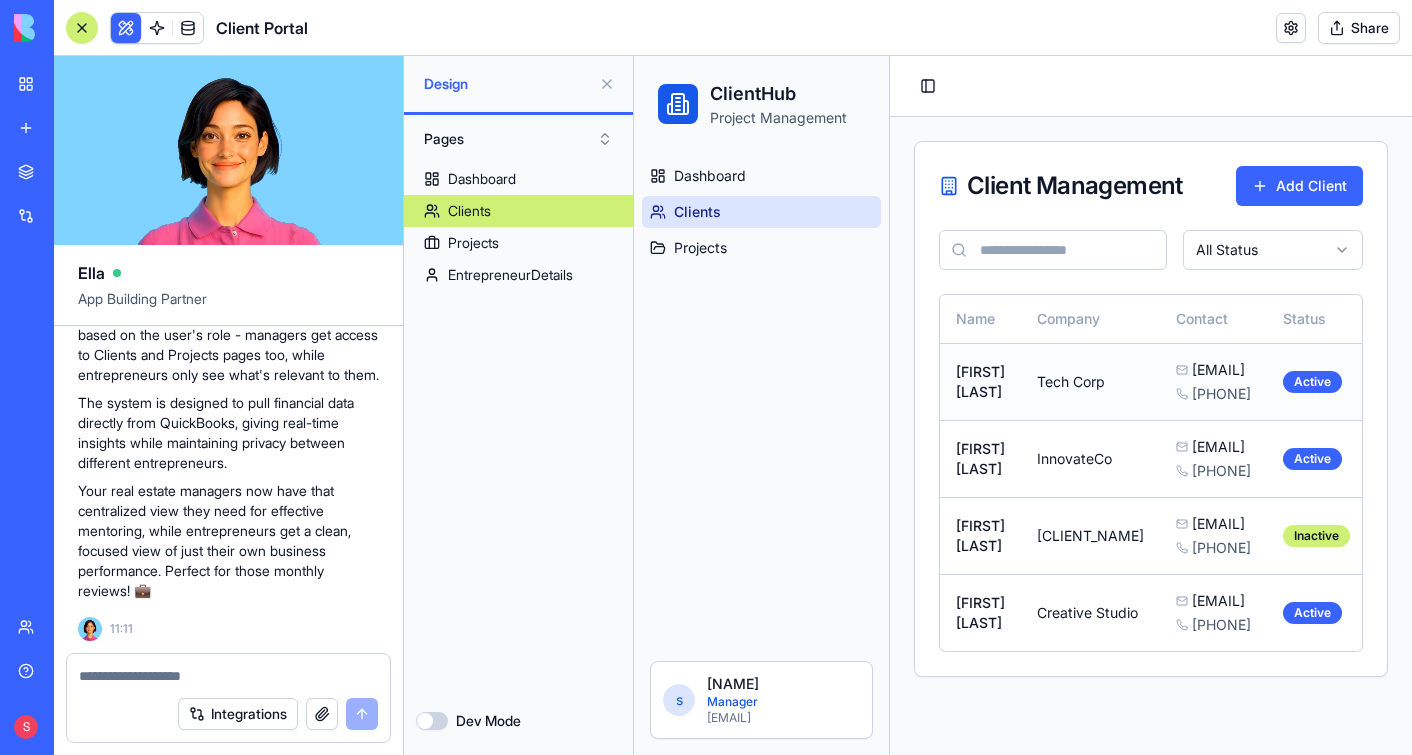 click on "[FIRST] [LAST]" at bounding box center (980, 381) 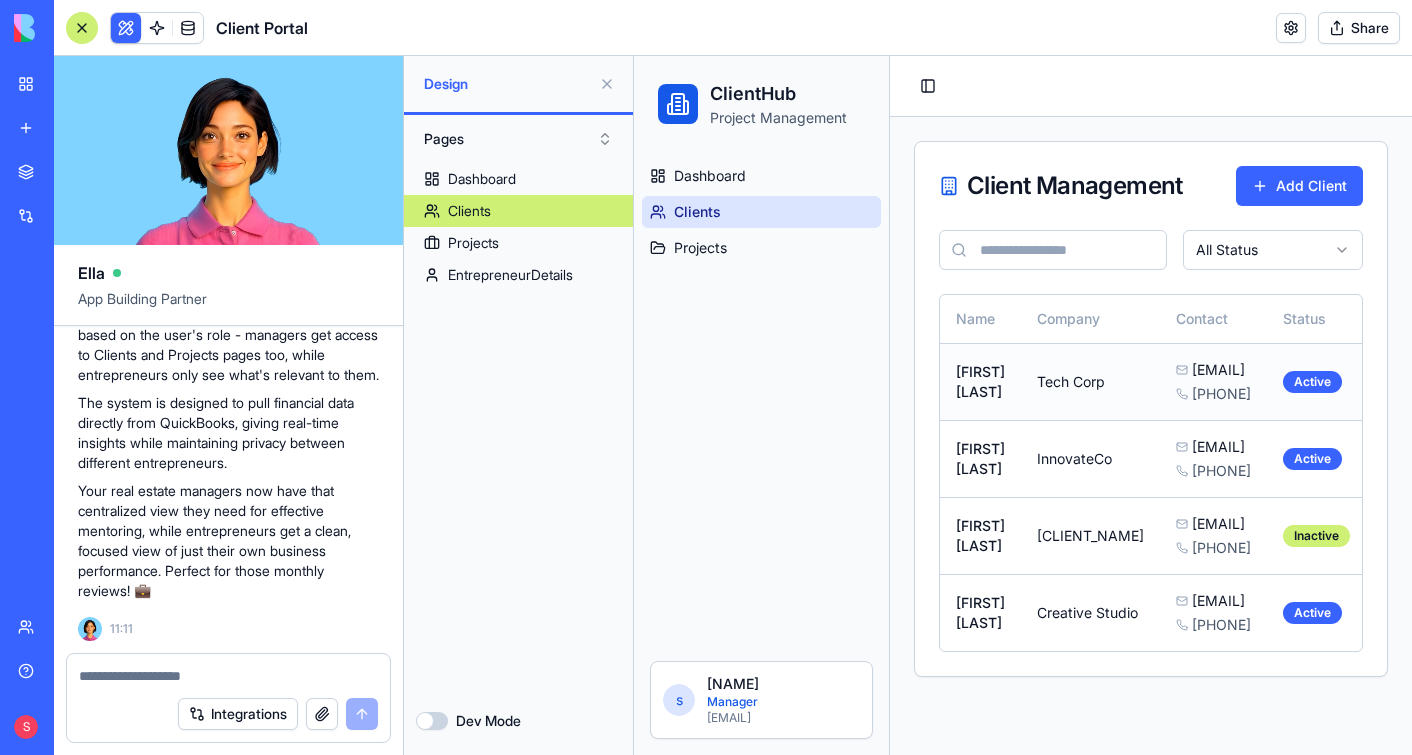 click on "[FIRST] [LAST]" at bounding box center [980, 381] 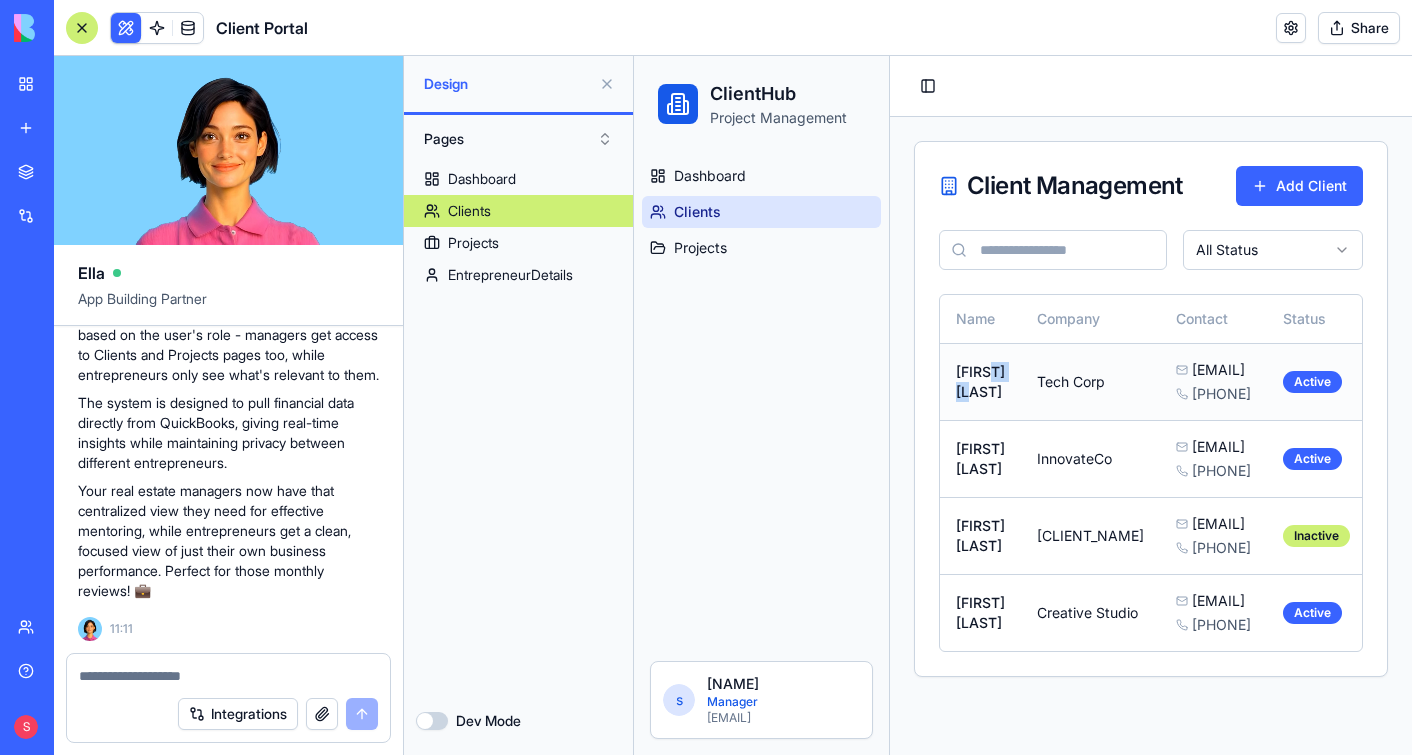 click on "[FIRST] [LAST]" at bounding box center [980, 381] 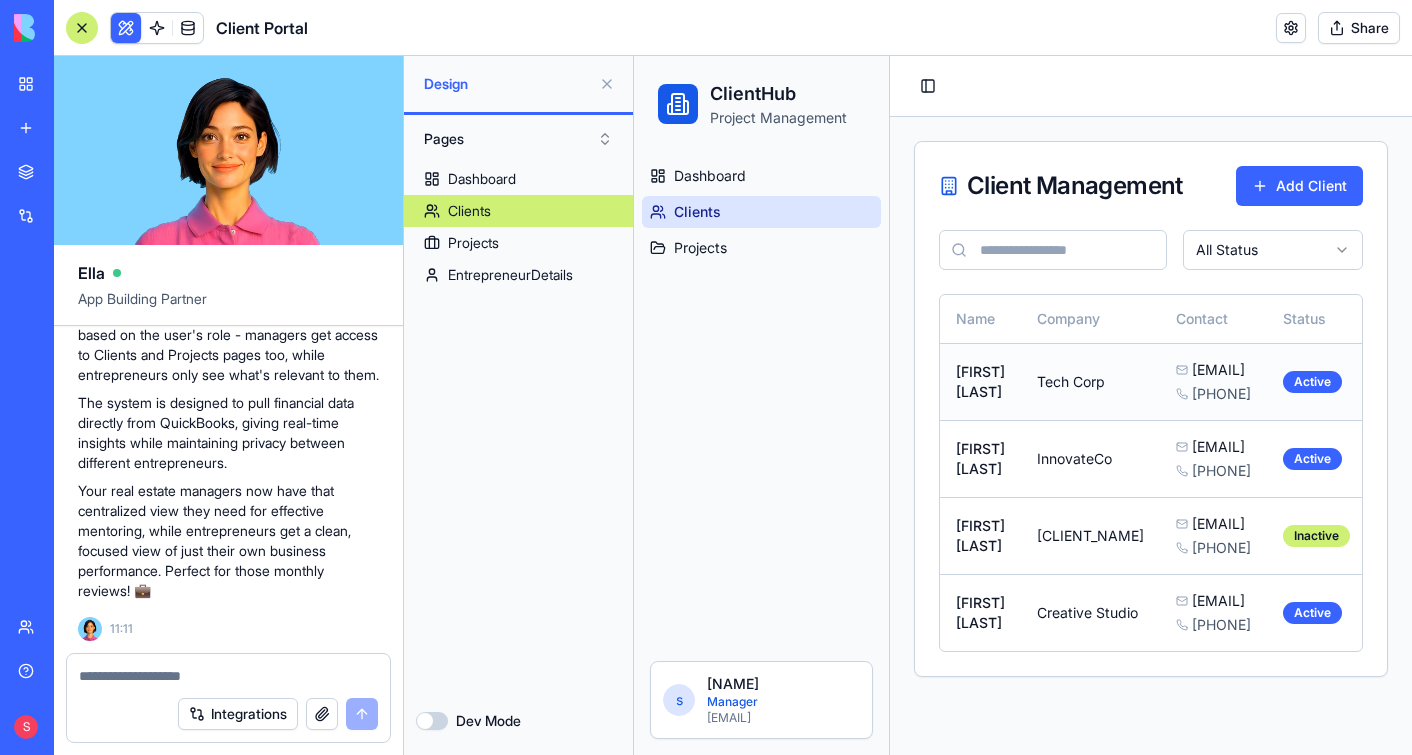 click on "Tech Corp" at bounding box center [1090, 381] 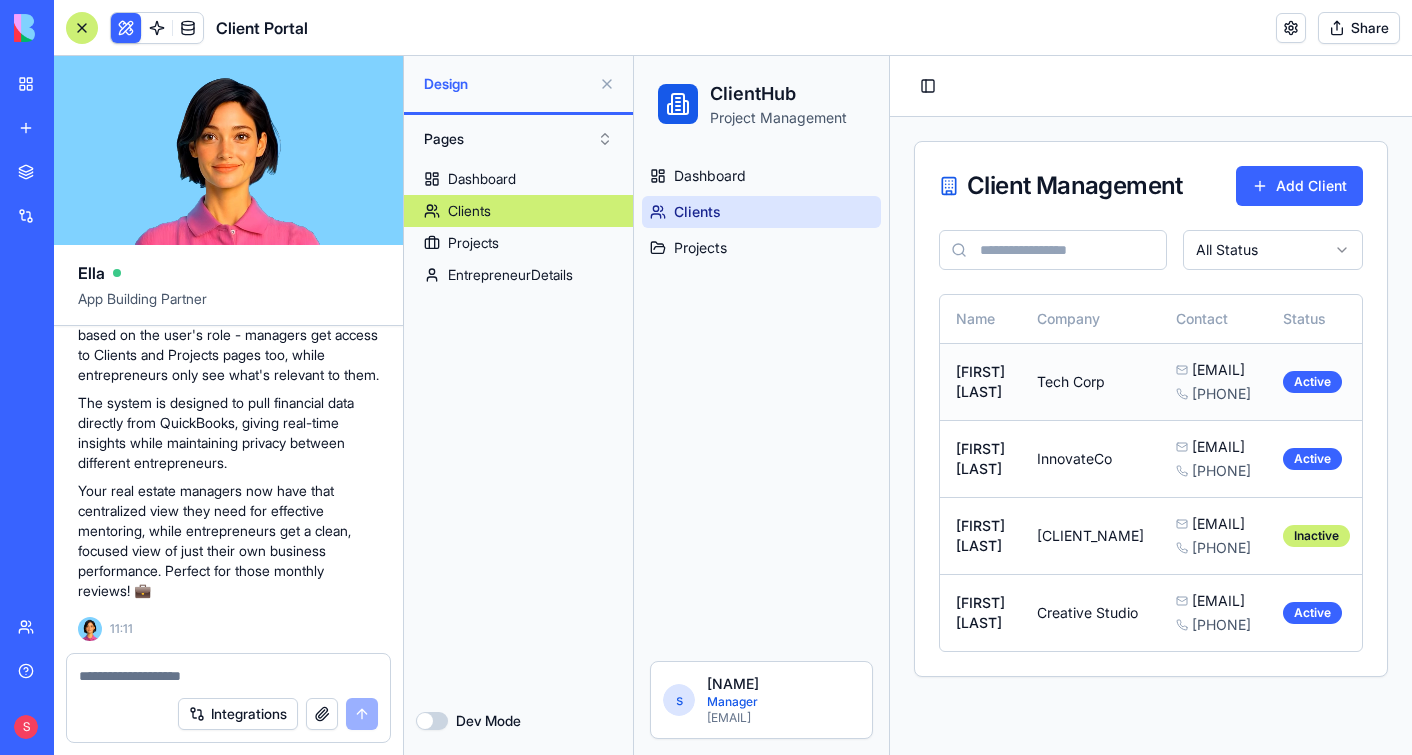 click on "Tech Corp" at bounding box center (1090, 381) 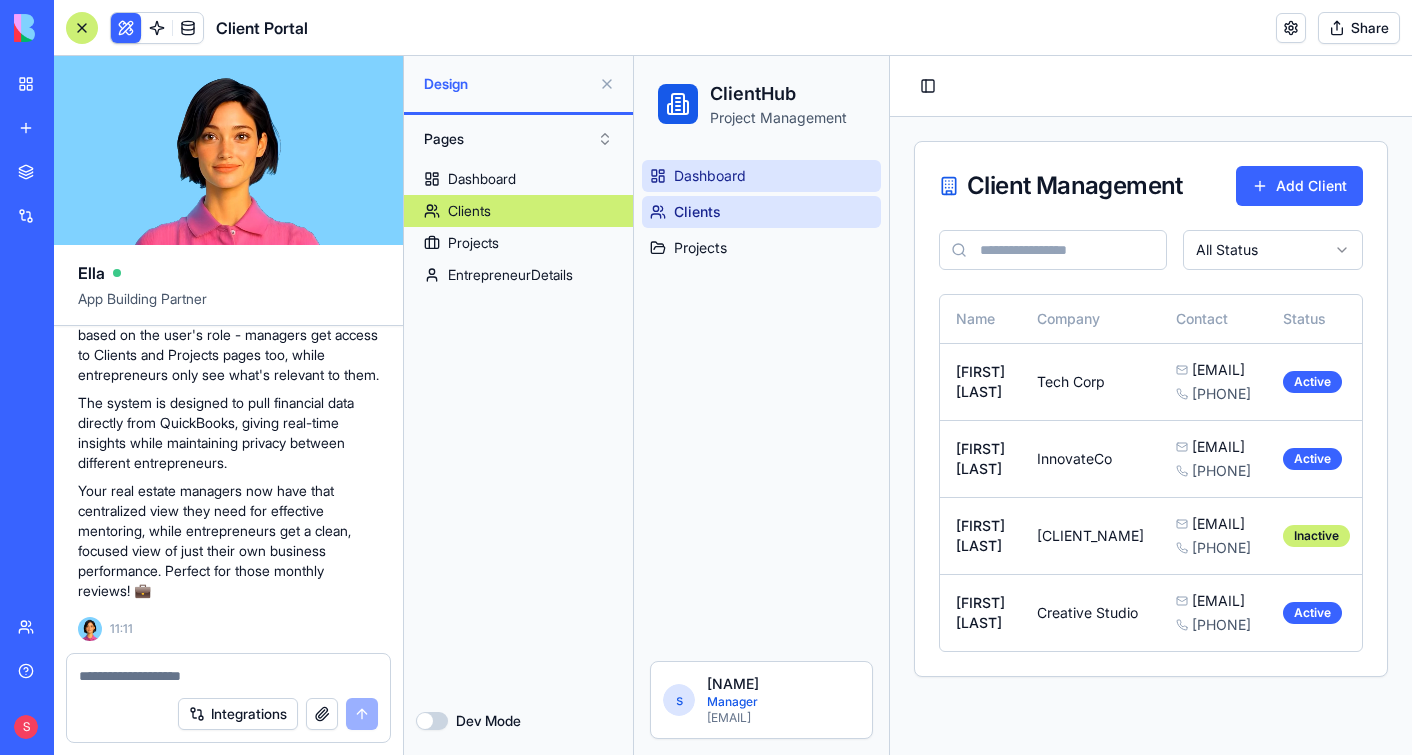 click on "Dashboard" at bounding box center [761, 176] 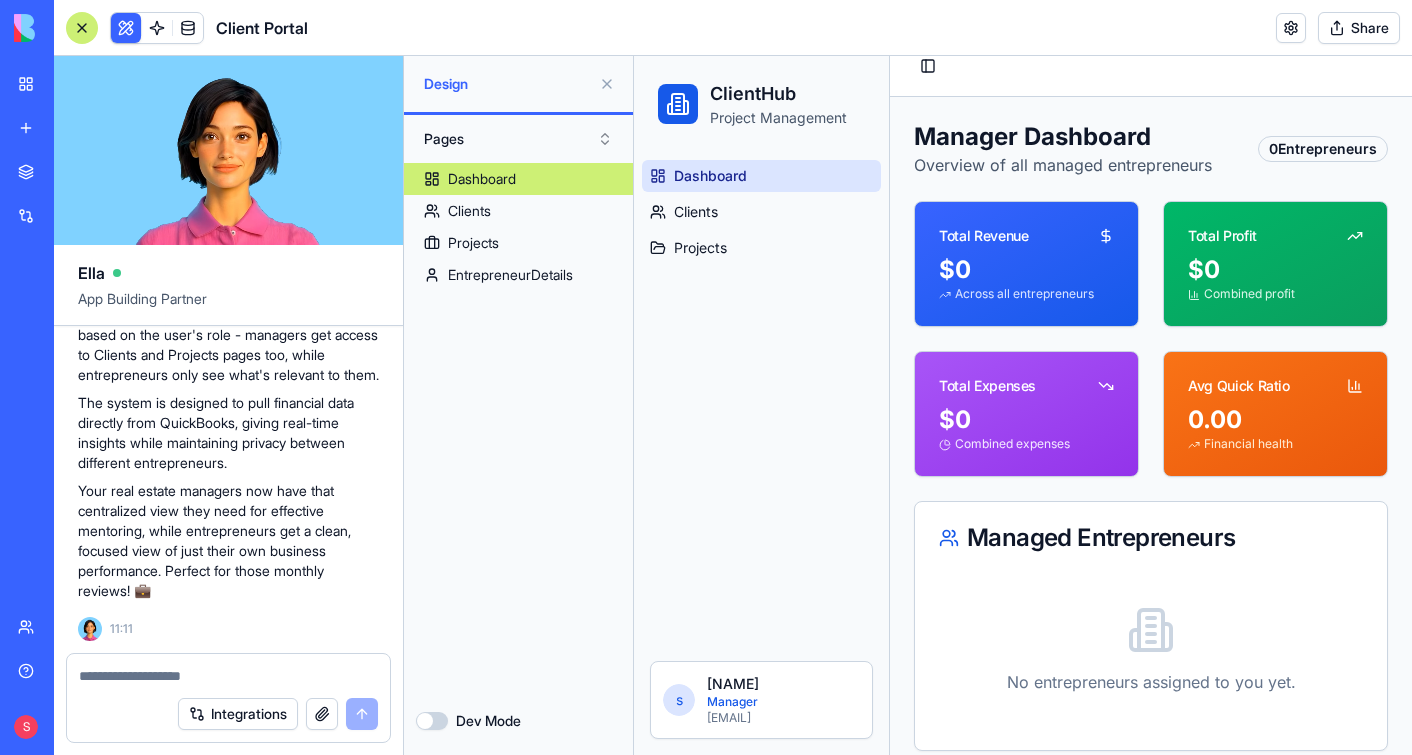 scroll, scrollTop: 0, scrollLeft: 0, axis: both 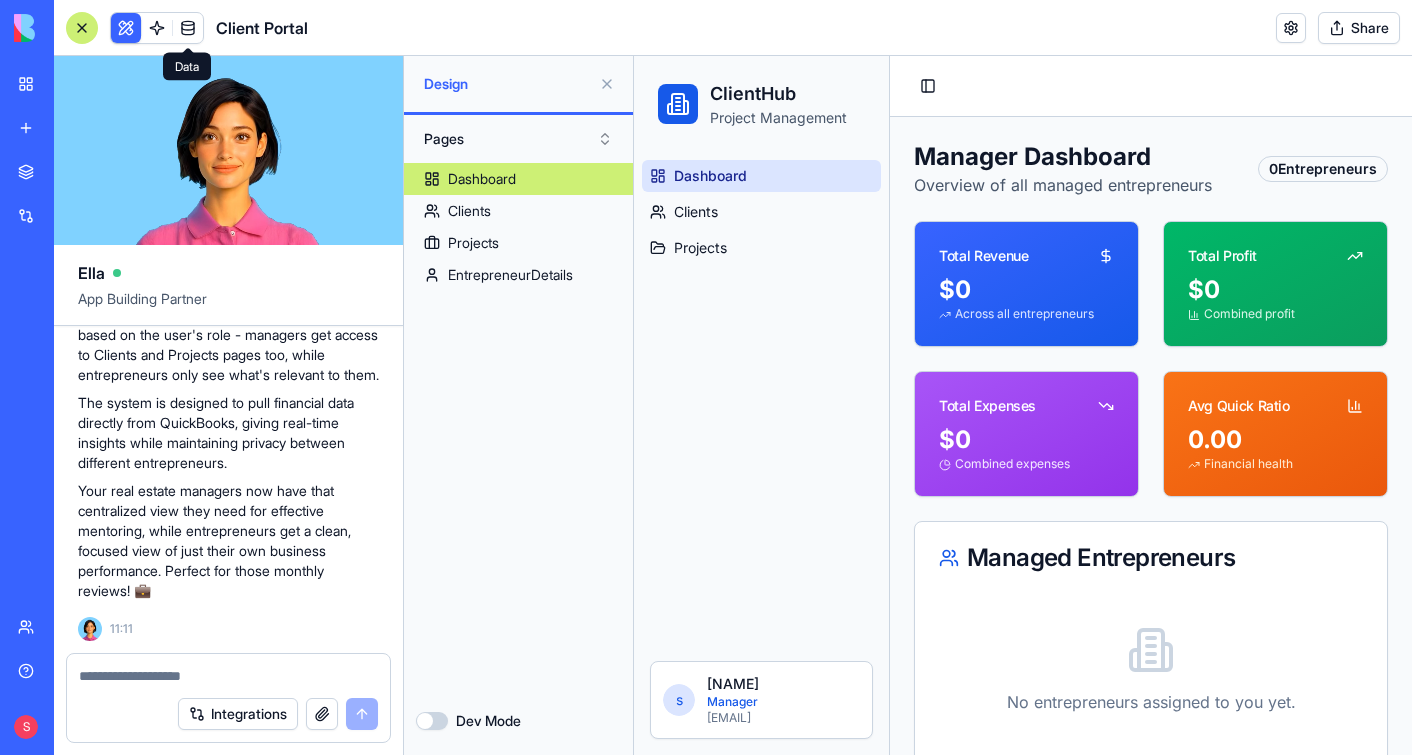 click at bounding box center (188, 28) 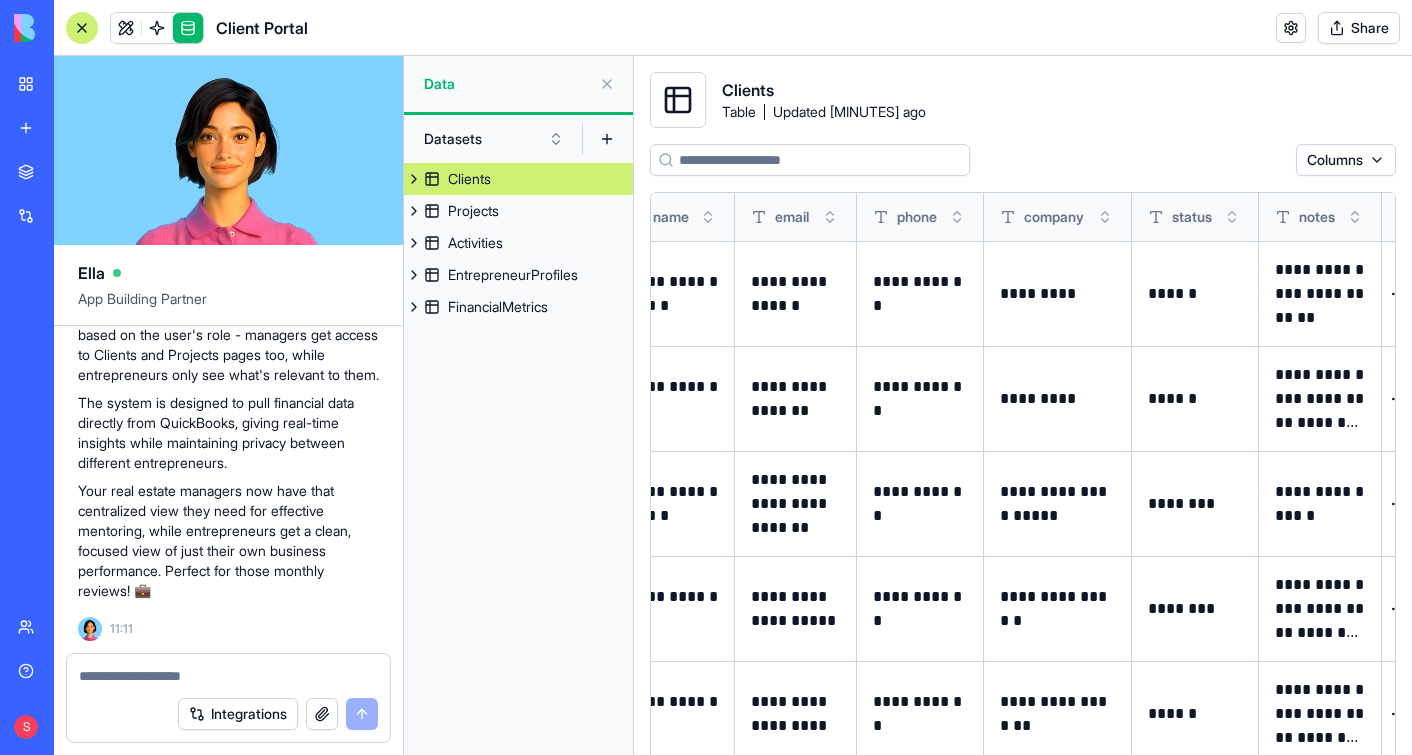 scroll, scrollTop: 0, scrollLeft: 0, axis: both 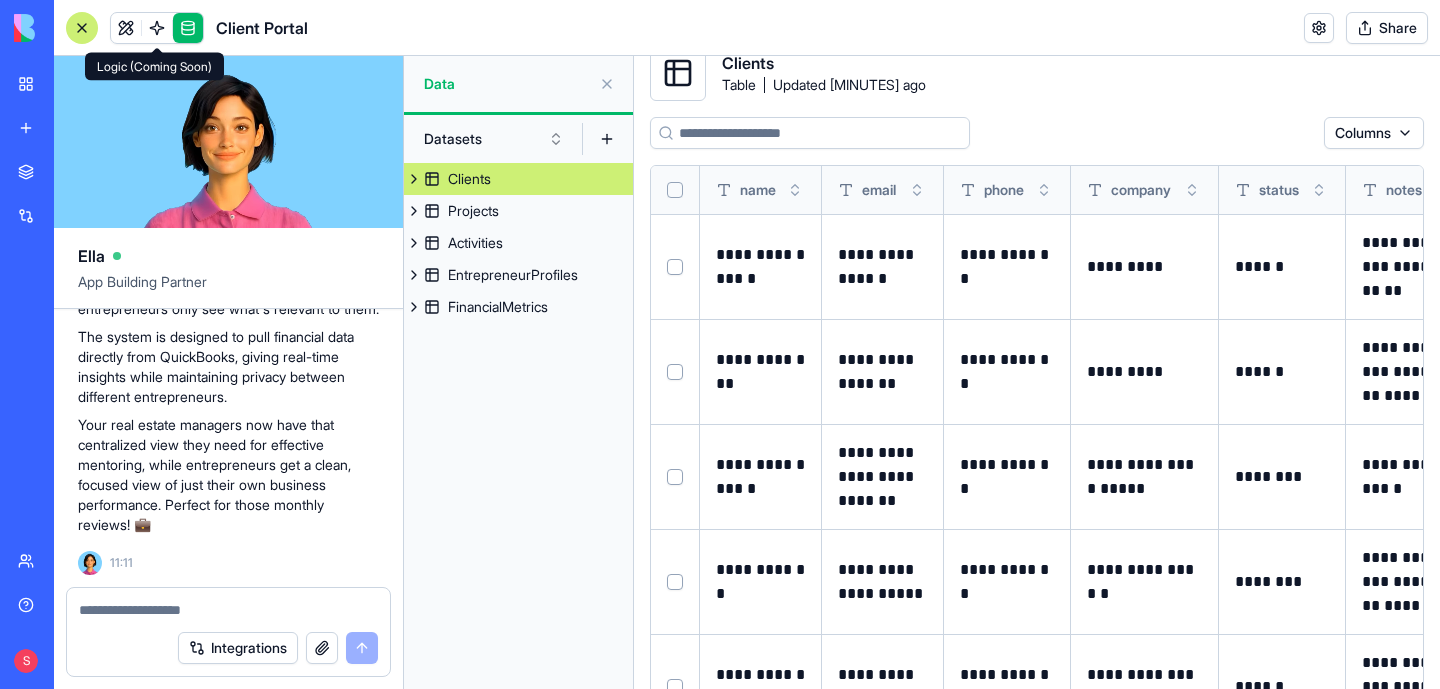 click at bounding box center (126, 28) 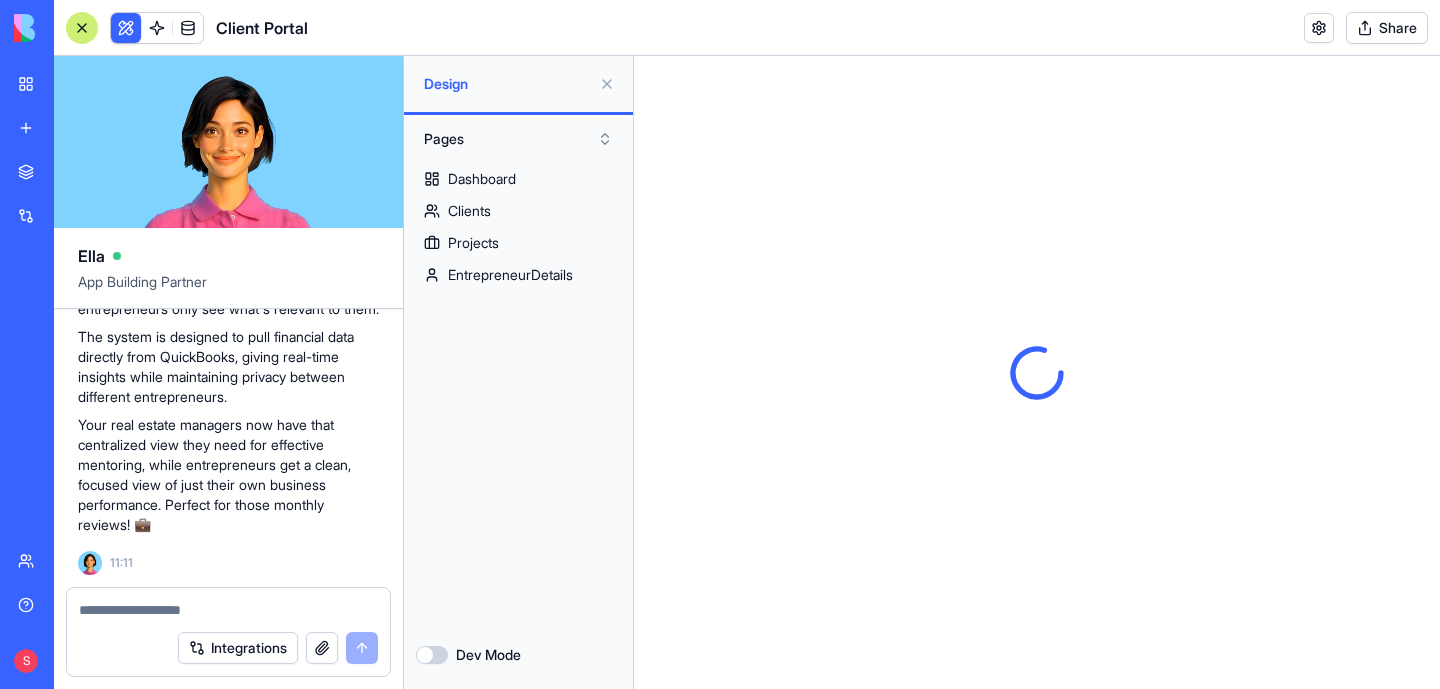 scroll, scrollTop: 0, scrollLeft: 0, axis: both 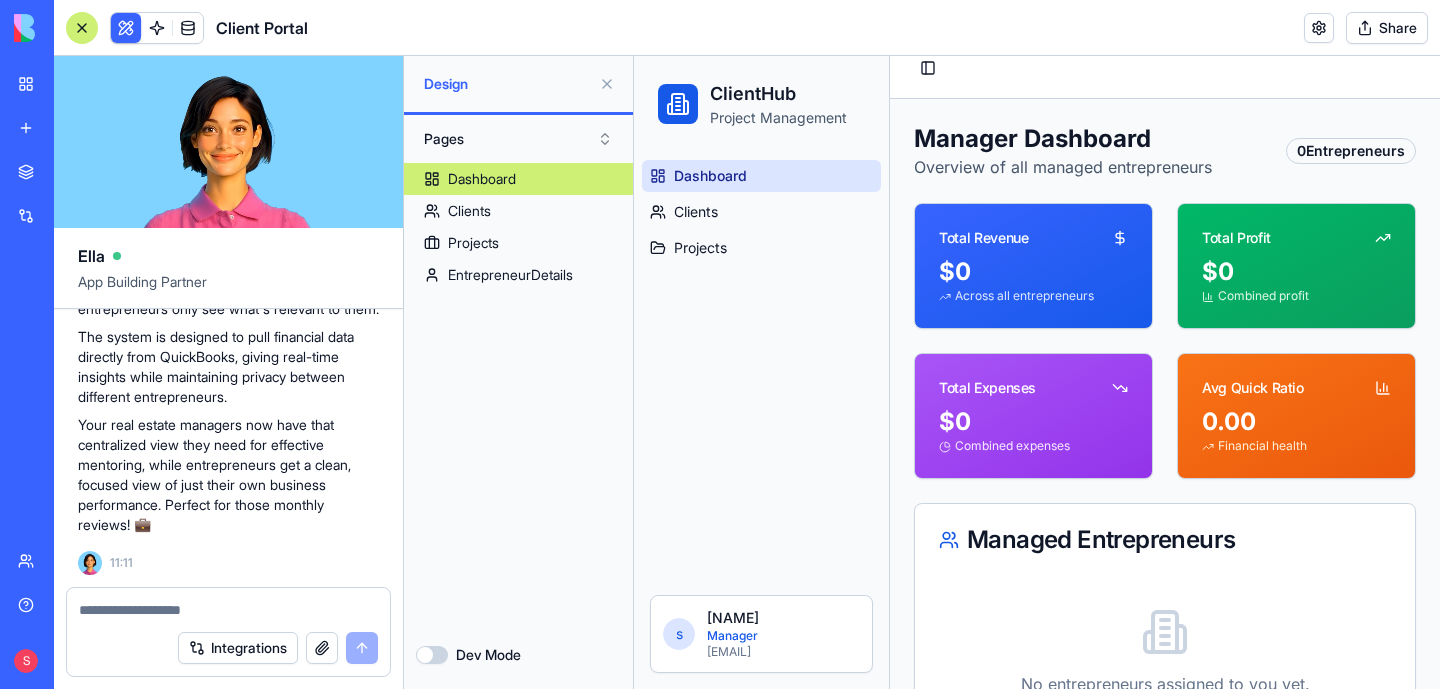 click on "Managed Entrepreneurs" at bounding box center (1165, 540) 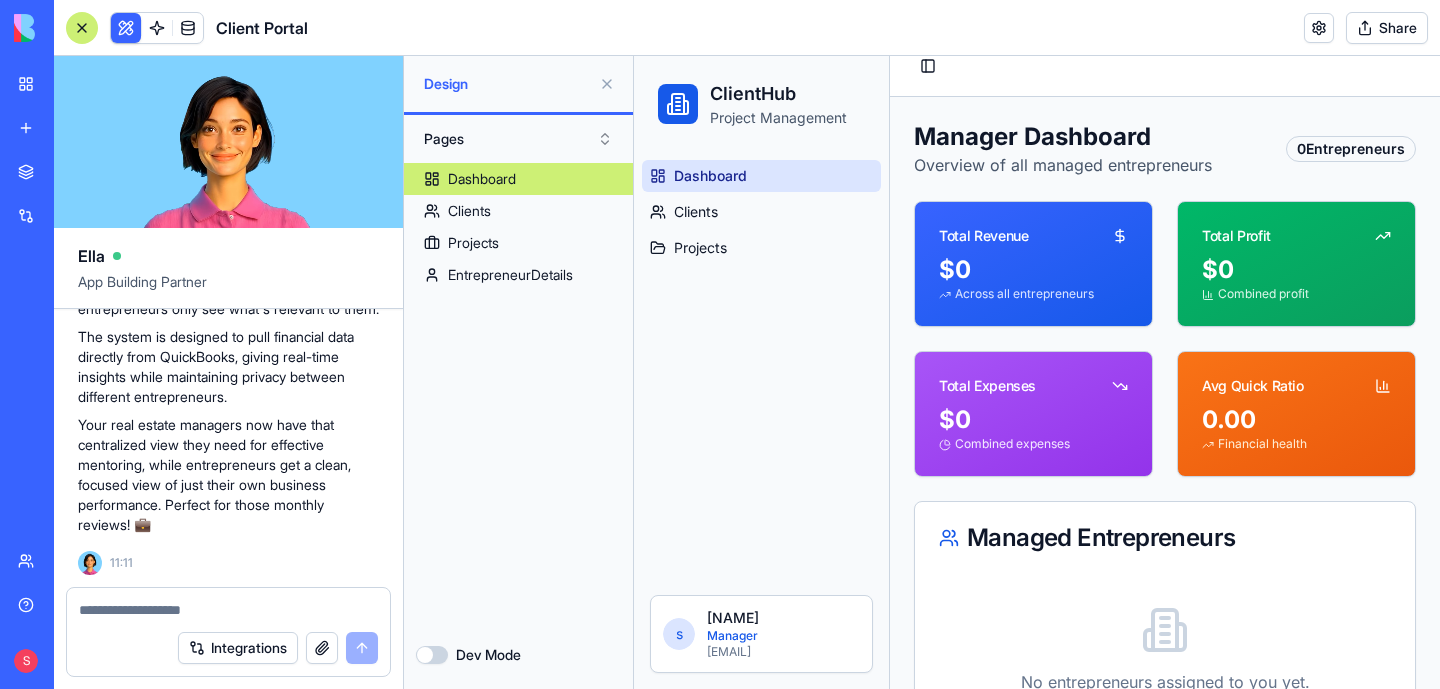 scroll, scrollTop: 0, scrollLeft: 0, axis: both 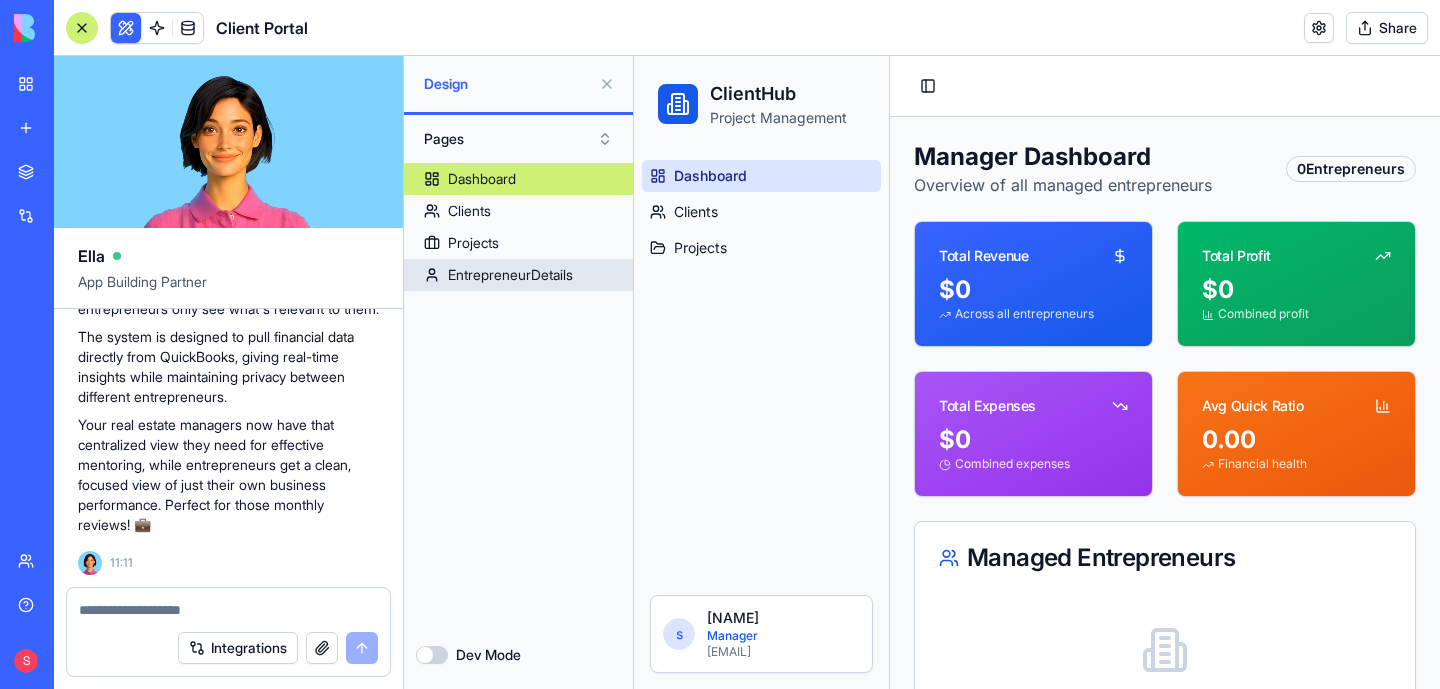click on "EntrepreneurDetails" at bounding box center (518, 275) 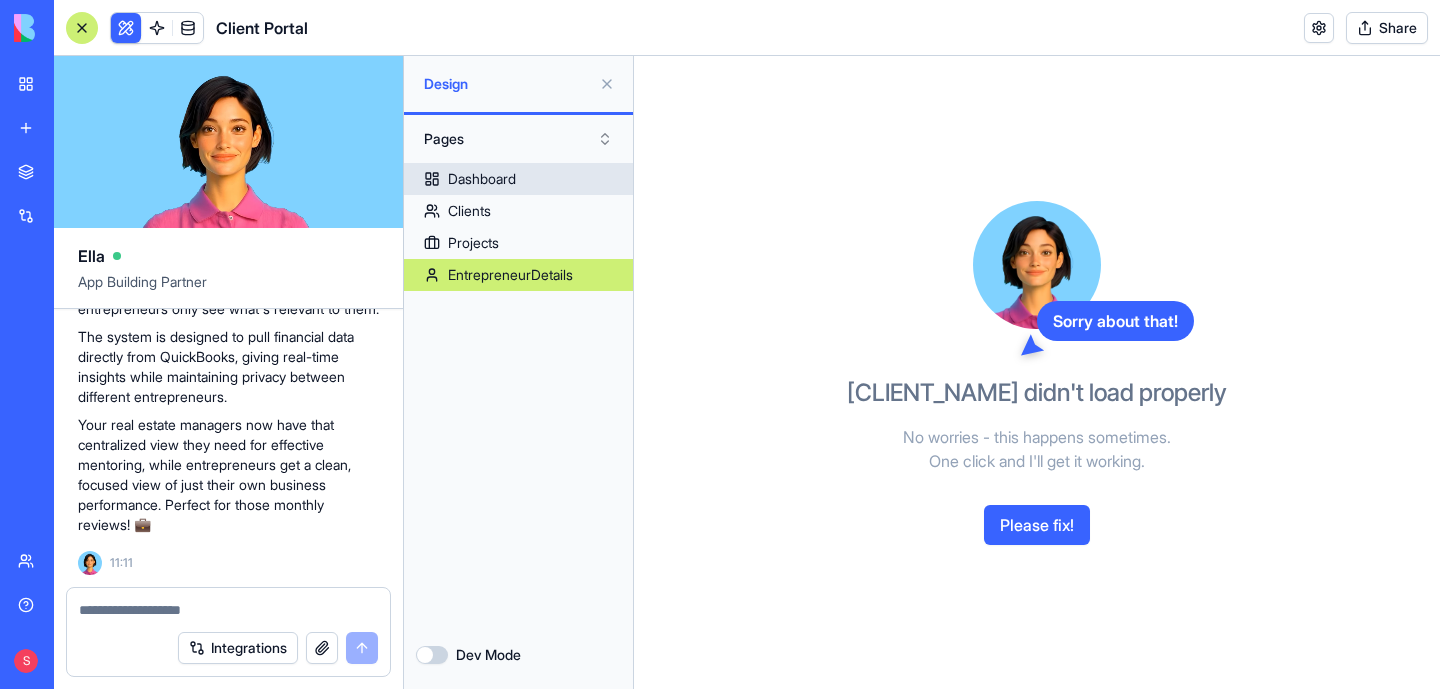 click on "Dashboard" at bounding box center (518, 179) 